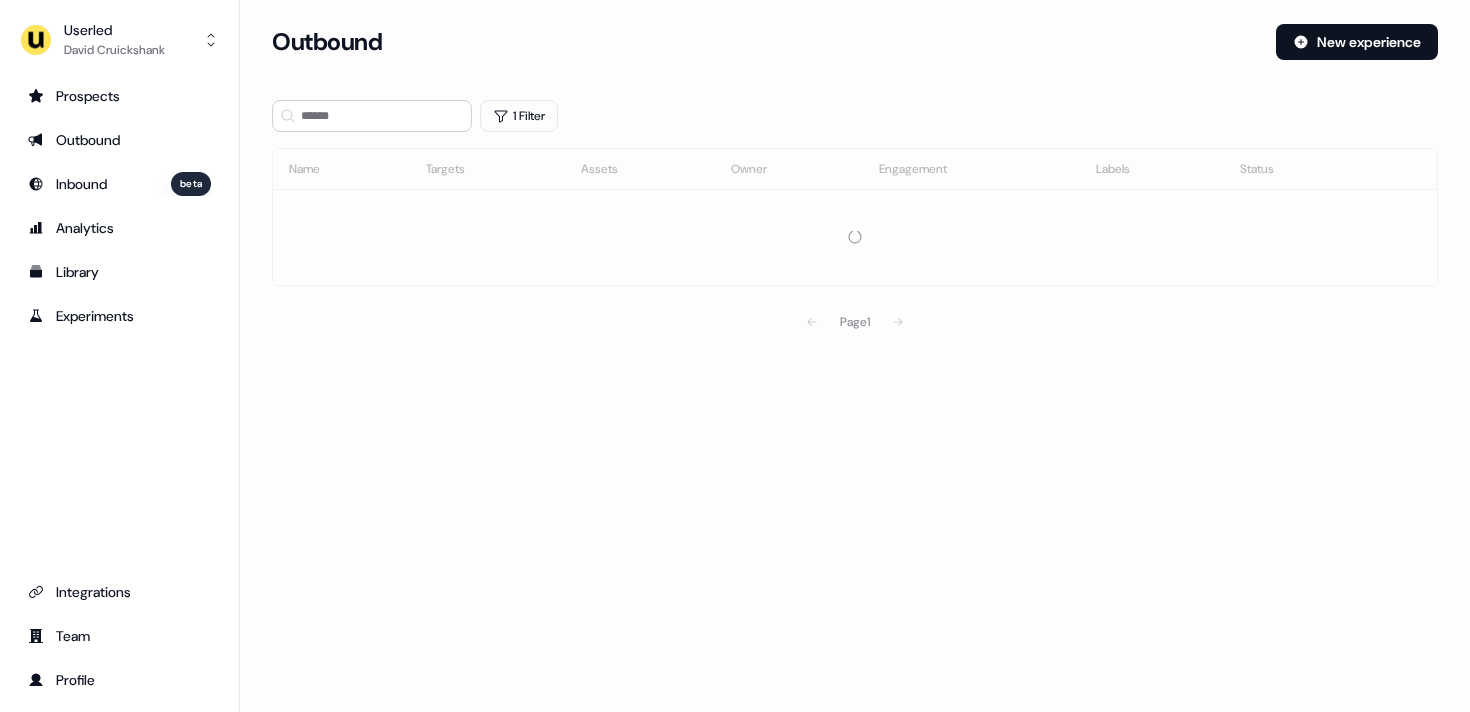 scroll, scrollTop: 0, scrollLeft: 0, axis: both 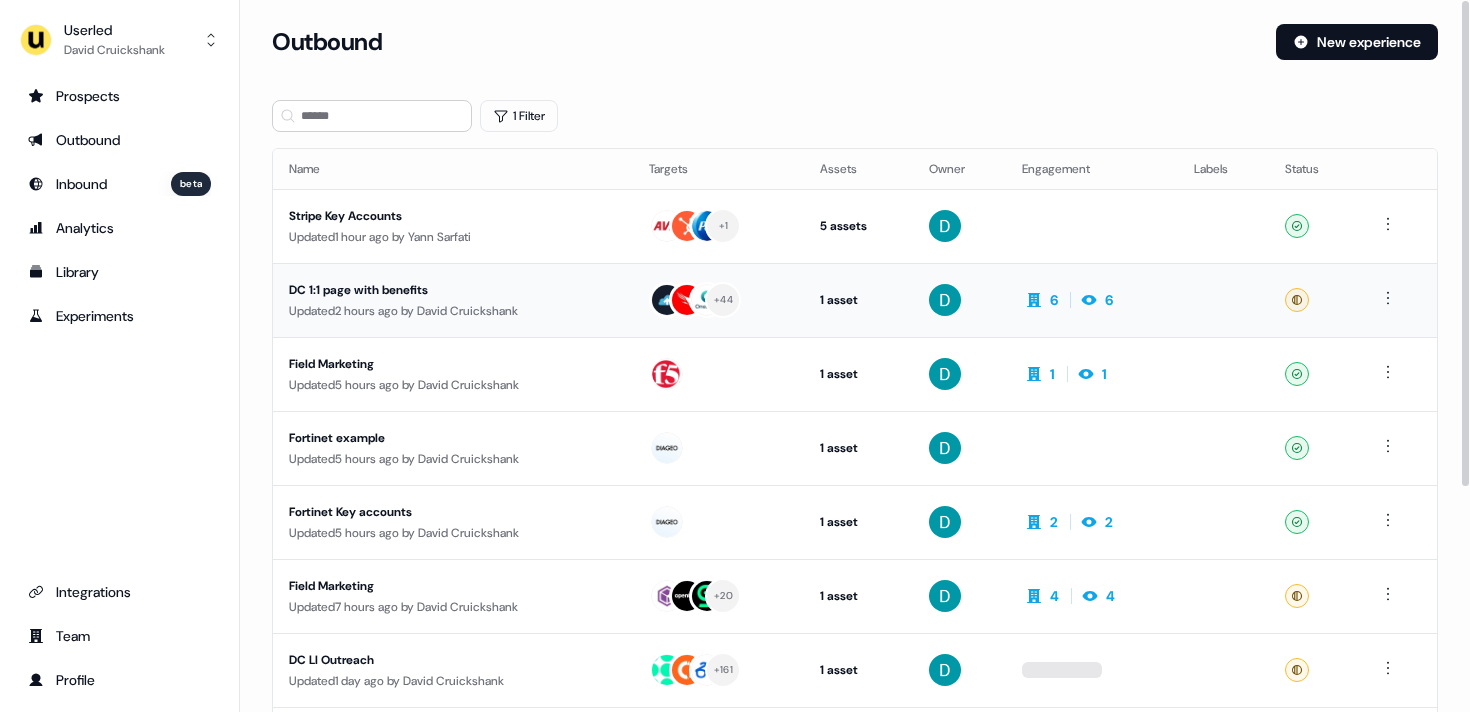 click on "DC 1:1 page with benefits" at bounding box center [453, 290] 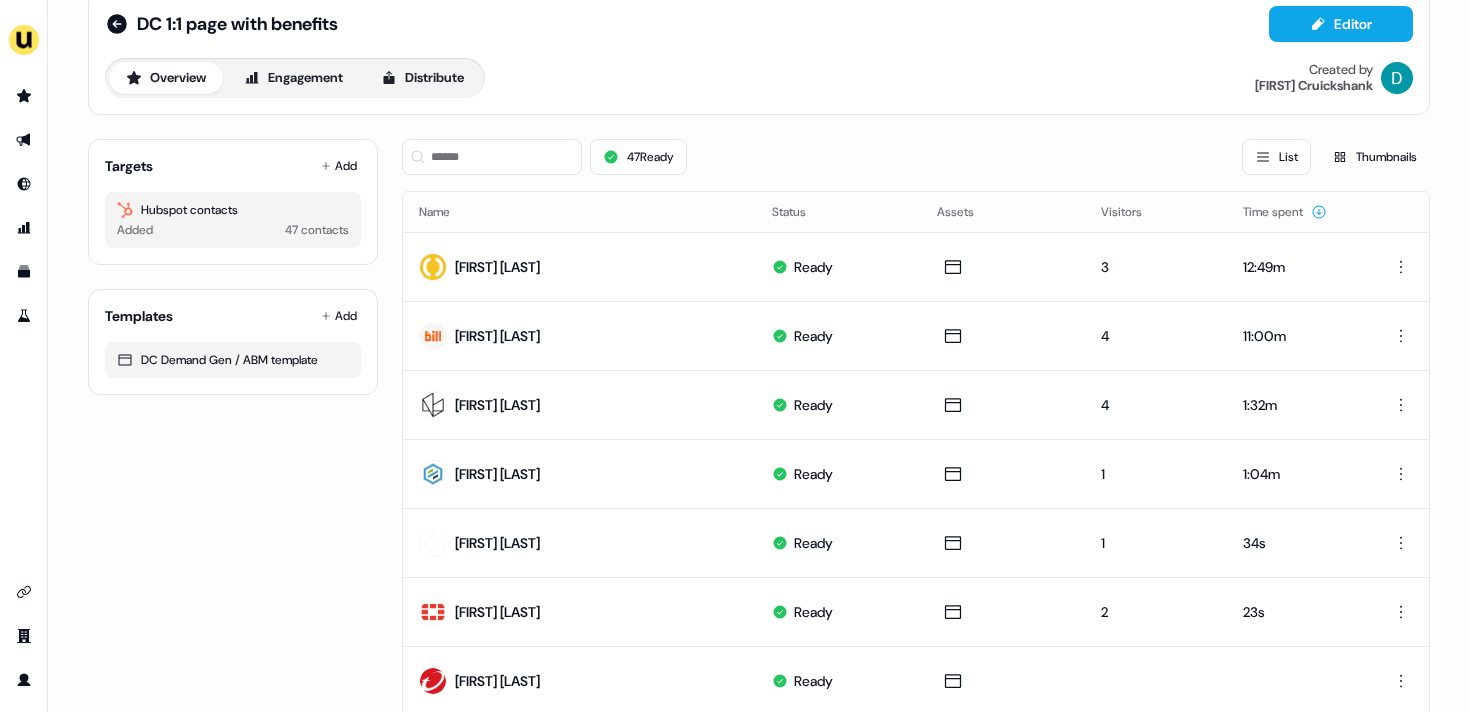 scroll, scrollTop: 36, scrollLeft: 0, axis: vertical 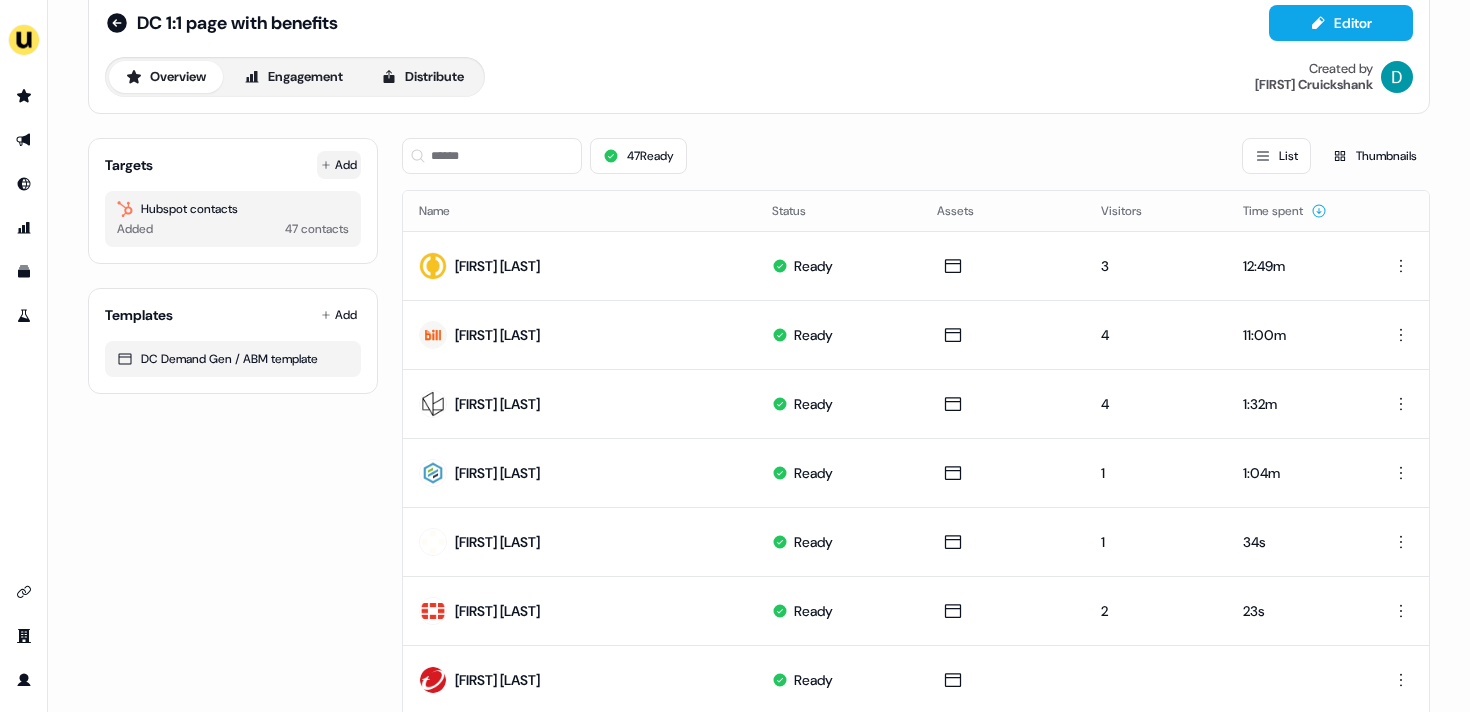 click on "Add" at bounding box center (339, 165) 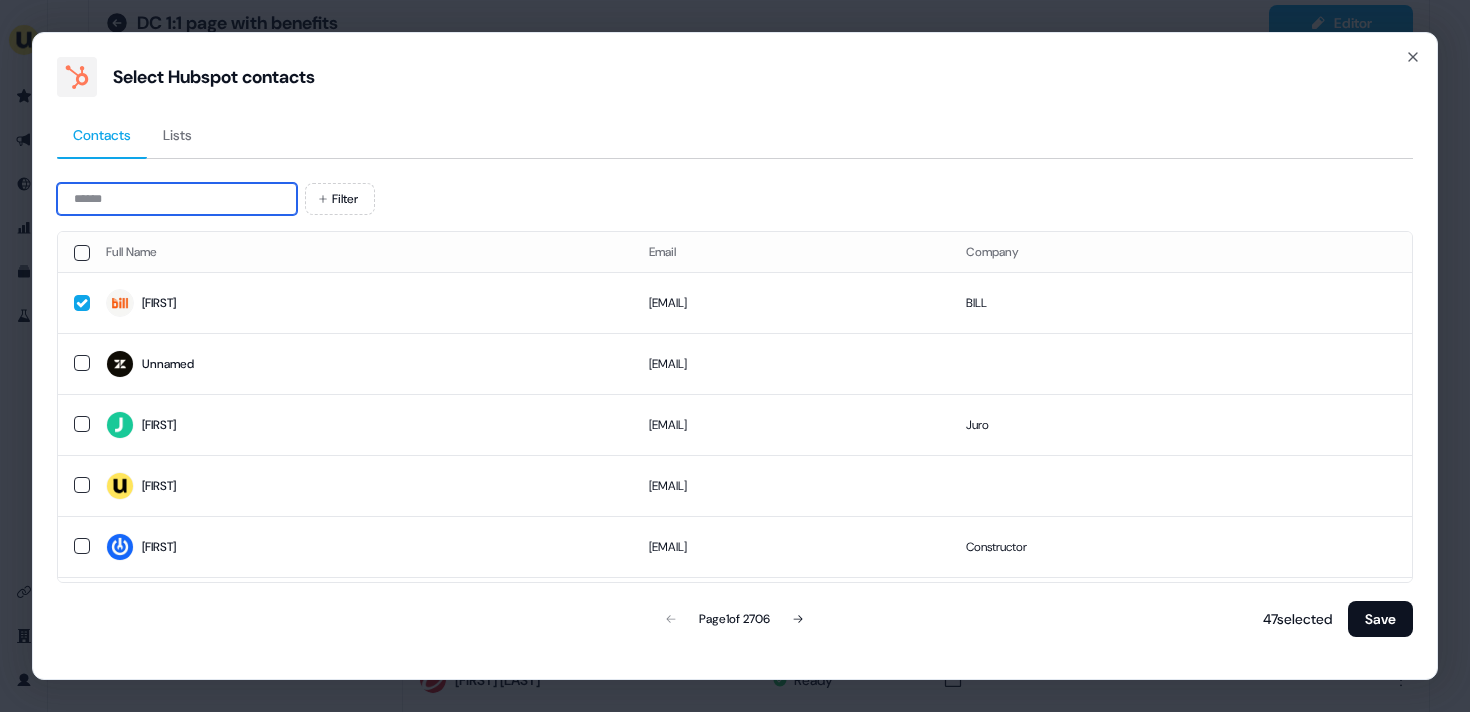 click at bounding box center (177, 199) 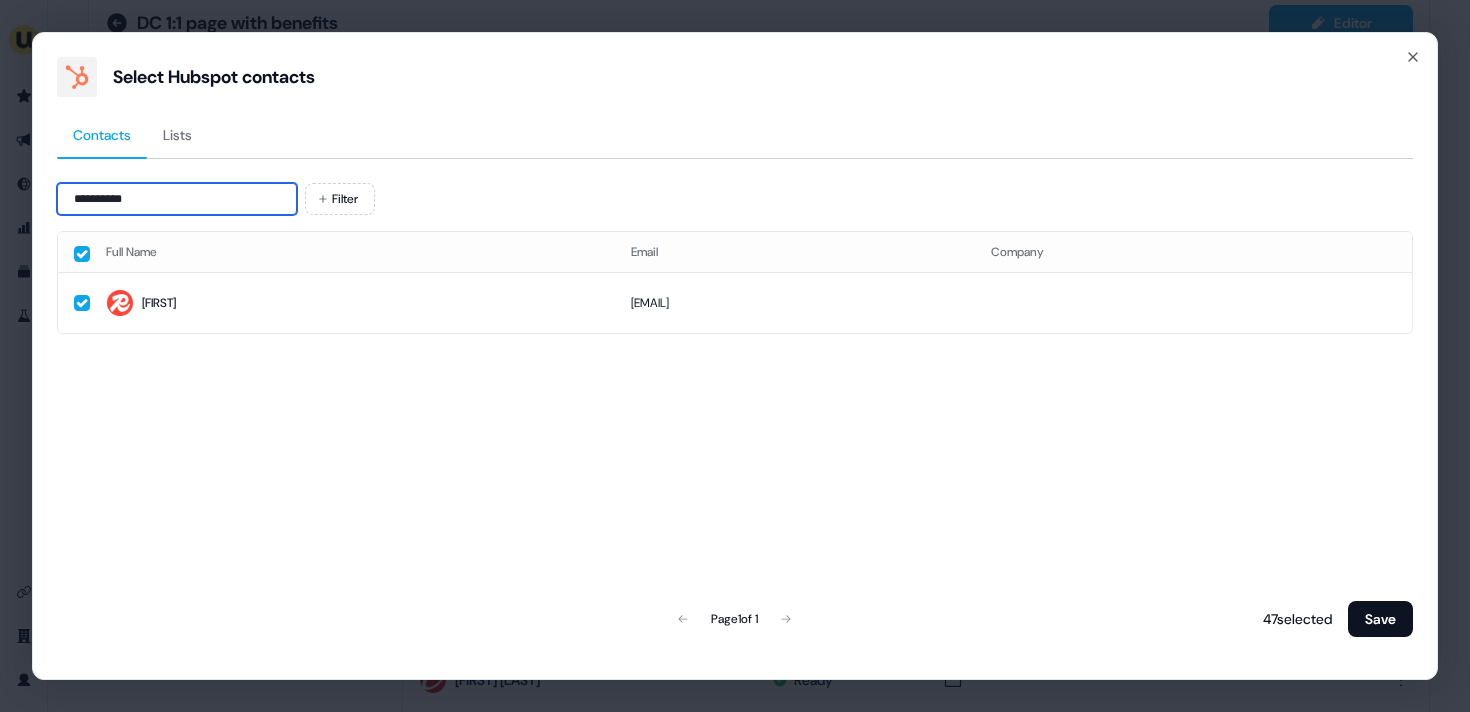 type on "**********" 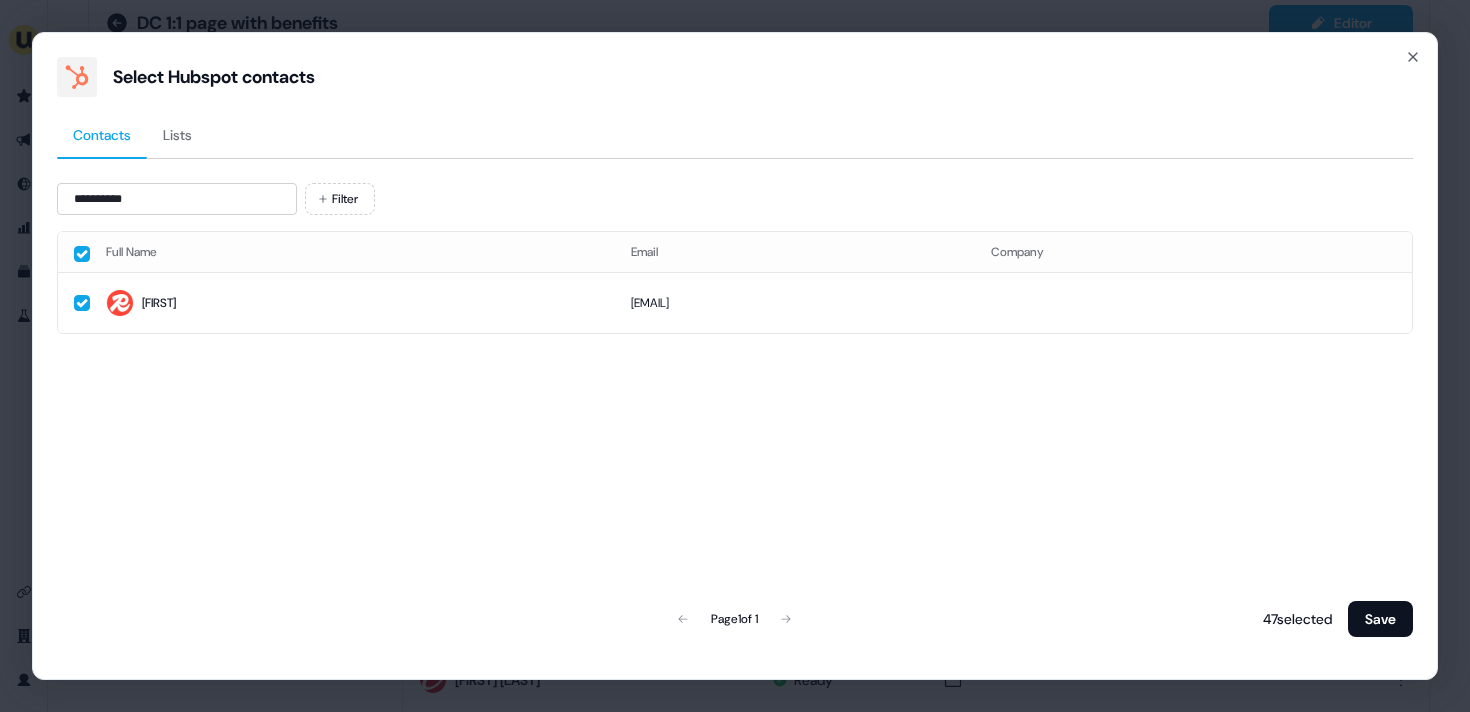 click on "**********" at bounding box center (735, 356) 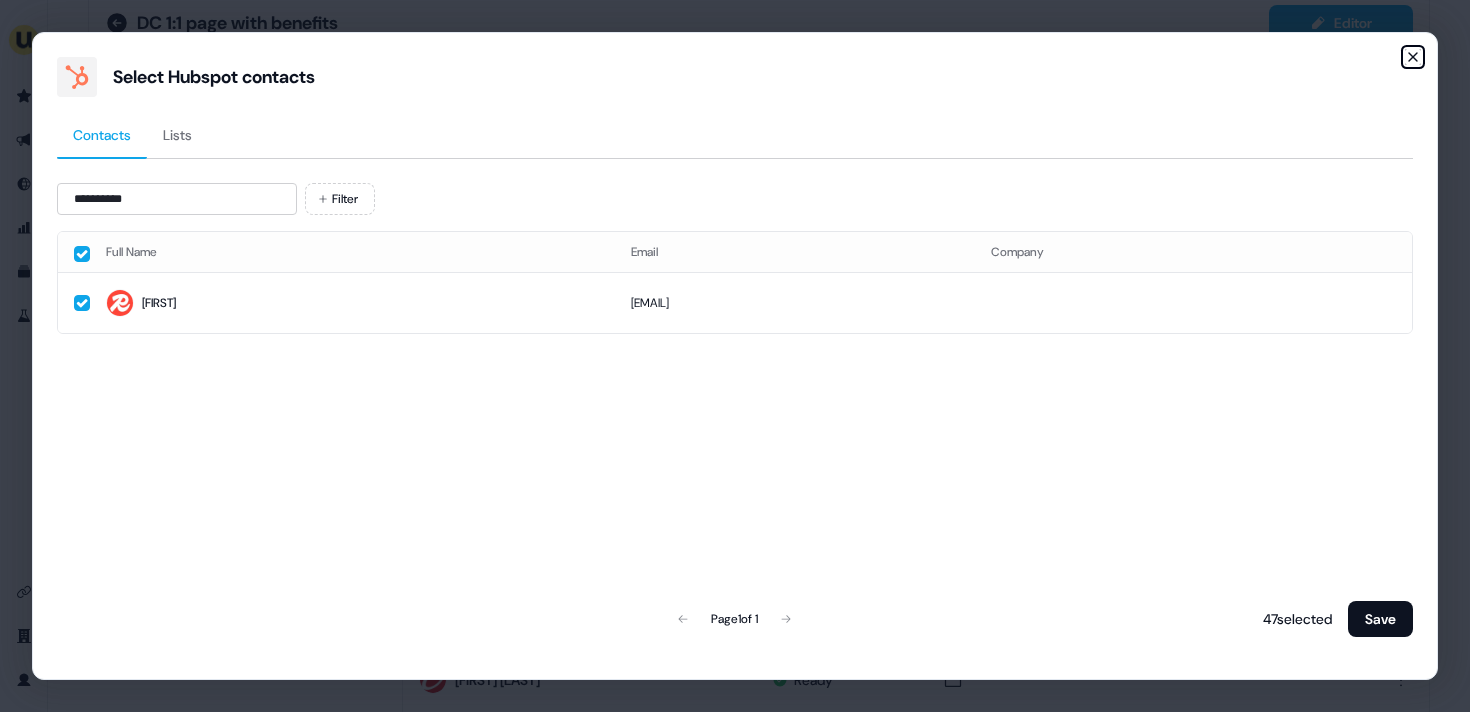 click 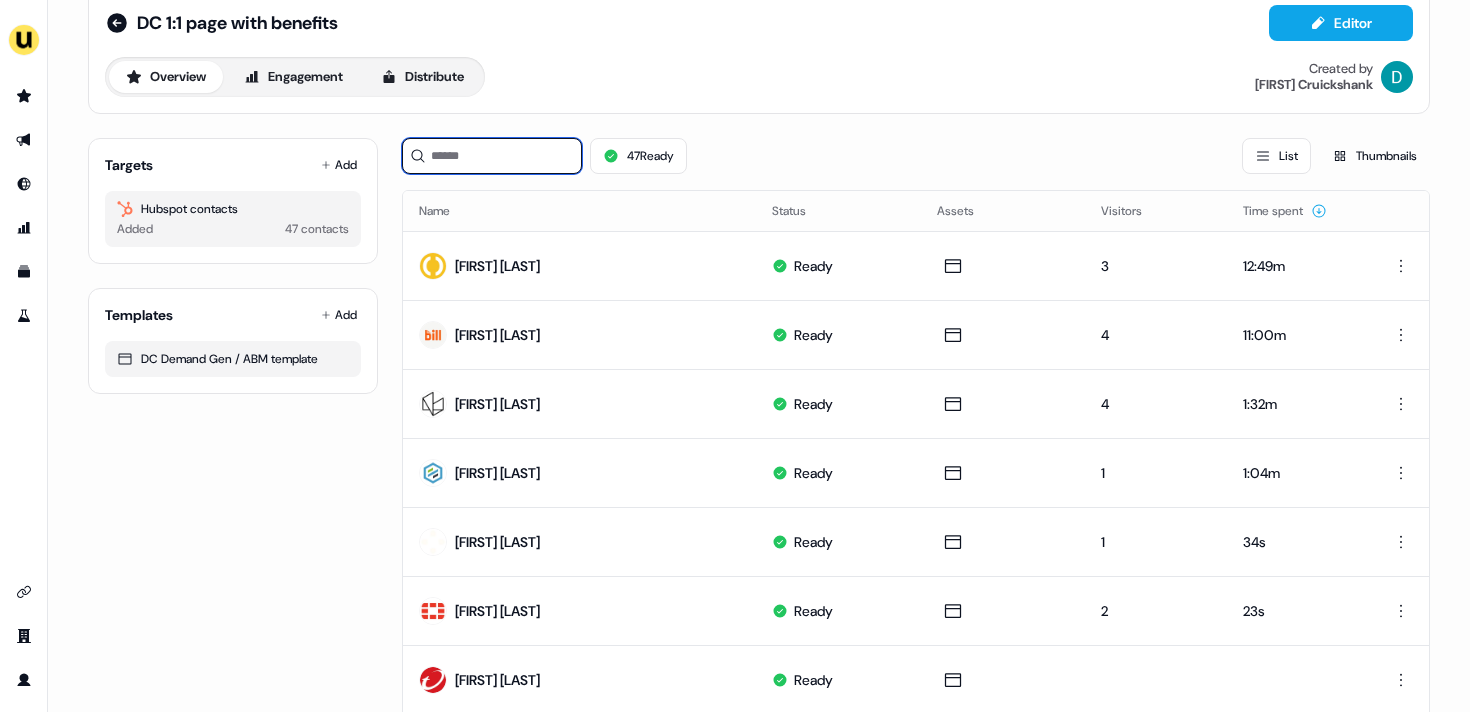 click at bounding box center [492, 156] 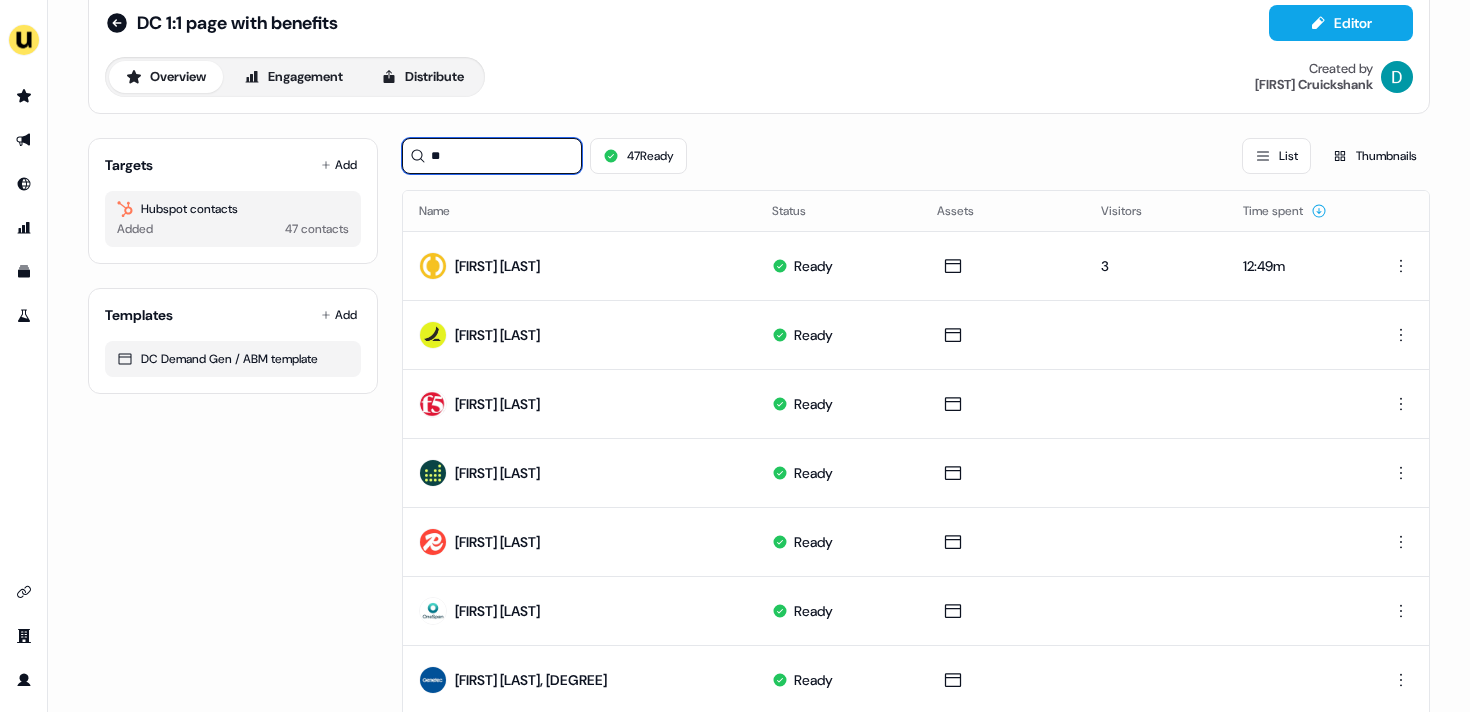 scroll, scrollTop: 0, scrollLeft: 0, axis: both 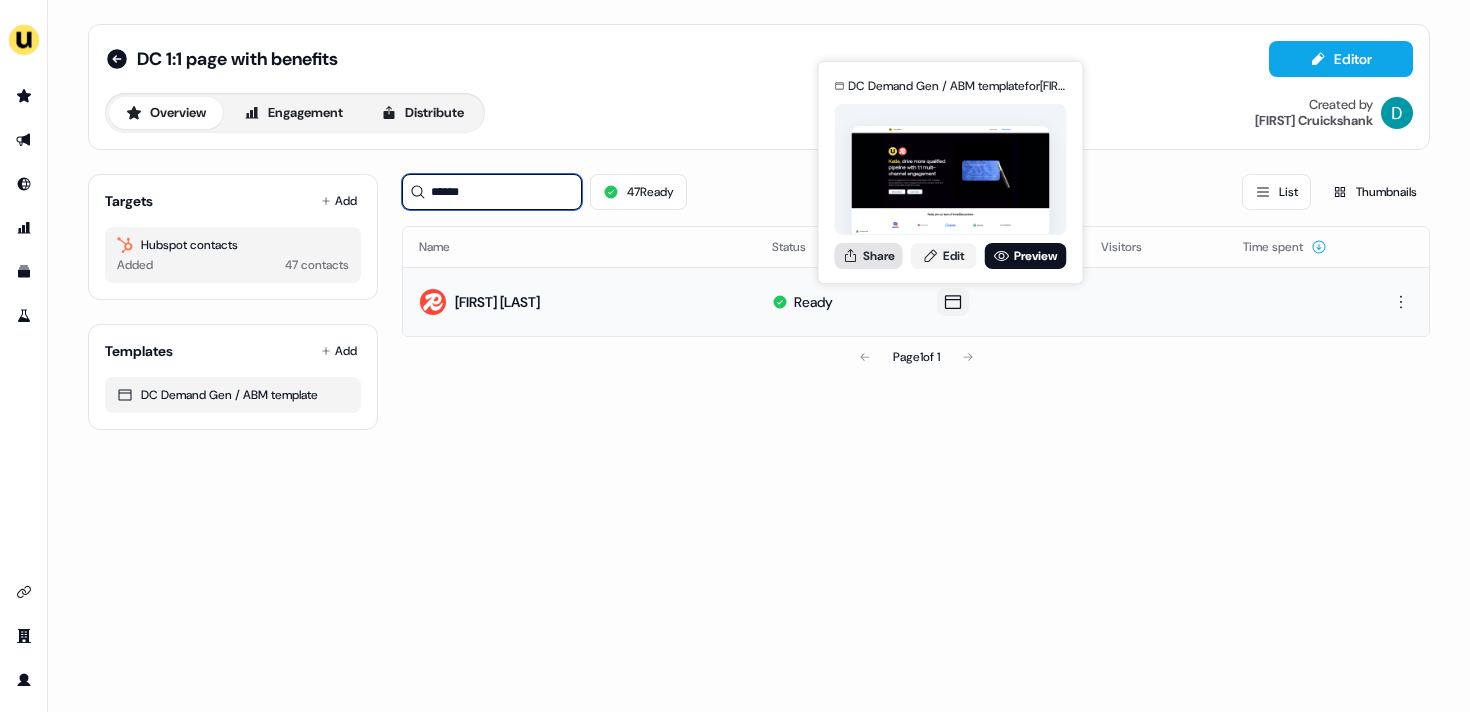 type on "*****" 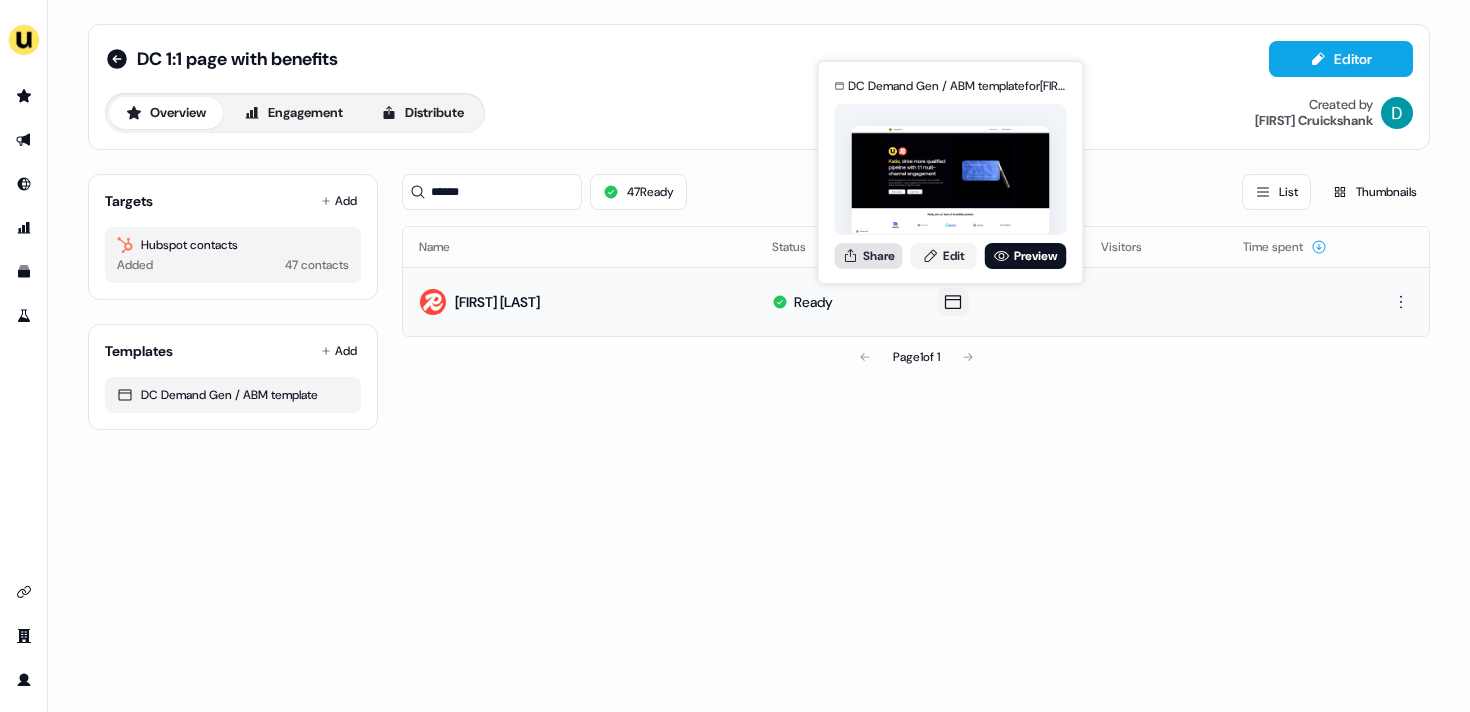 click on "Share" at bounding box center [869, 256] 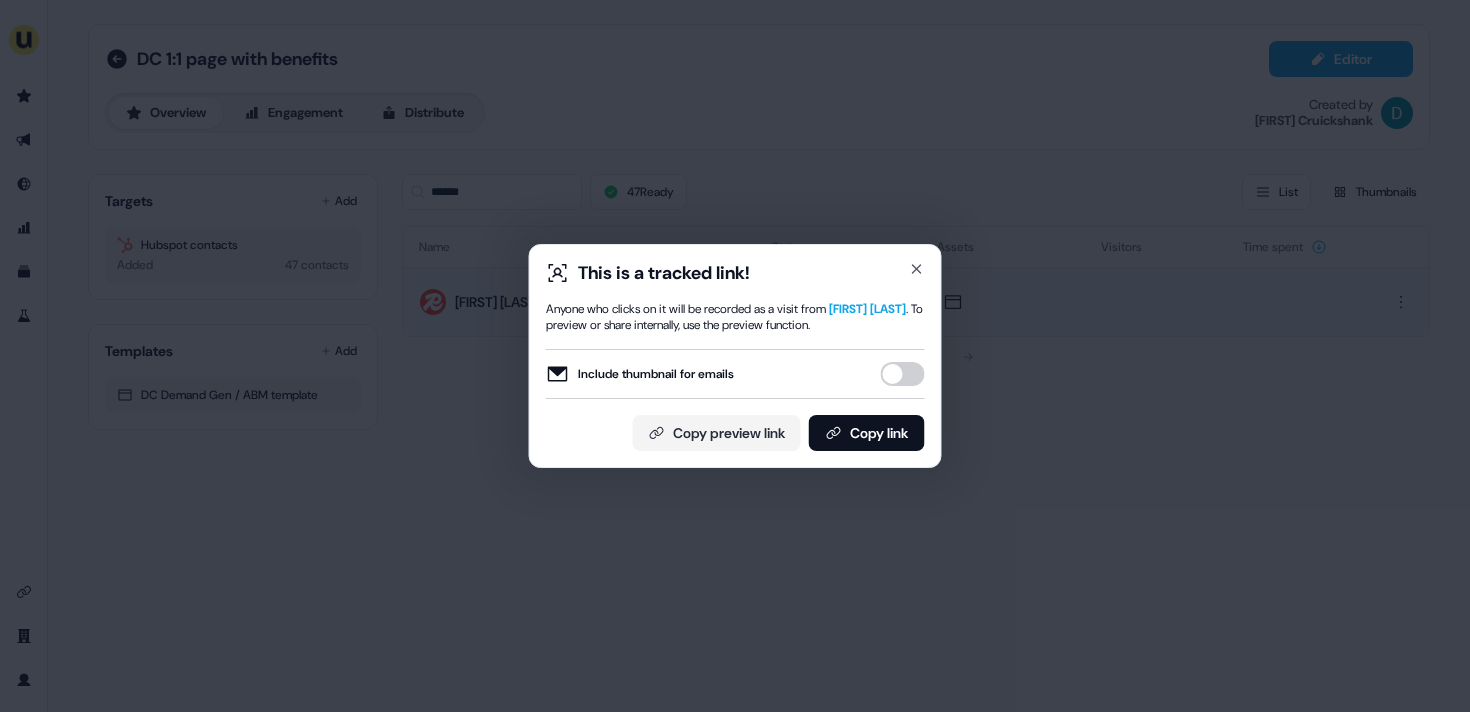 click on "Include thumbnail for emails" at bounding box center (903, 374) 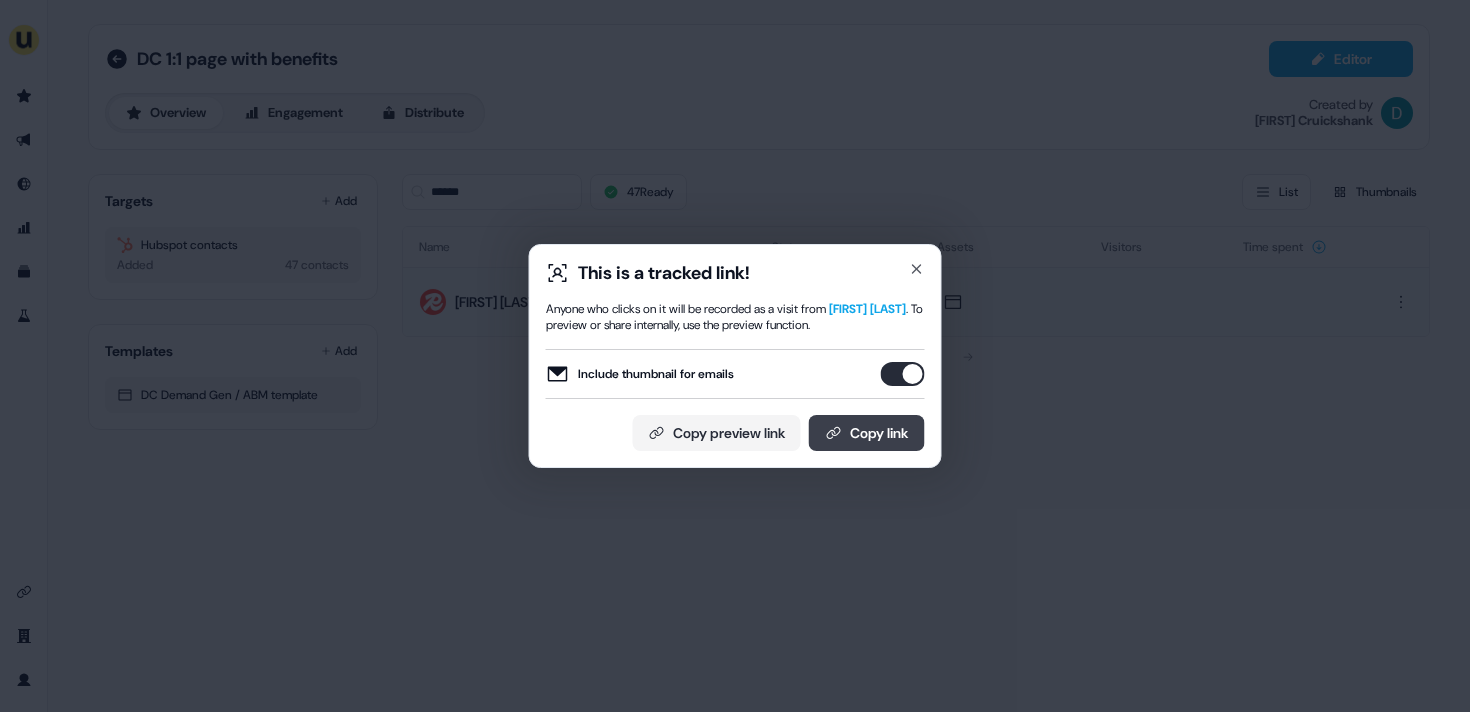 click on "Copy link" at bounding box center (867, 433) 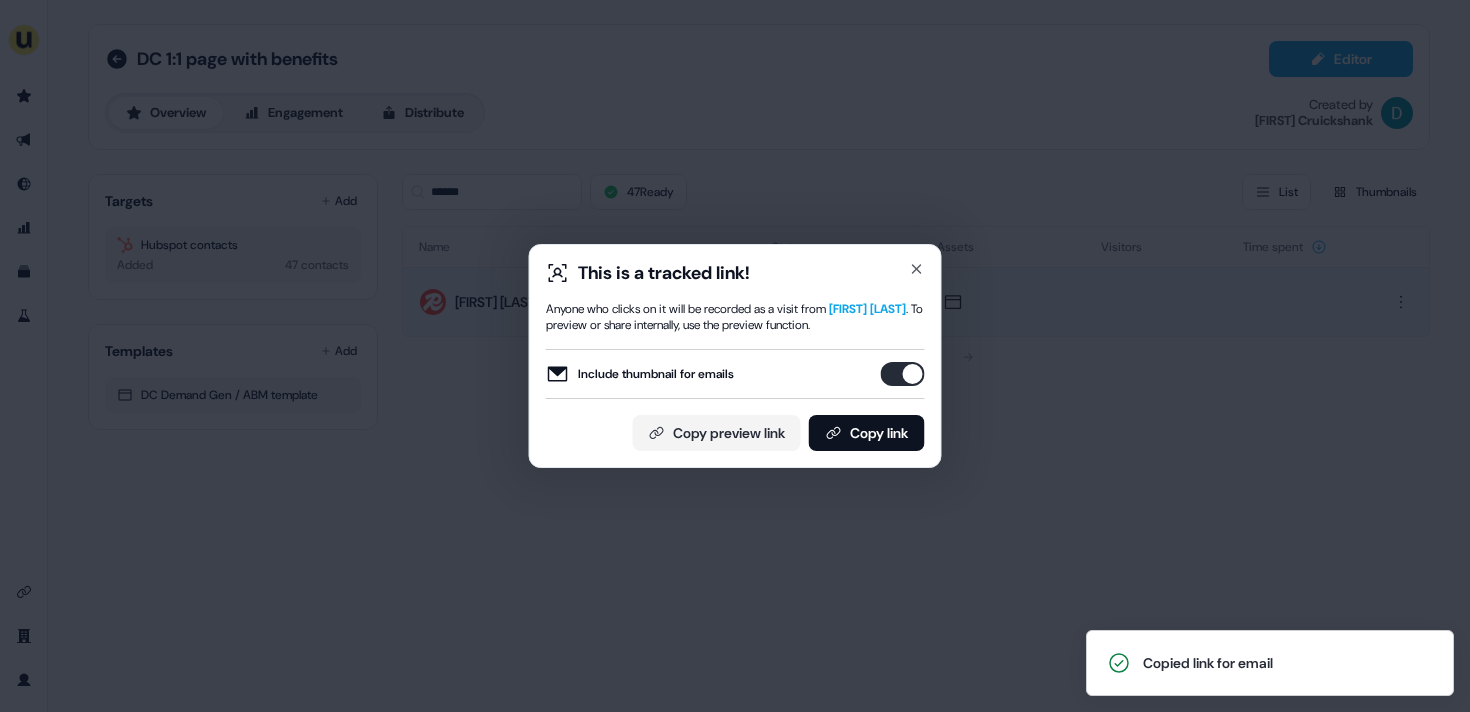 click on "This is a tracked link! Anyone who clicks on it will be recorded as a visit from   Katie Dunn . To preview or share internally, use the preview function. Include thumbnail for emails Copy preview link Copy link Close" at bounding box center (735, 356) 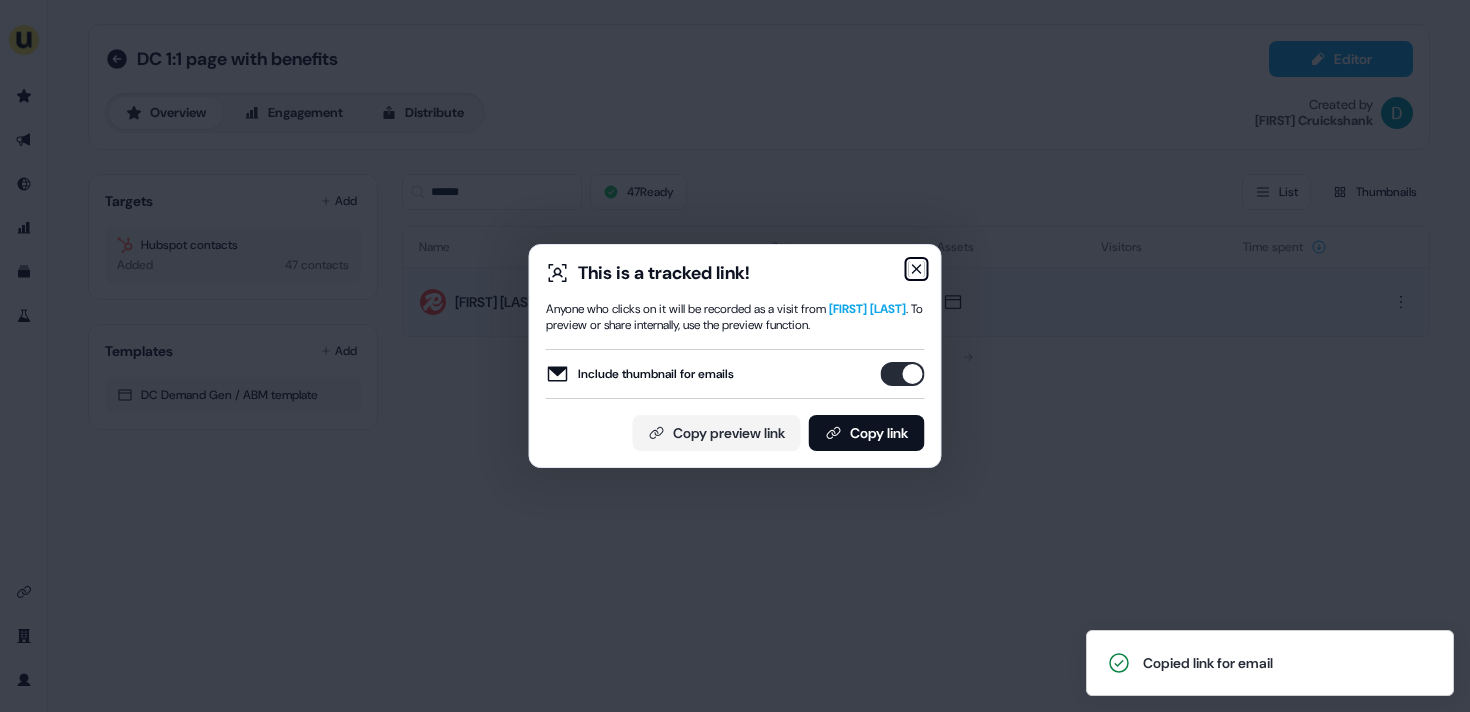 click 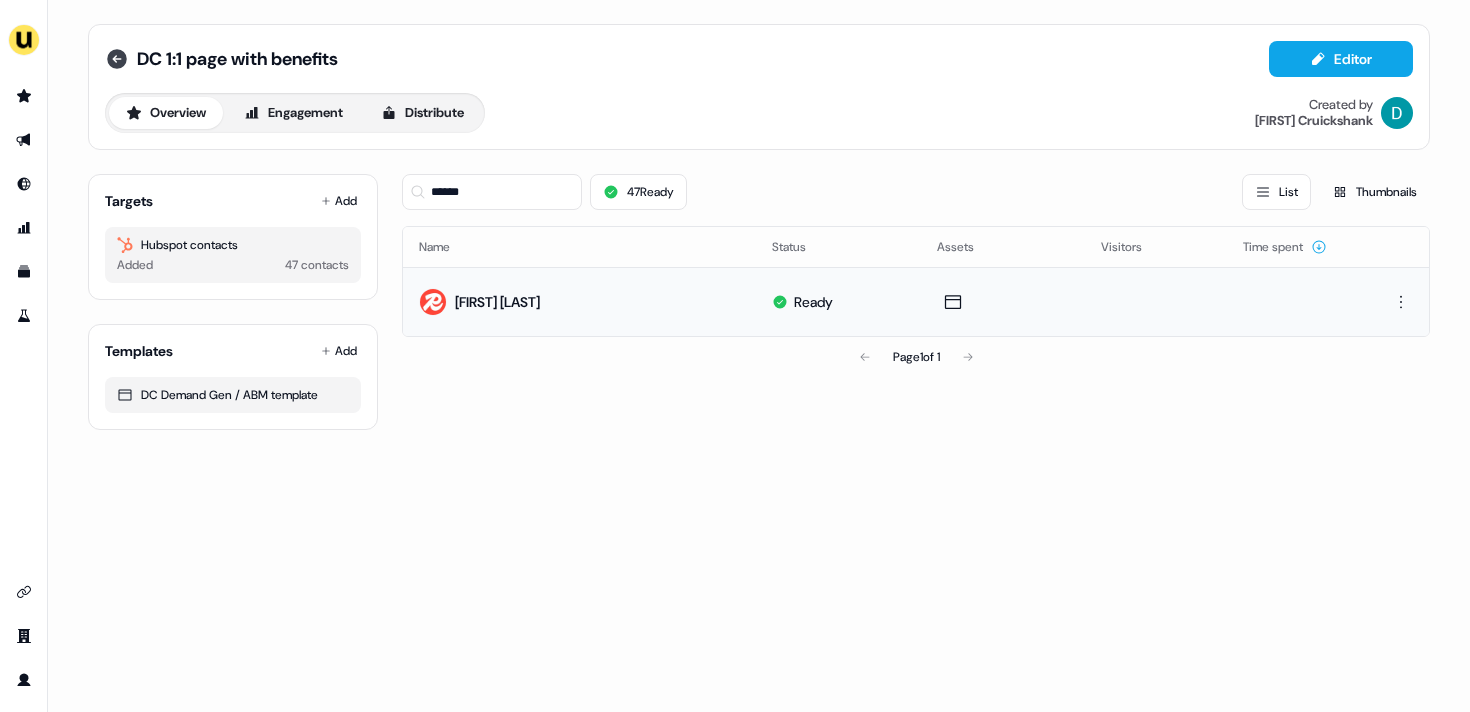 click 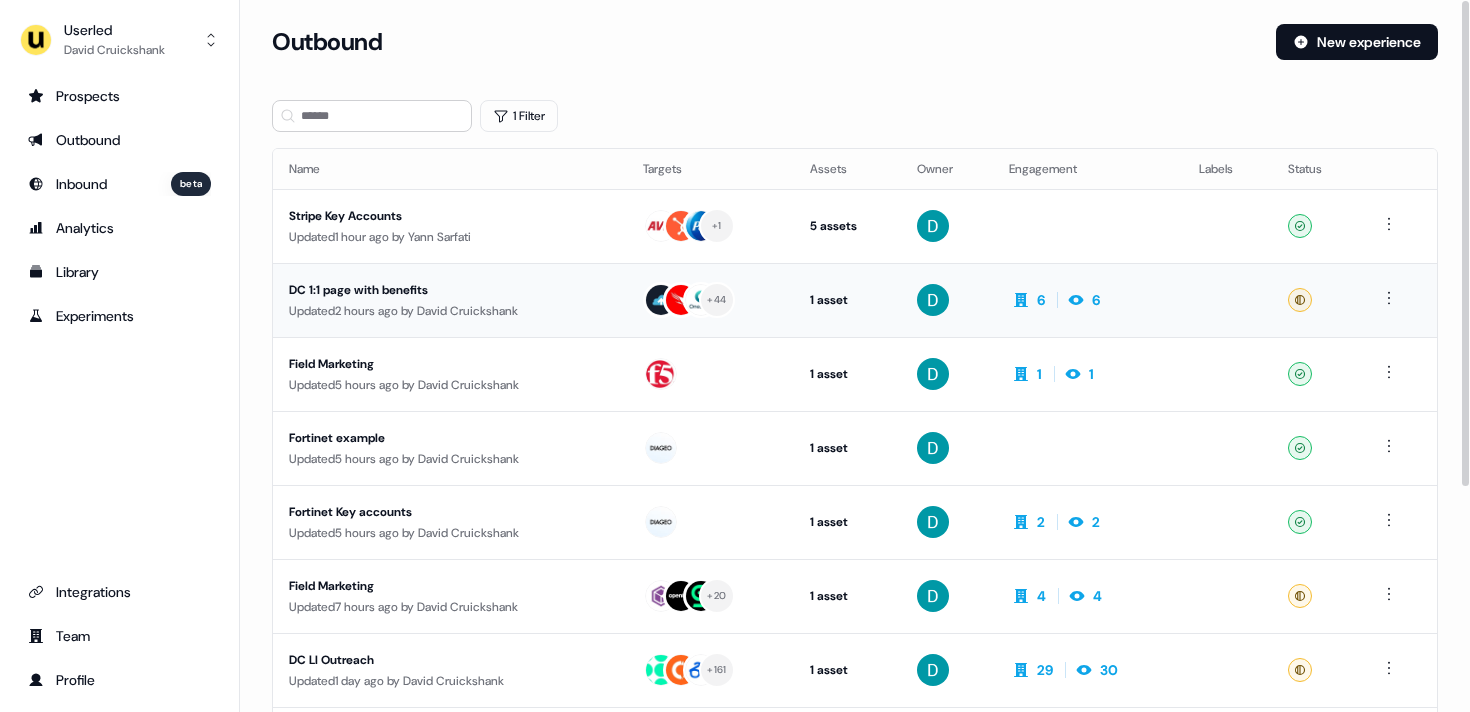click on "DC 1:1 page with benefits Updated  2 hours ago   by   David Cruickshank" at bounding box center [450, 300] 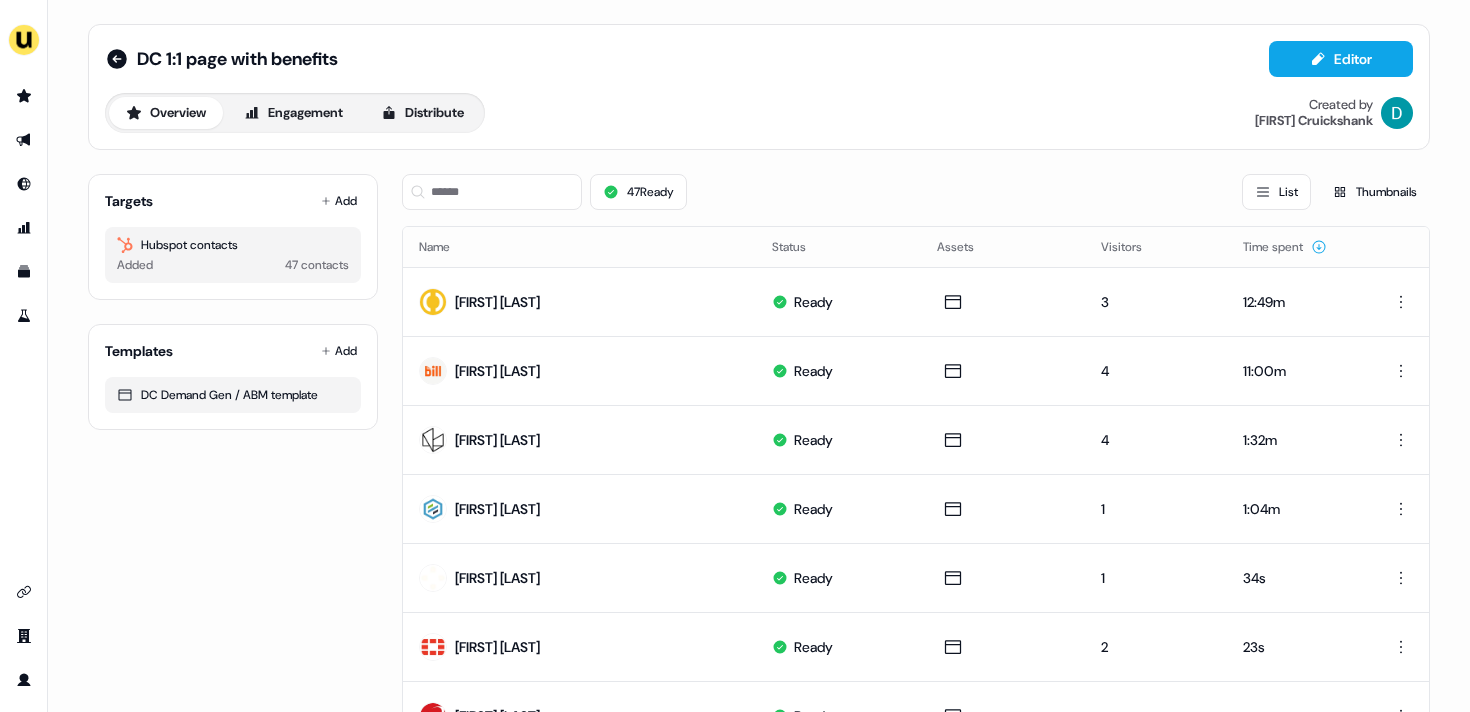 click on "Targets Add Hubspot   contacts Added 47   contacts" at bounding box center [233, 237] 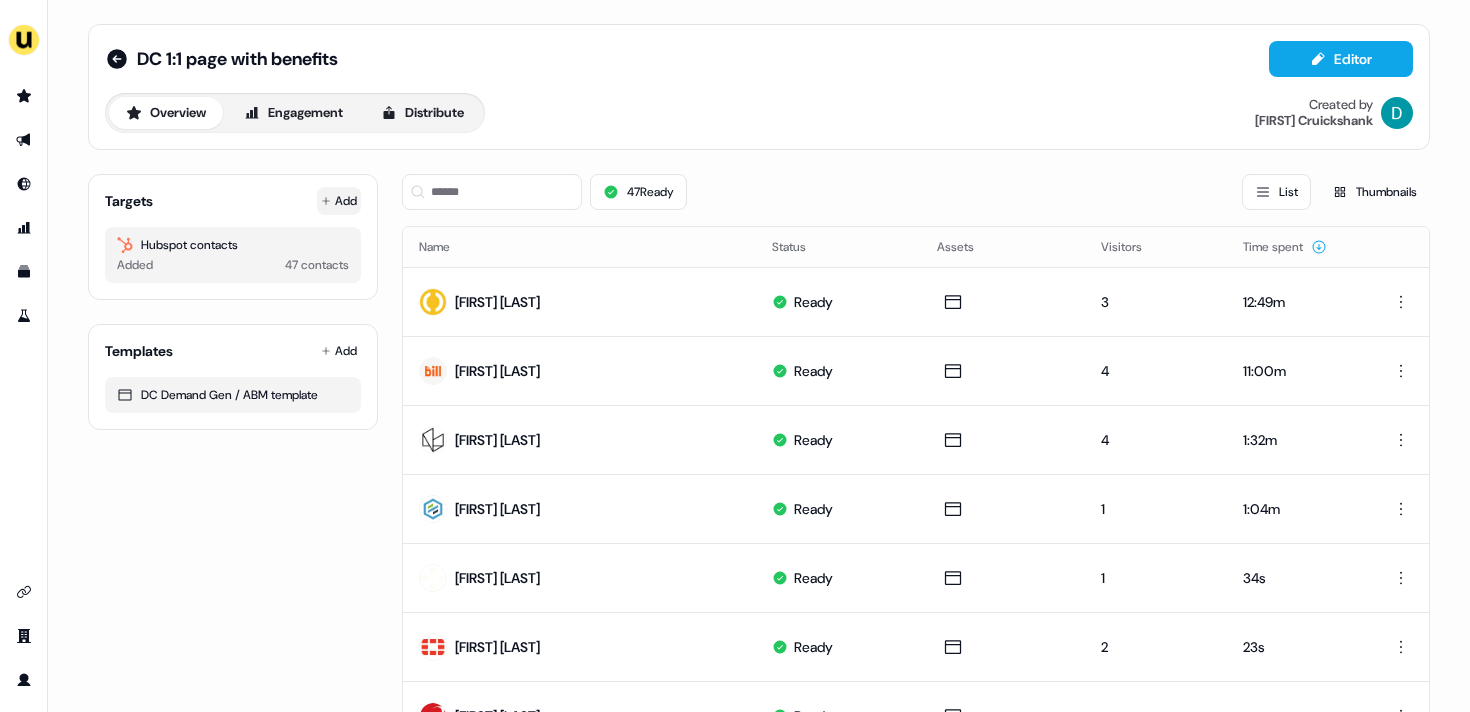 click on "Add" at bounding box center [339, 201] 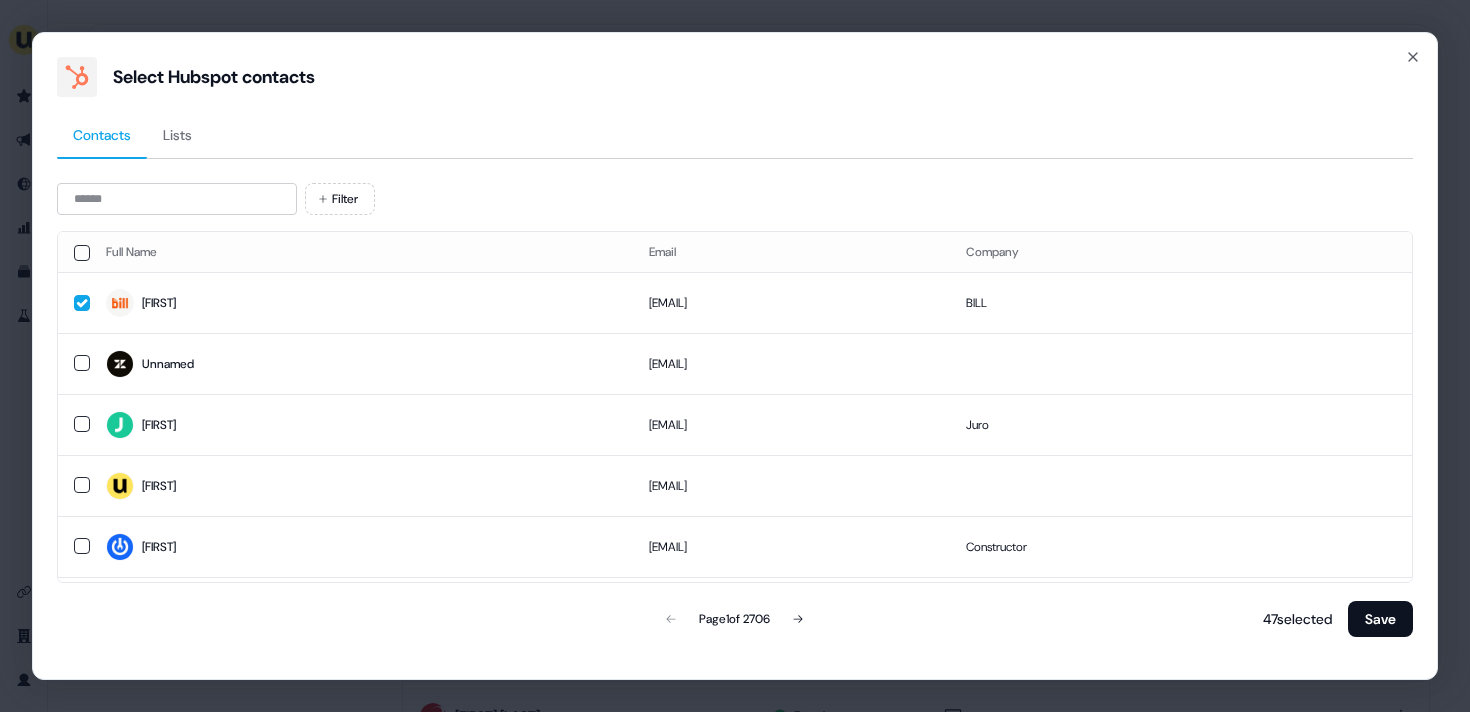 click on "Contacts Lists Filter Full Name Email Company Mindy mindy.johnson@hq.bill.com BILL Unnamed support+idyxj3ng-5wjj2@linkedin.zendesk.com Alex alex.moir@juro.com Juro James james@userled.io Yana yana.suharska@constructor.io Constructor Vignesh vignesh@everstage.com Everstage Gintas gintas.dirse@zencargo.com Zencargo Scott scott.stano@ironmountain.com Iron Mountain C cwilliams@viewpost.com Sabrina sabrina@nexl.cloud Page  1  of 2706 47  selected Save" at bounding box center [735, 376] 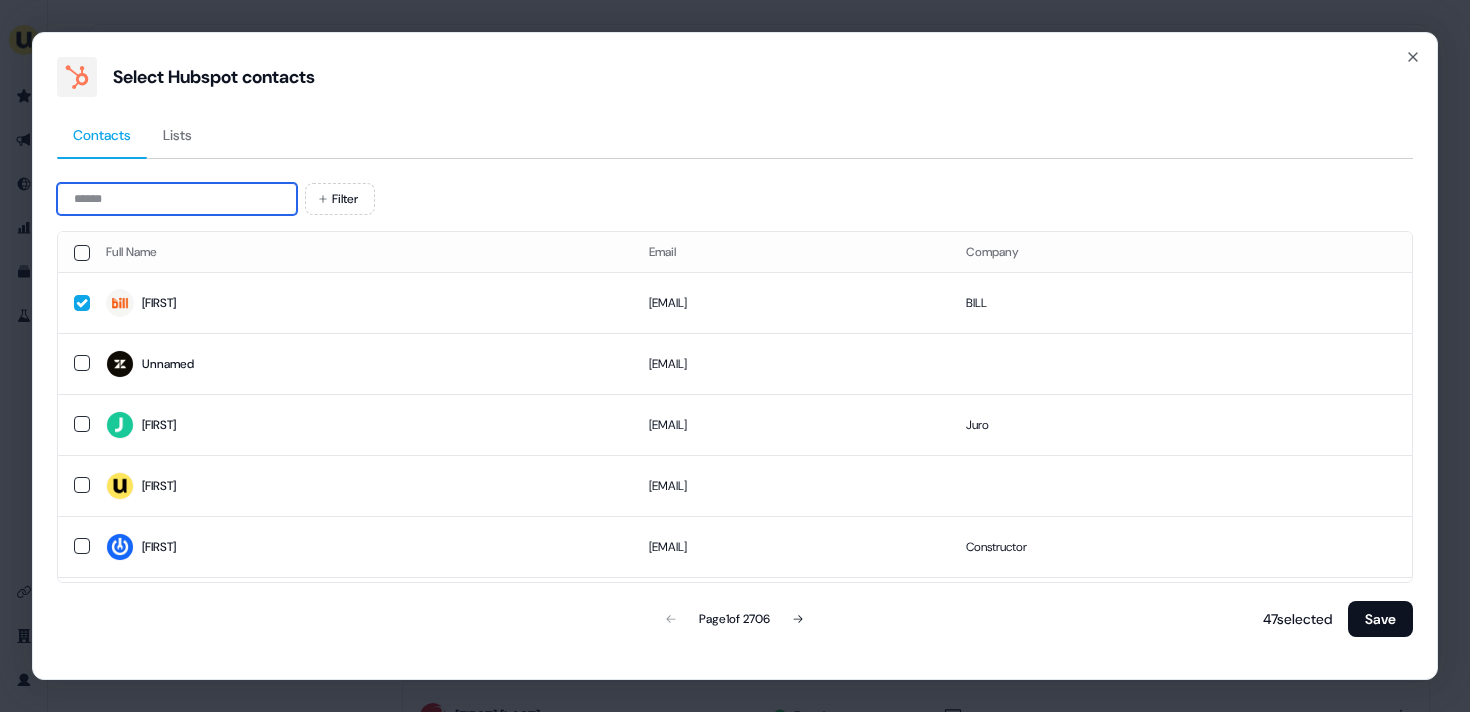 click at bounding box center [177, 199] 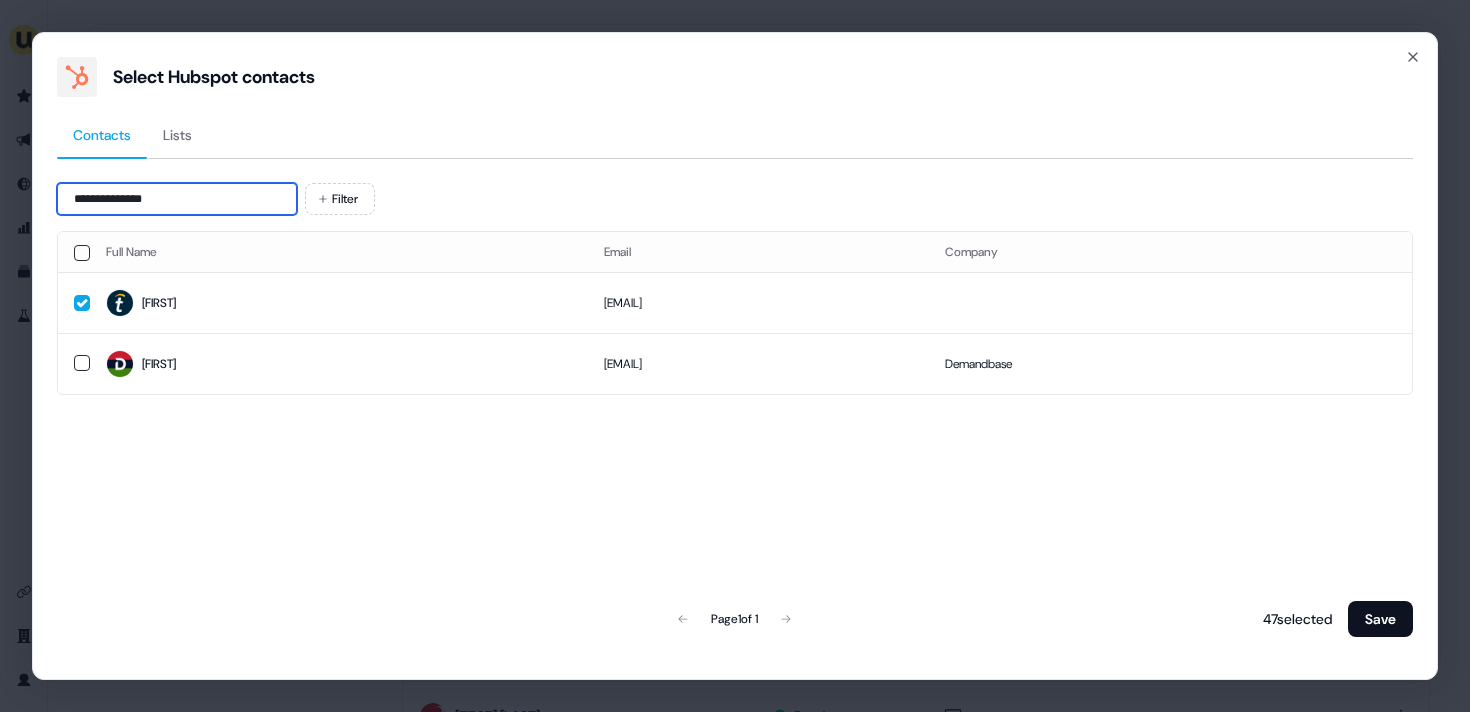 type on "**********" 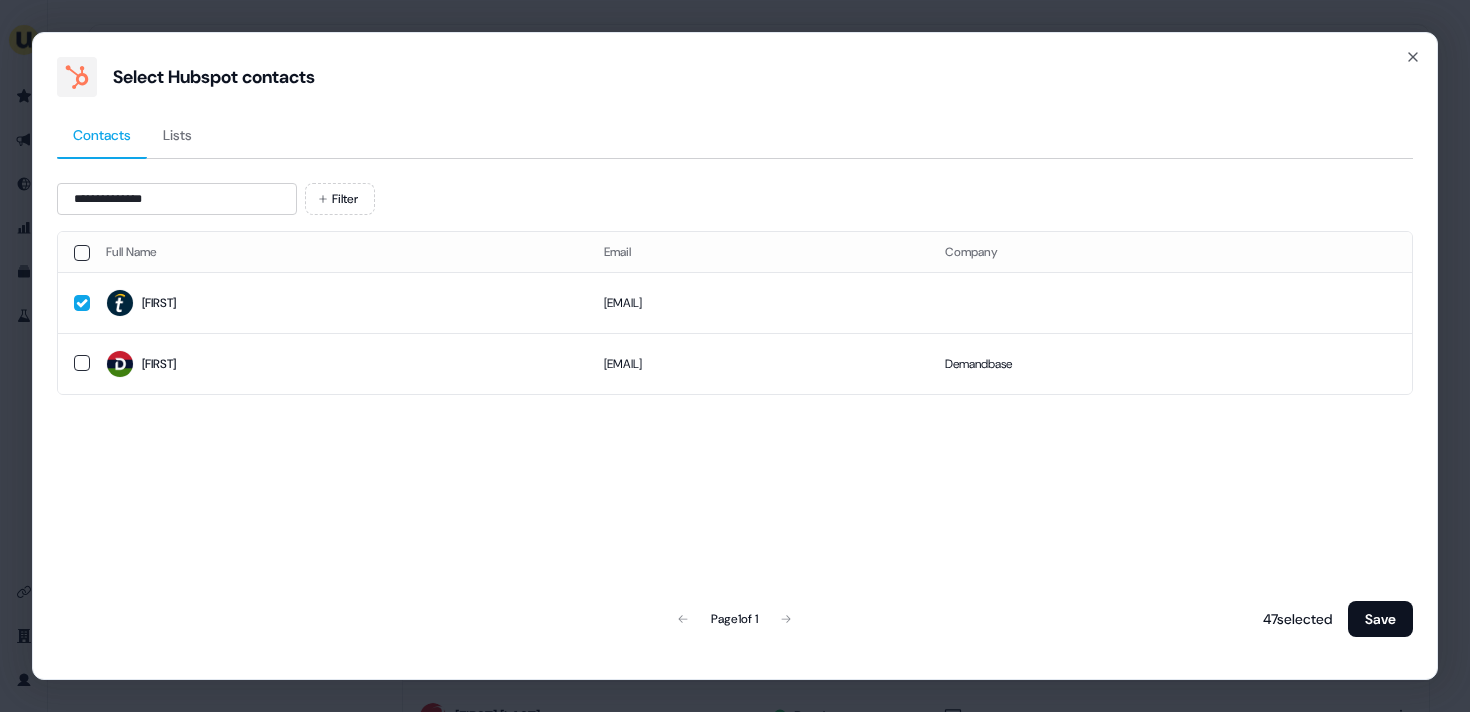 click on "**********" at bounding box center (735, 356) 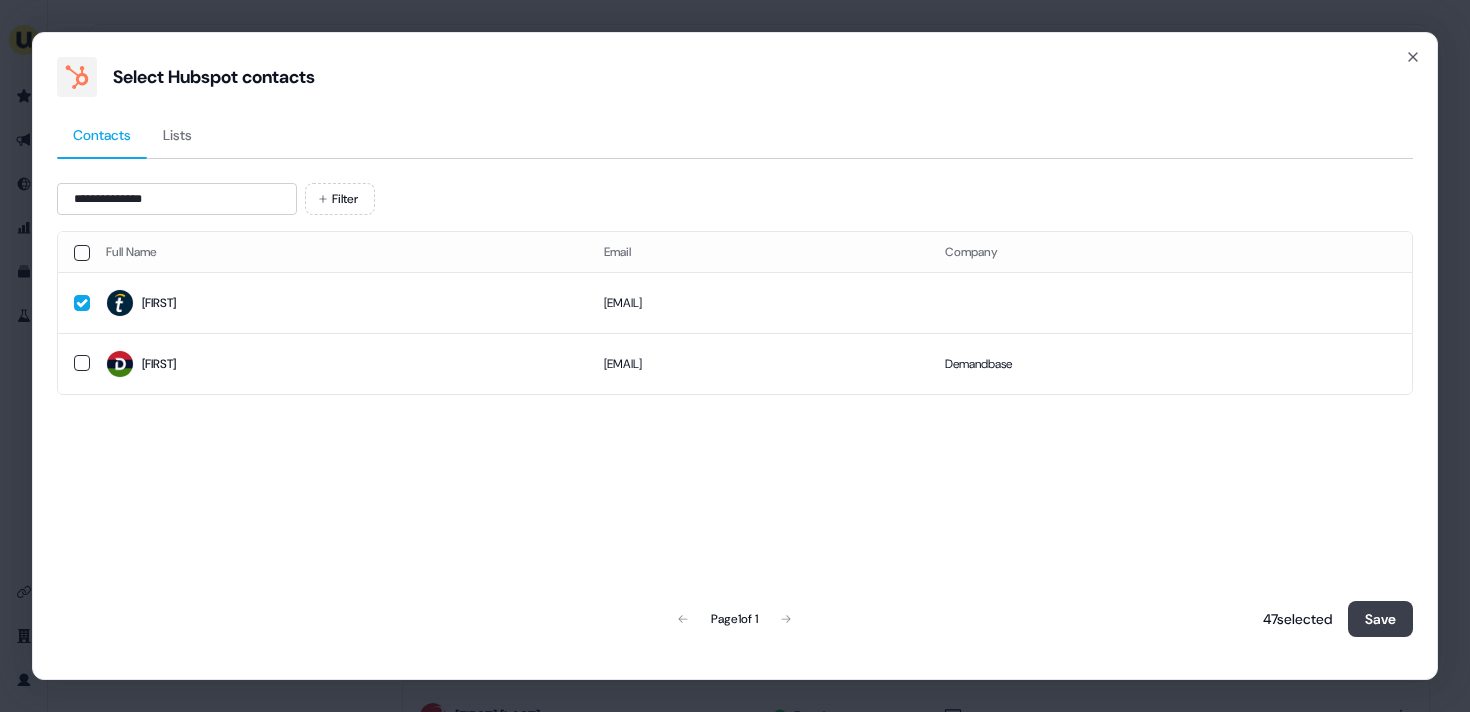 click on "Save" at bounding box center [1380, 619] 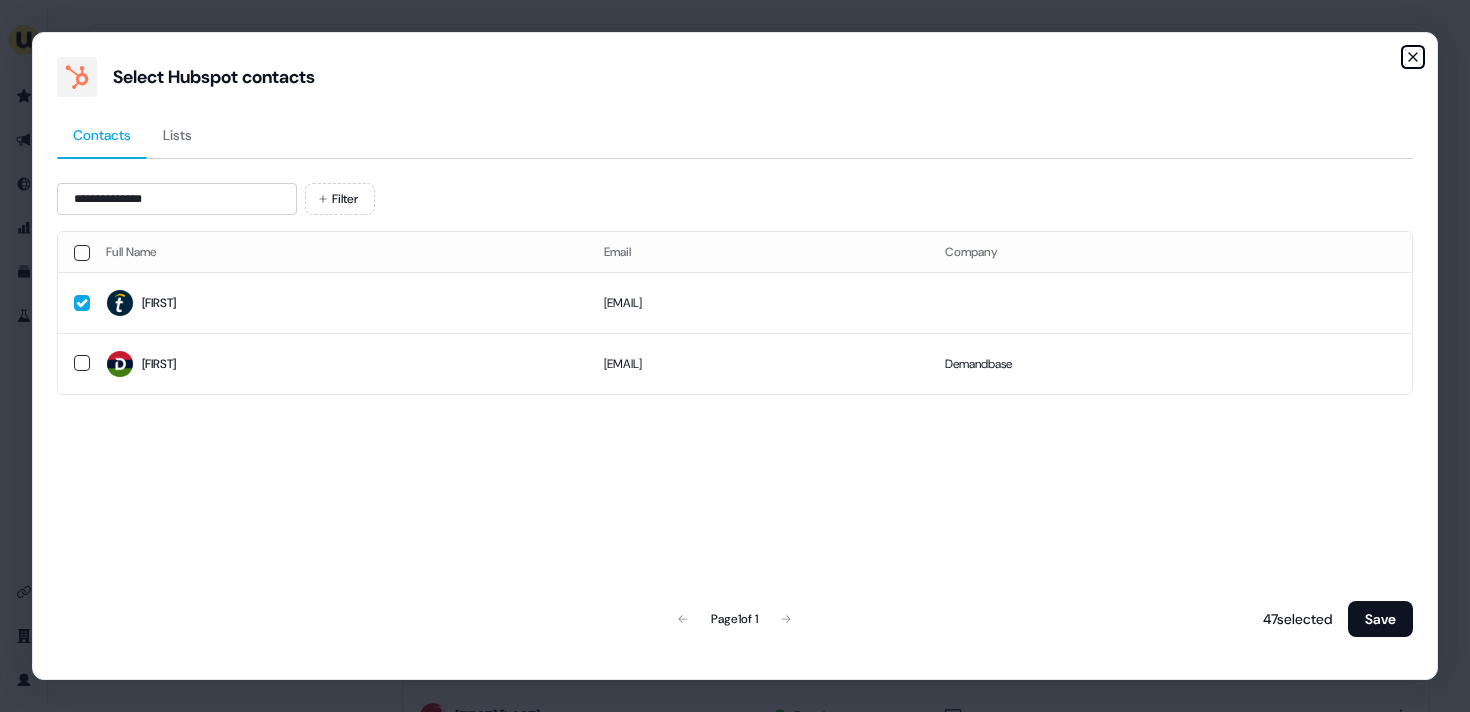 click 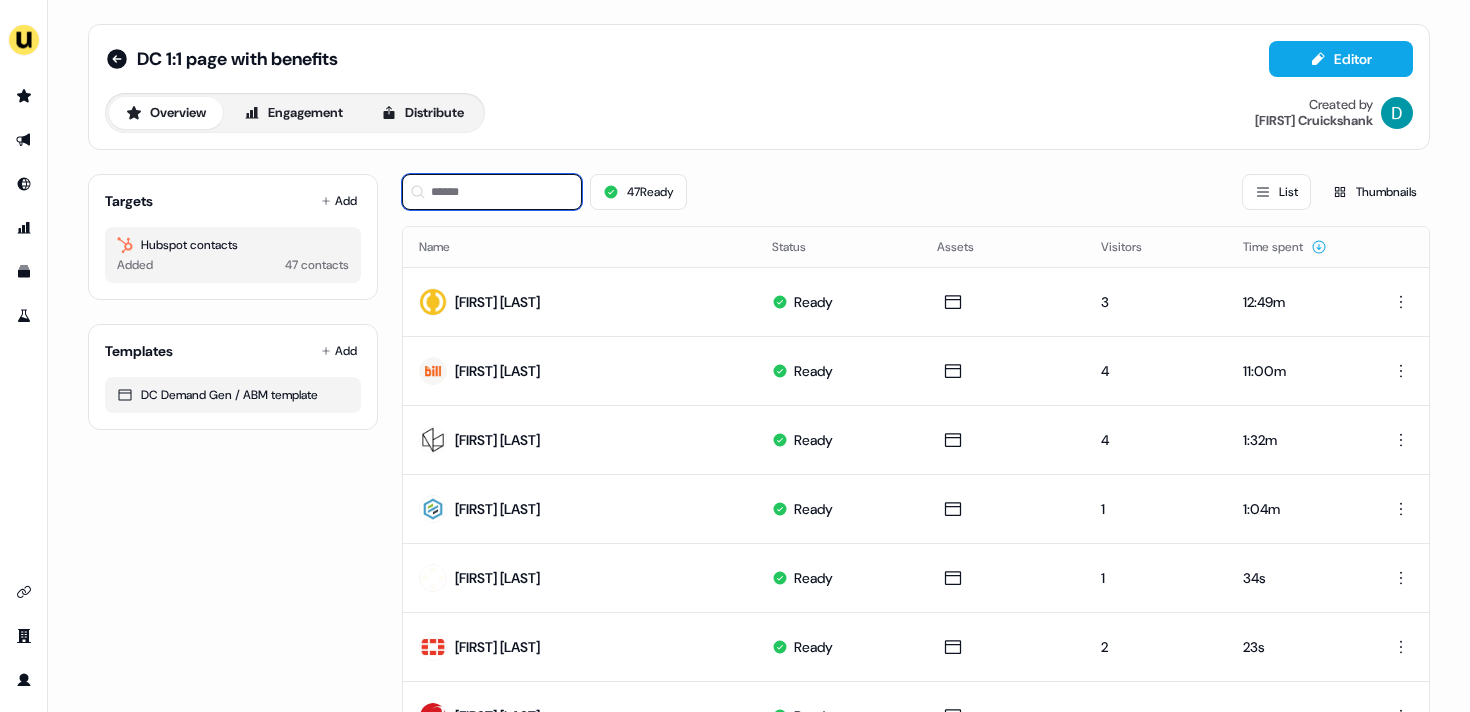 click at bounding box center [492, 192] 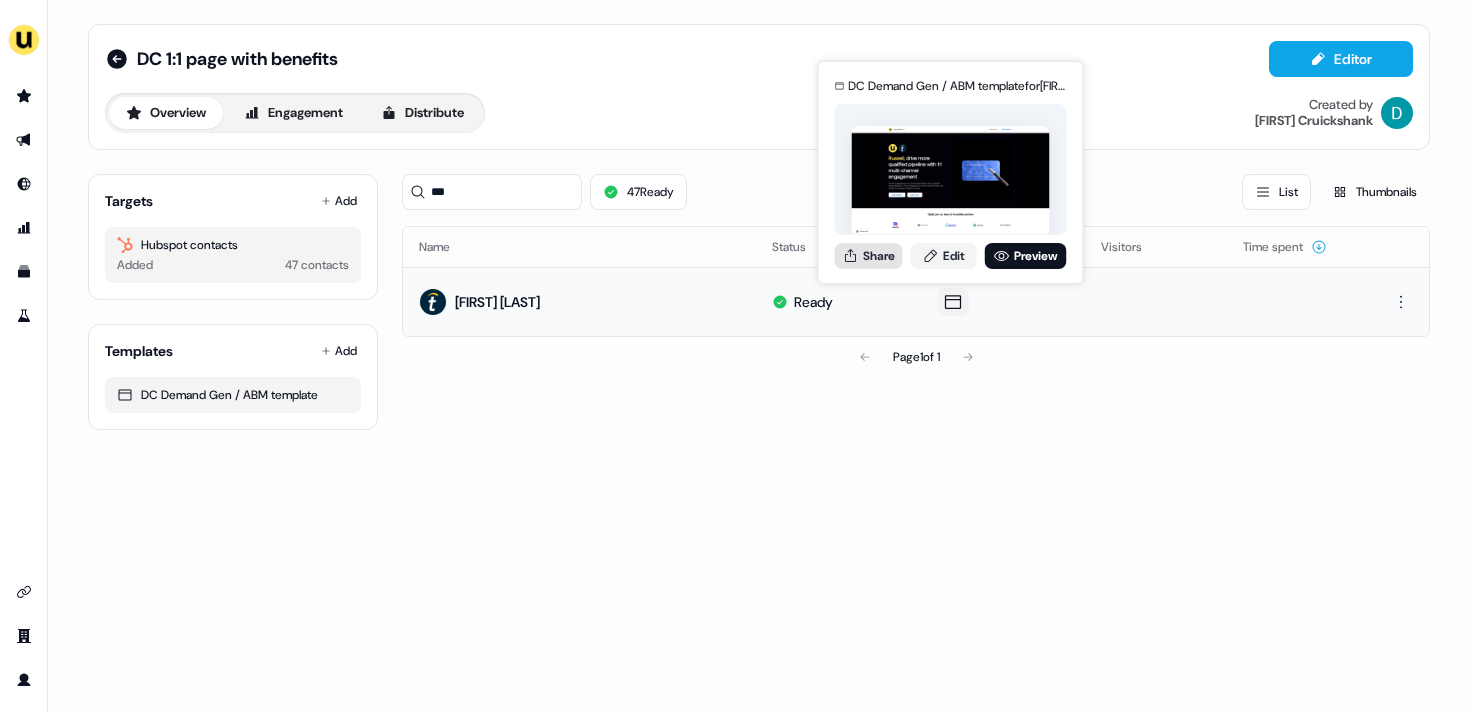 click on "Share" at bounding box center [869, 256] 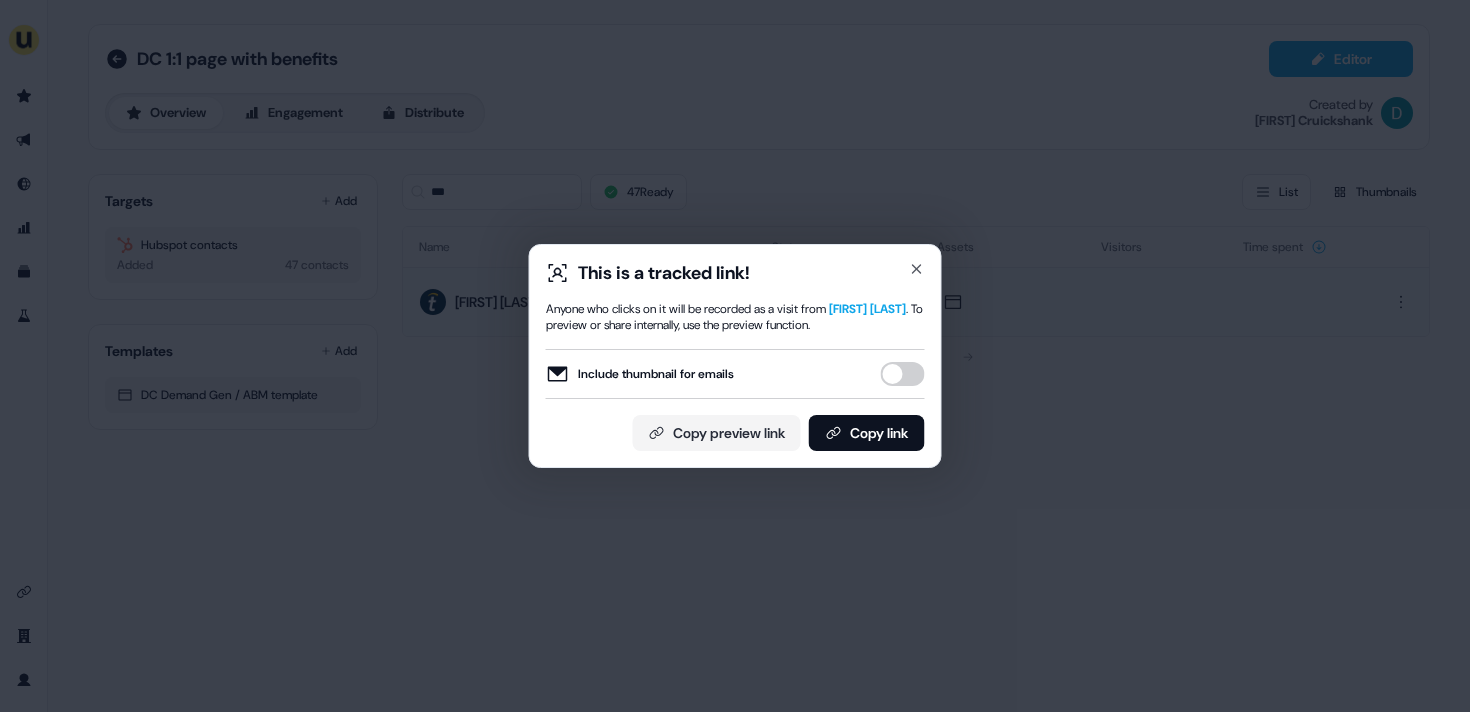 click on "Include thumbnail for emails" at bounding box center (903, 374) 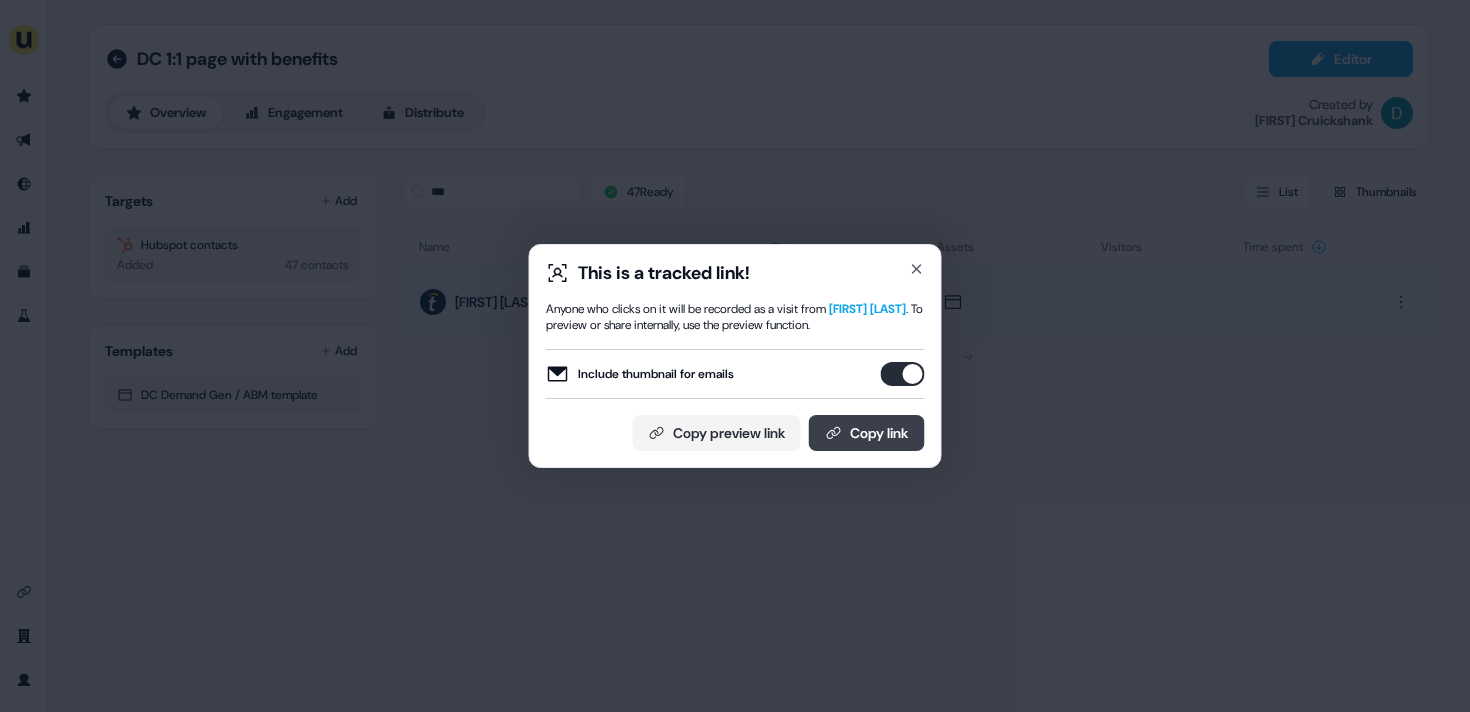 click on "Copy link" at bounding box center [867, 433] 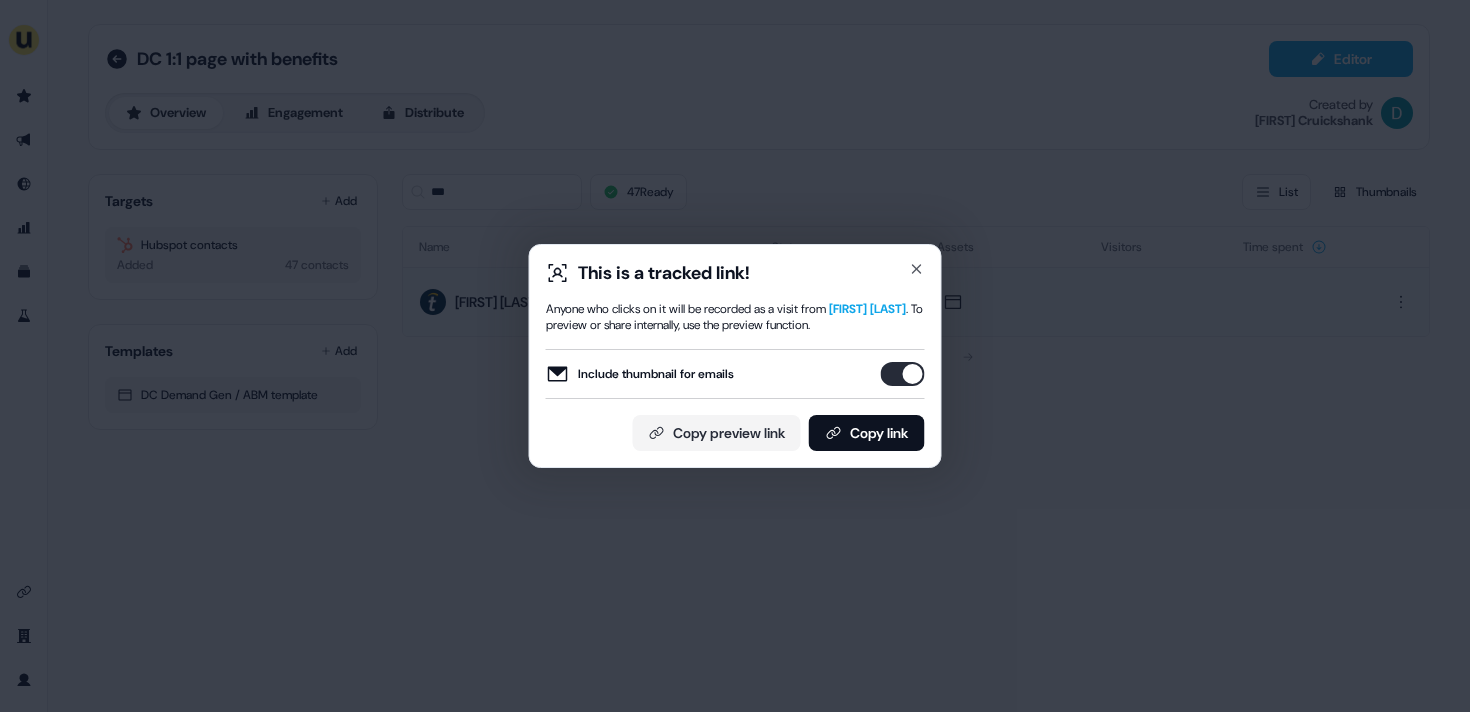 click on "This is a tracked link!" at bounding box center [735, 273] 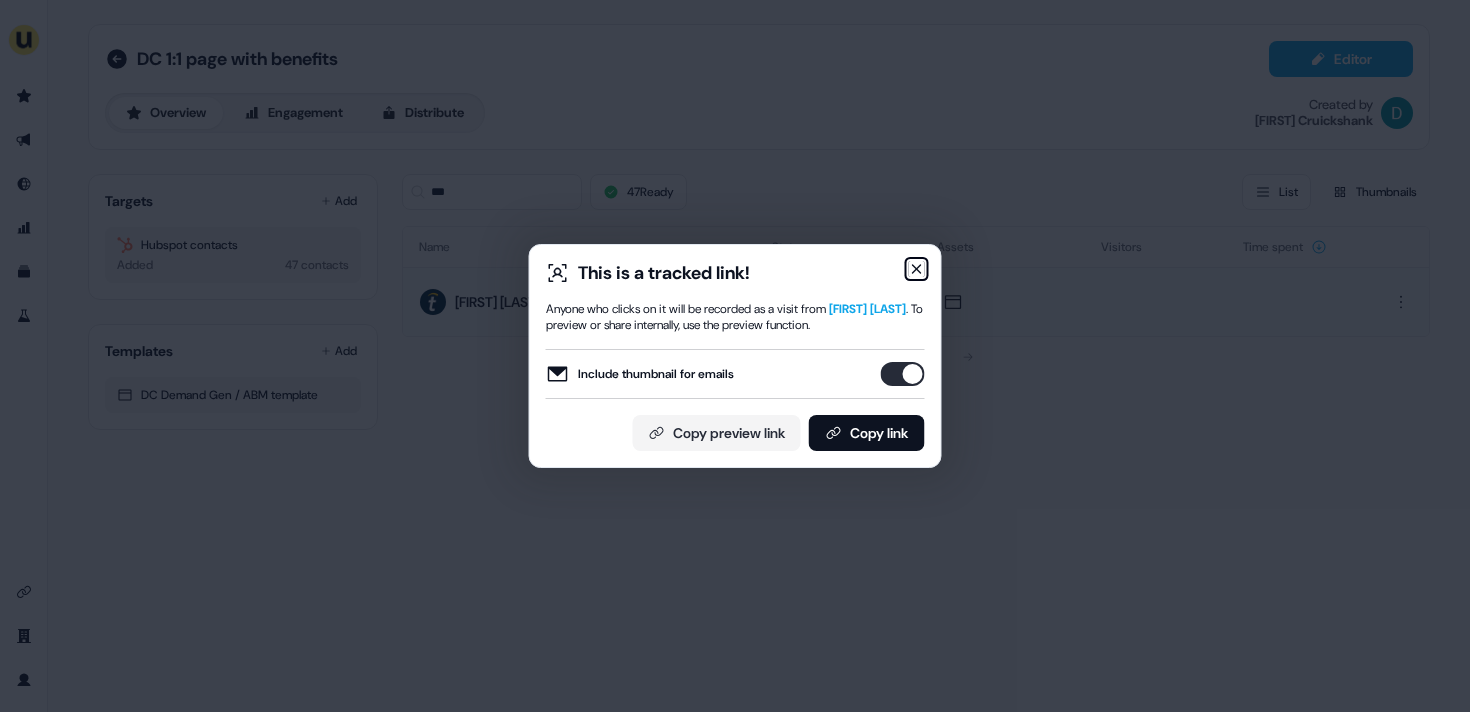 click 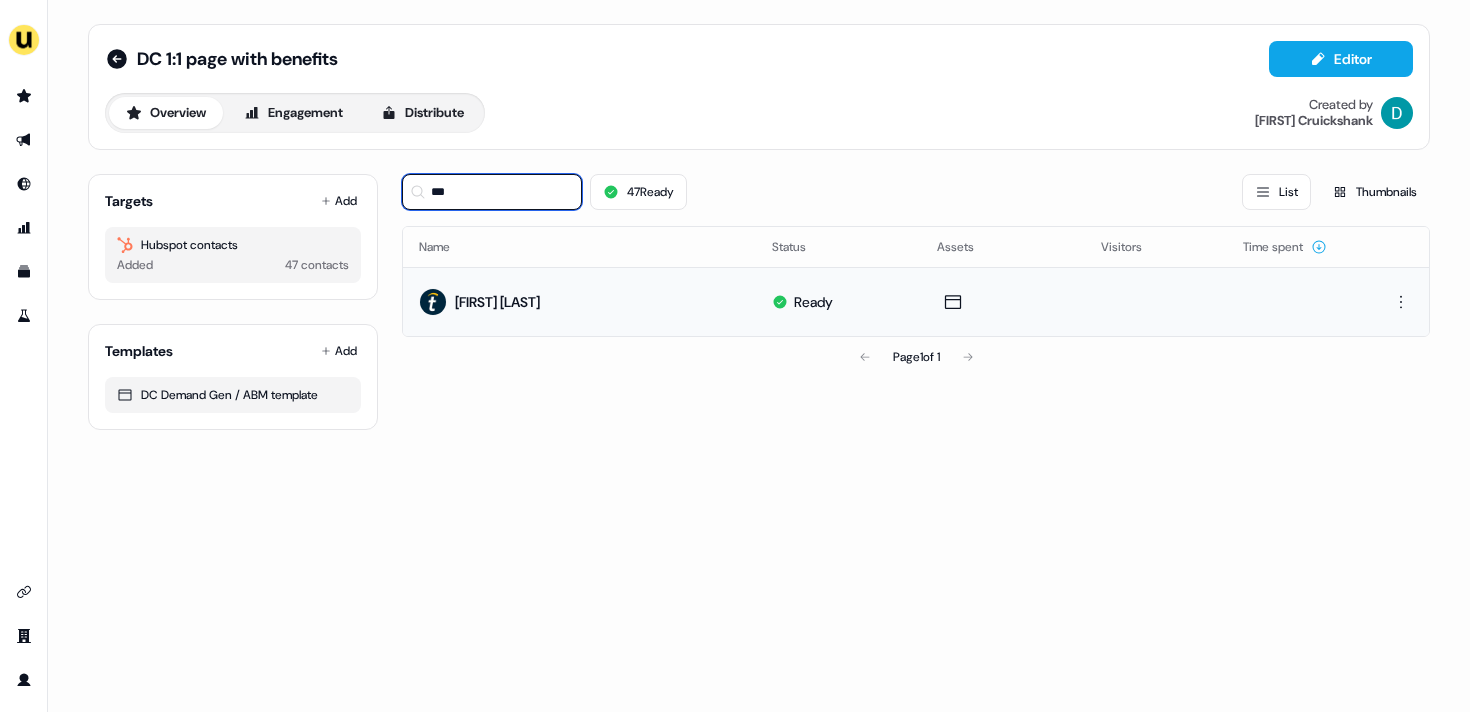 click on "***" at bounding box center [492, 192] 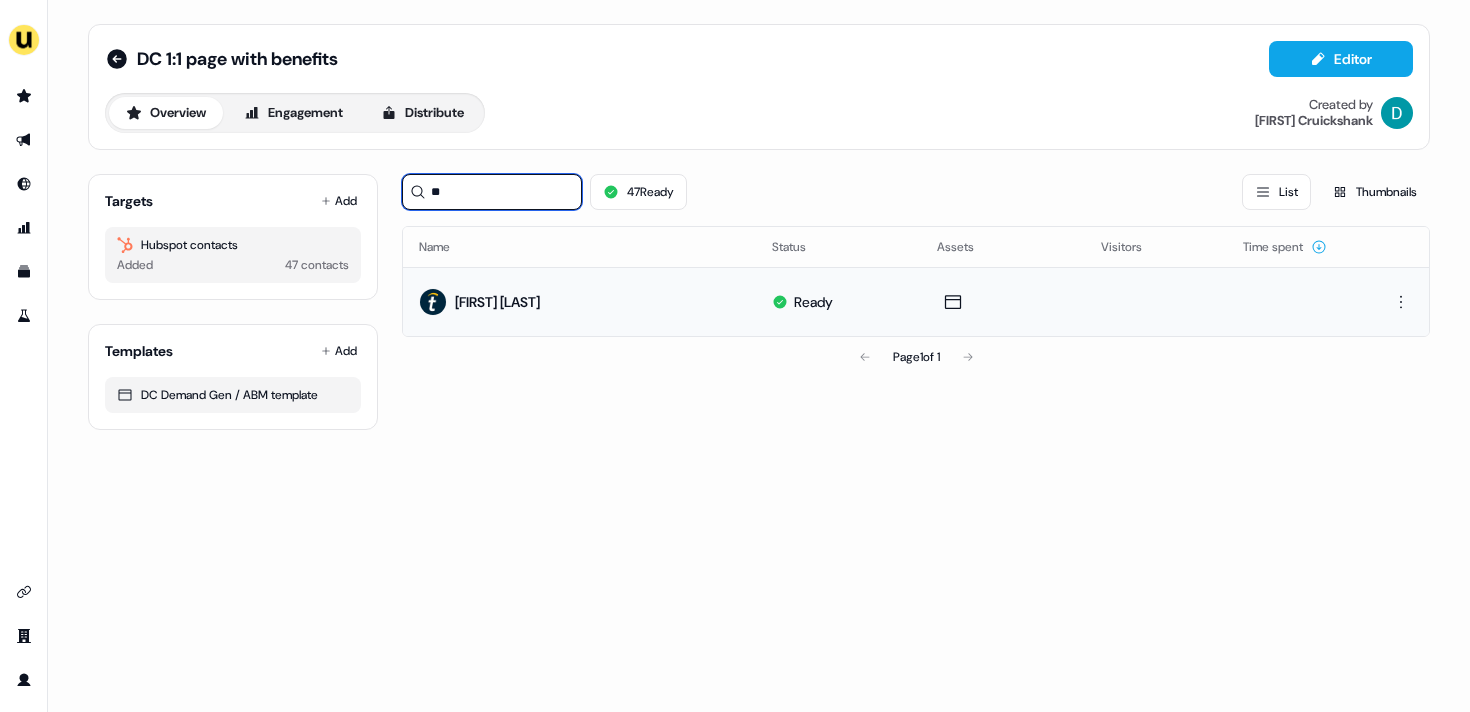 type on "*" 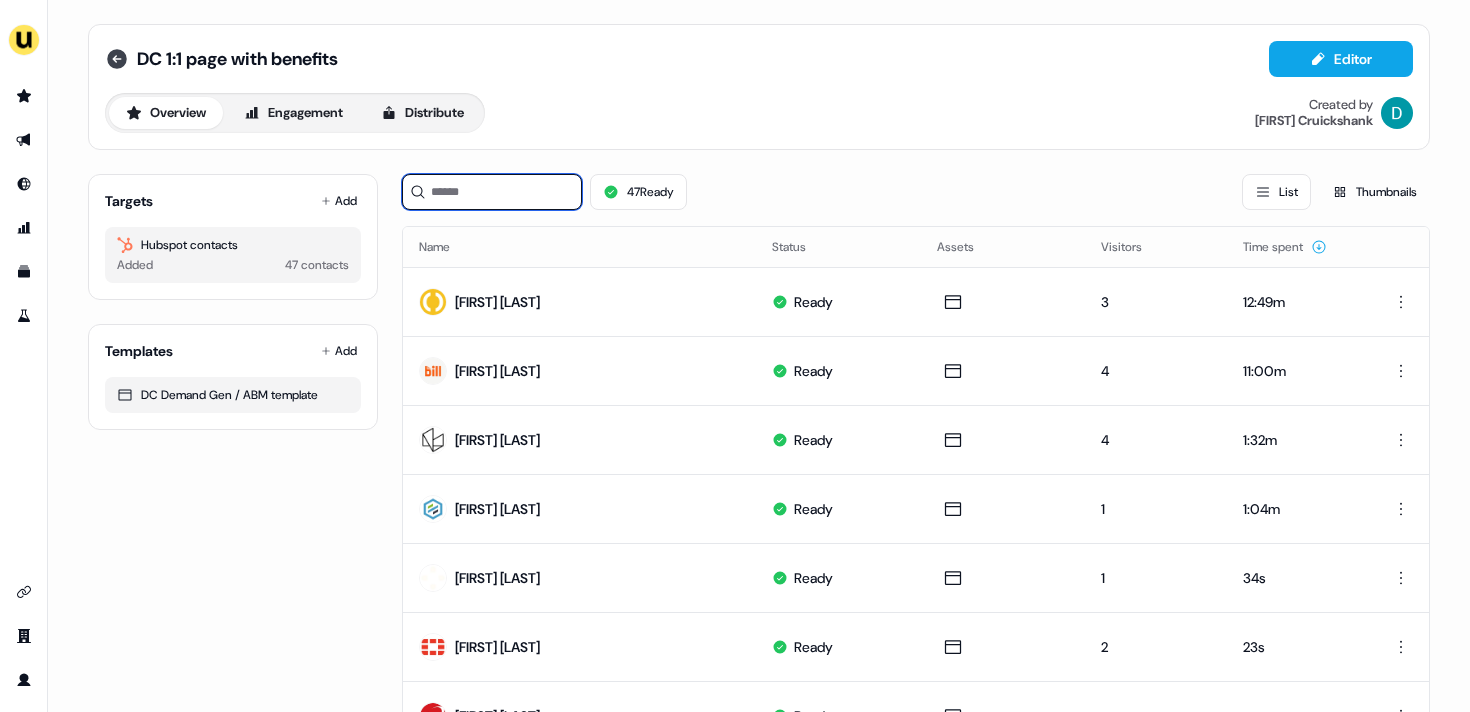 type 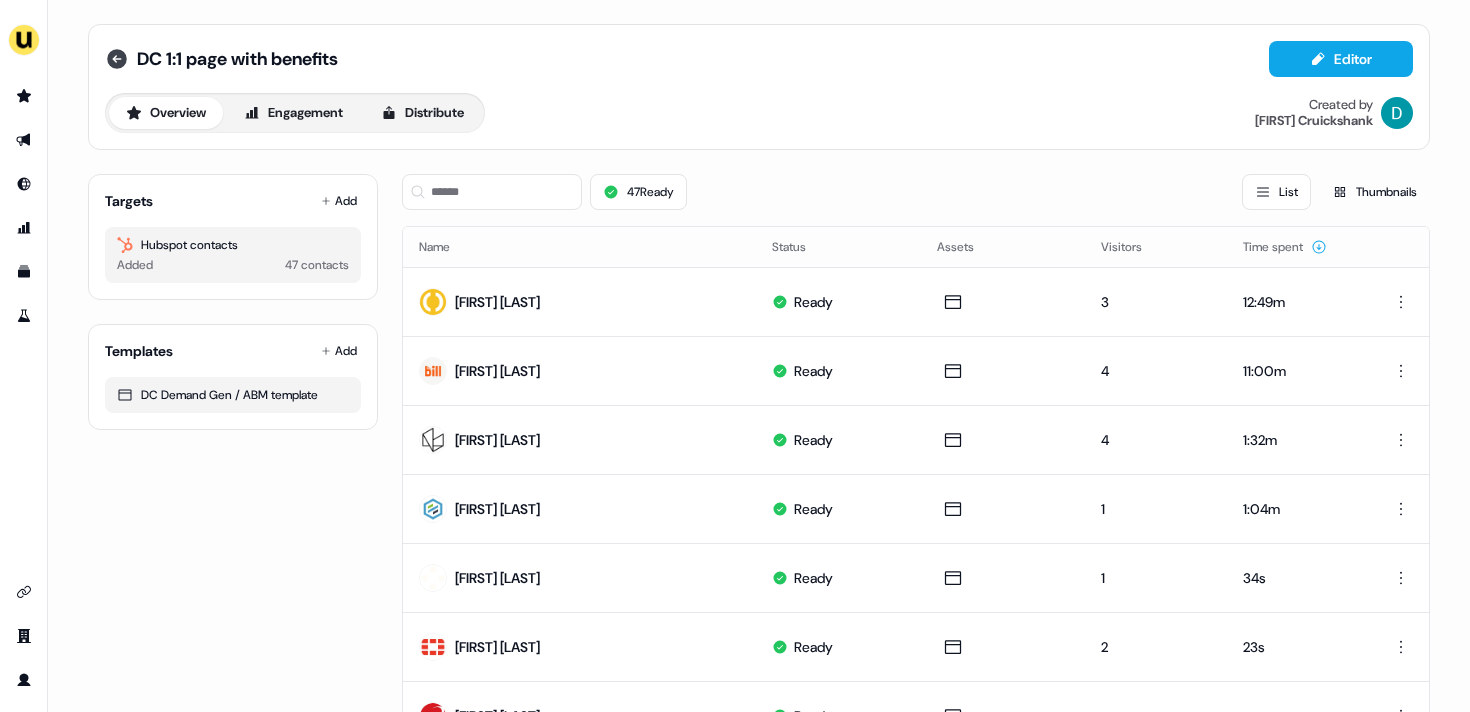 click 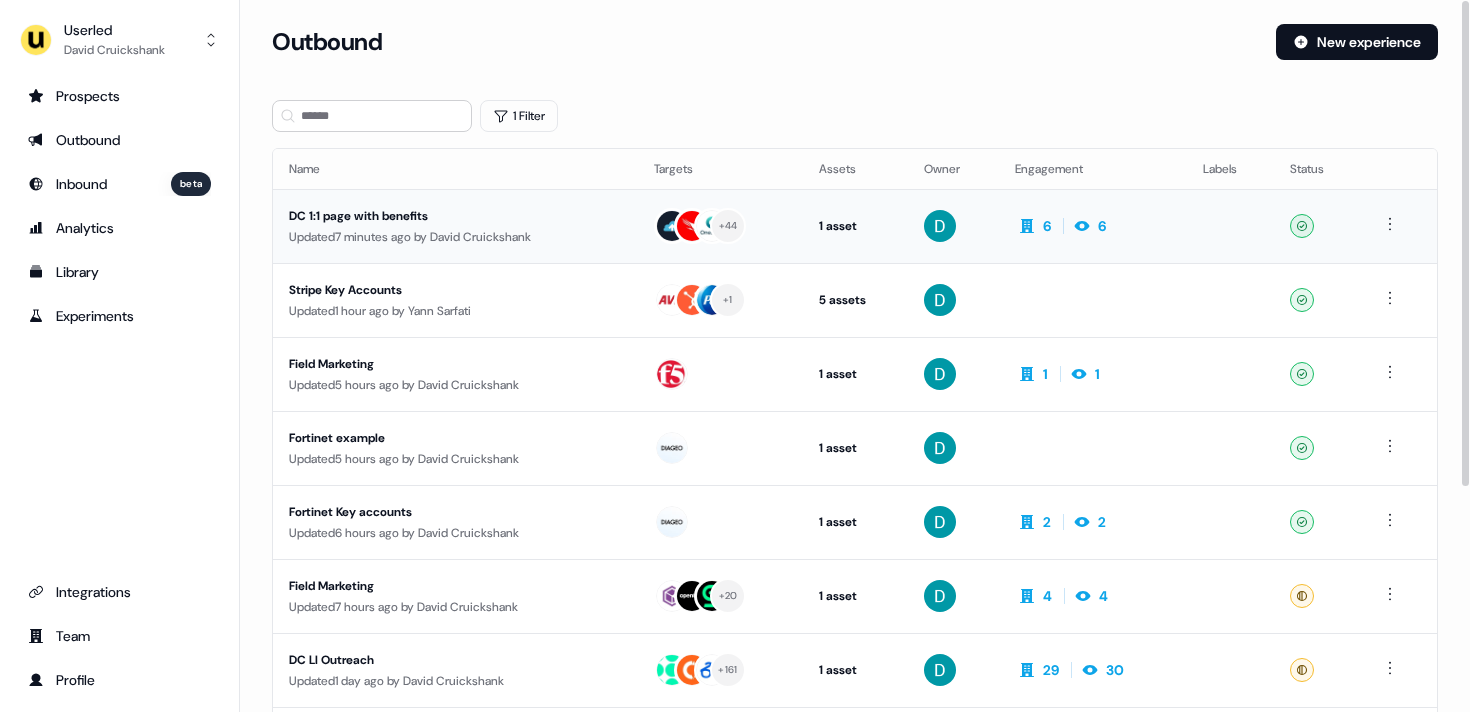 click on "DC 1:1 page with benefits" at bounding box center (455, 216) 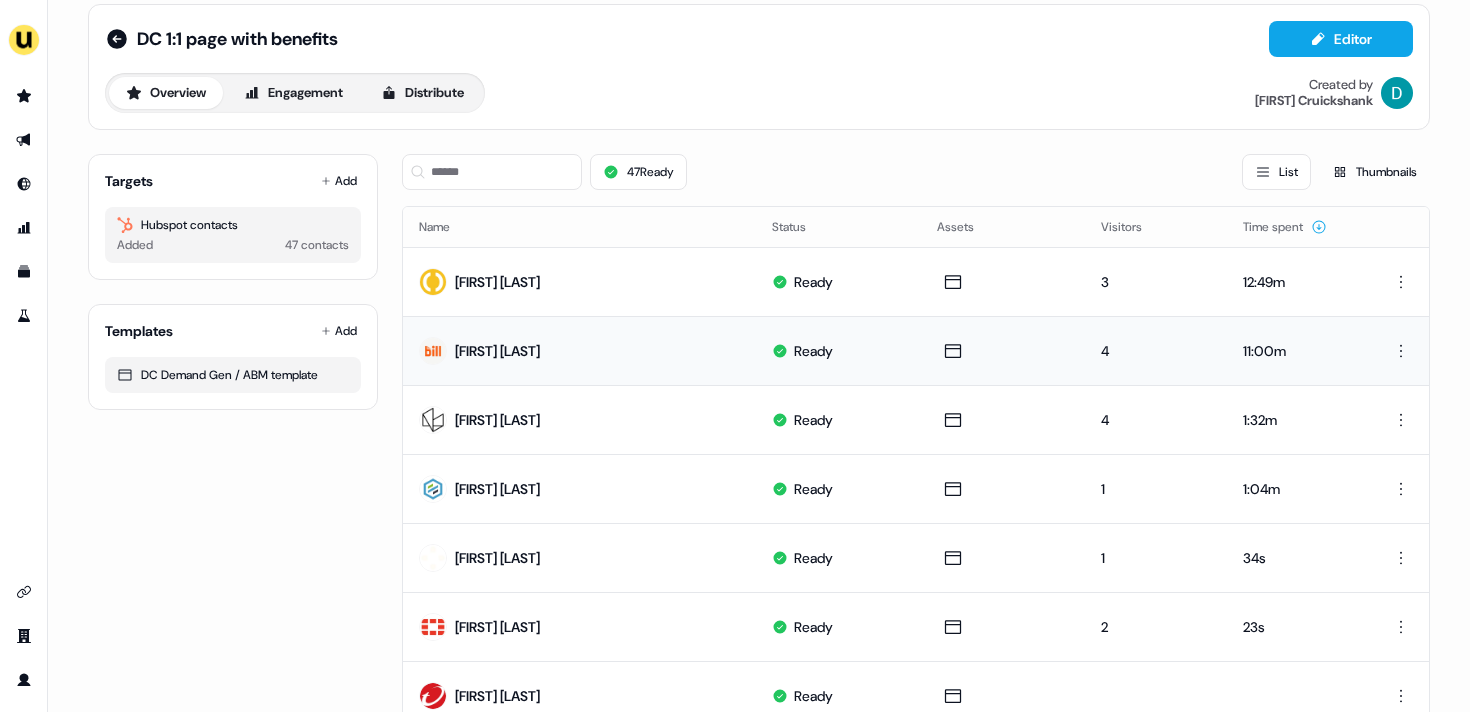 scroll, scrollTop: 0, scrollLeft: 0, axis: both 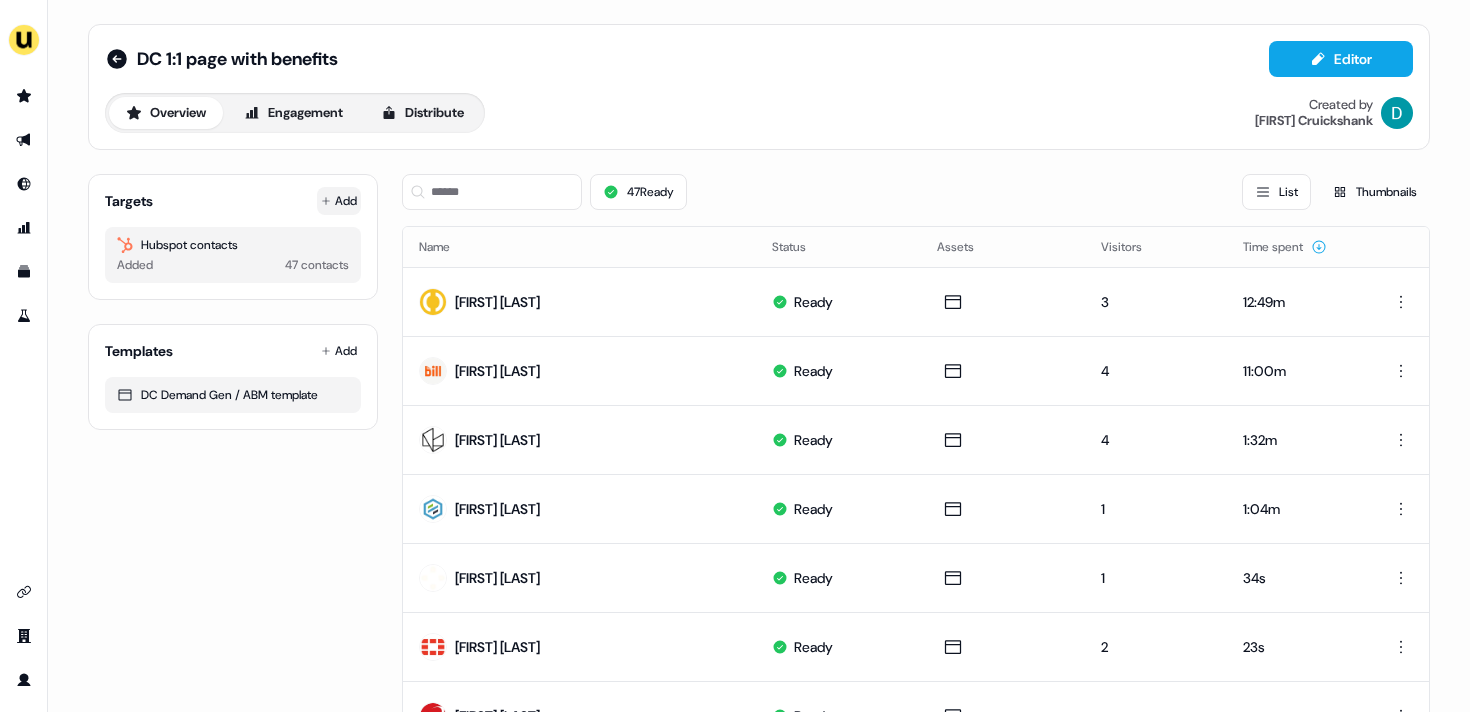 click on "Add" at bounding box center [339, 201] 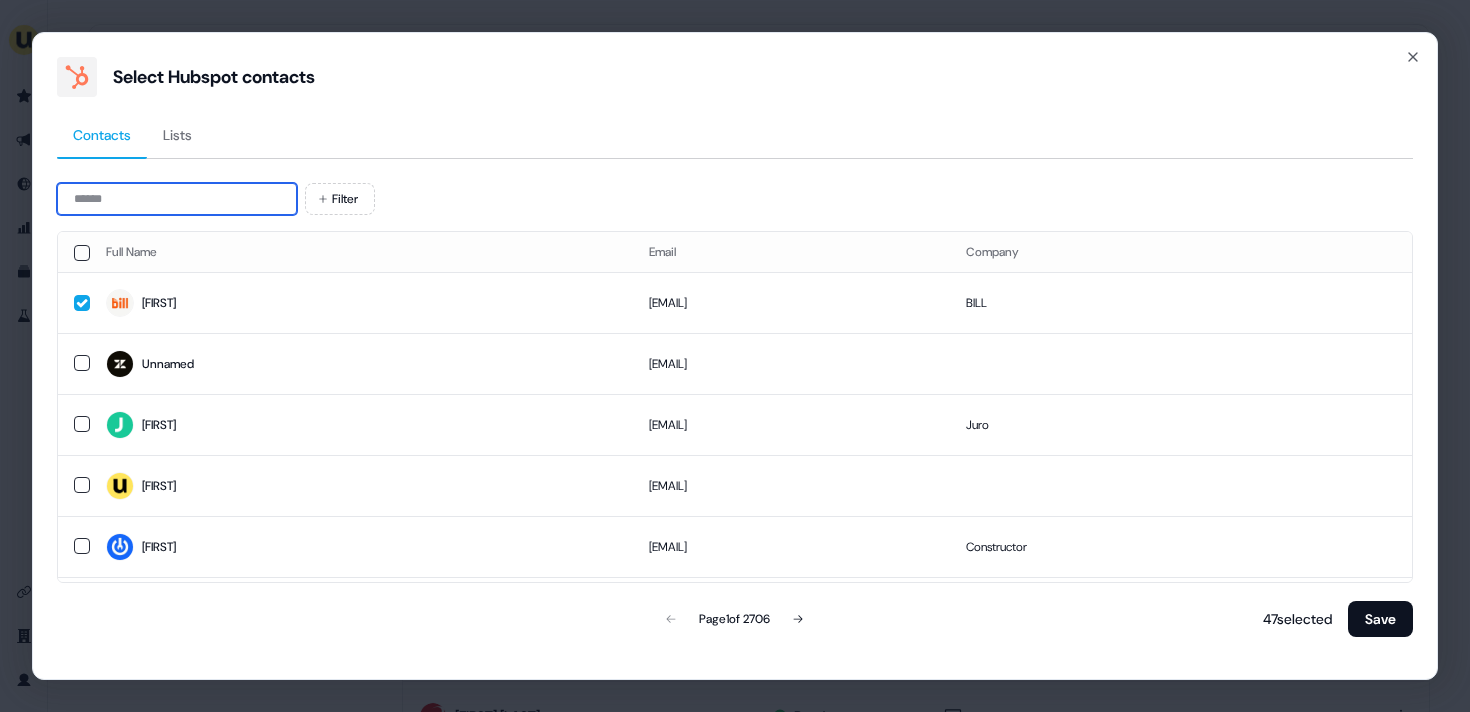 click at bounding box center (177, 199) 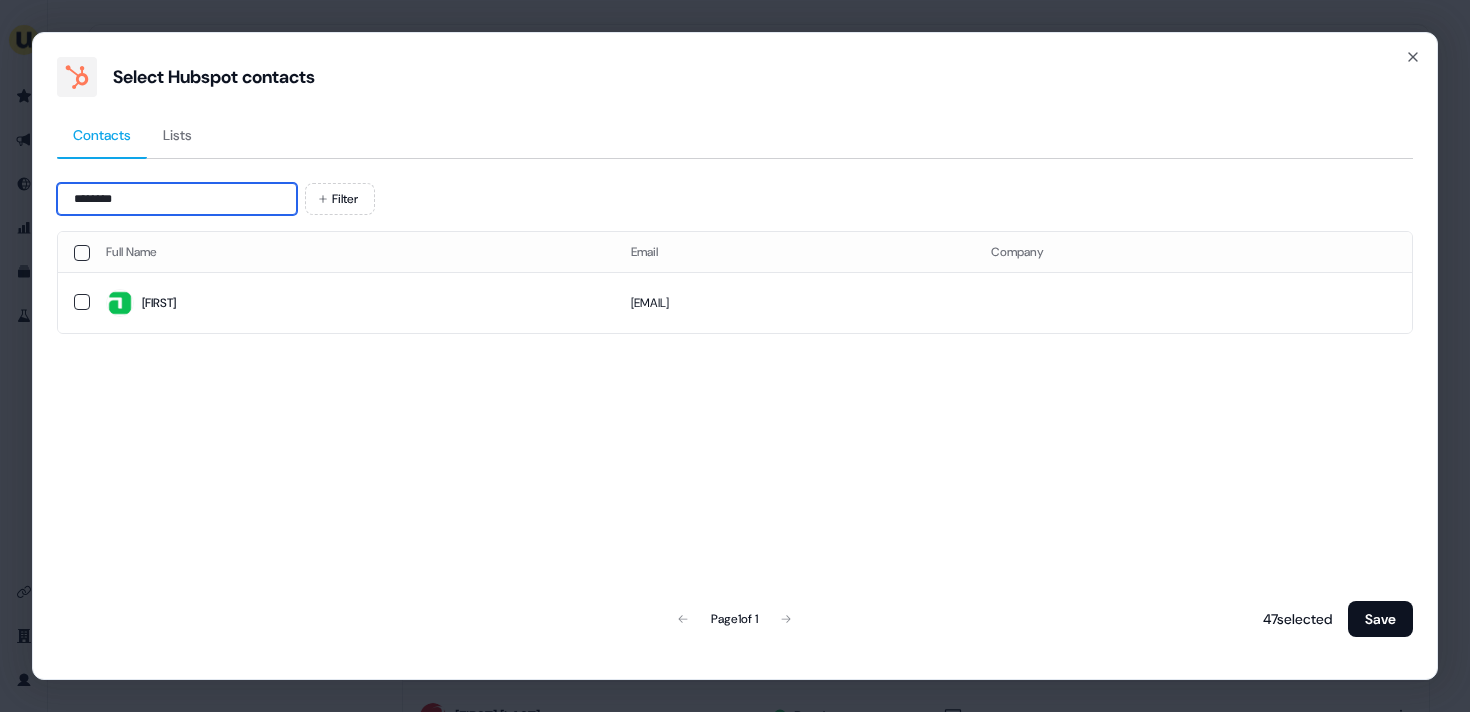 type on "********" 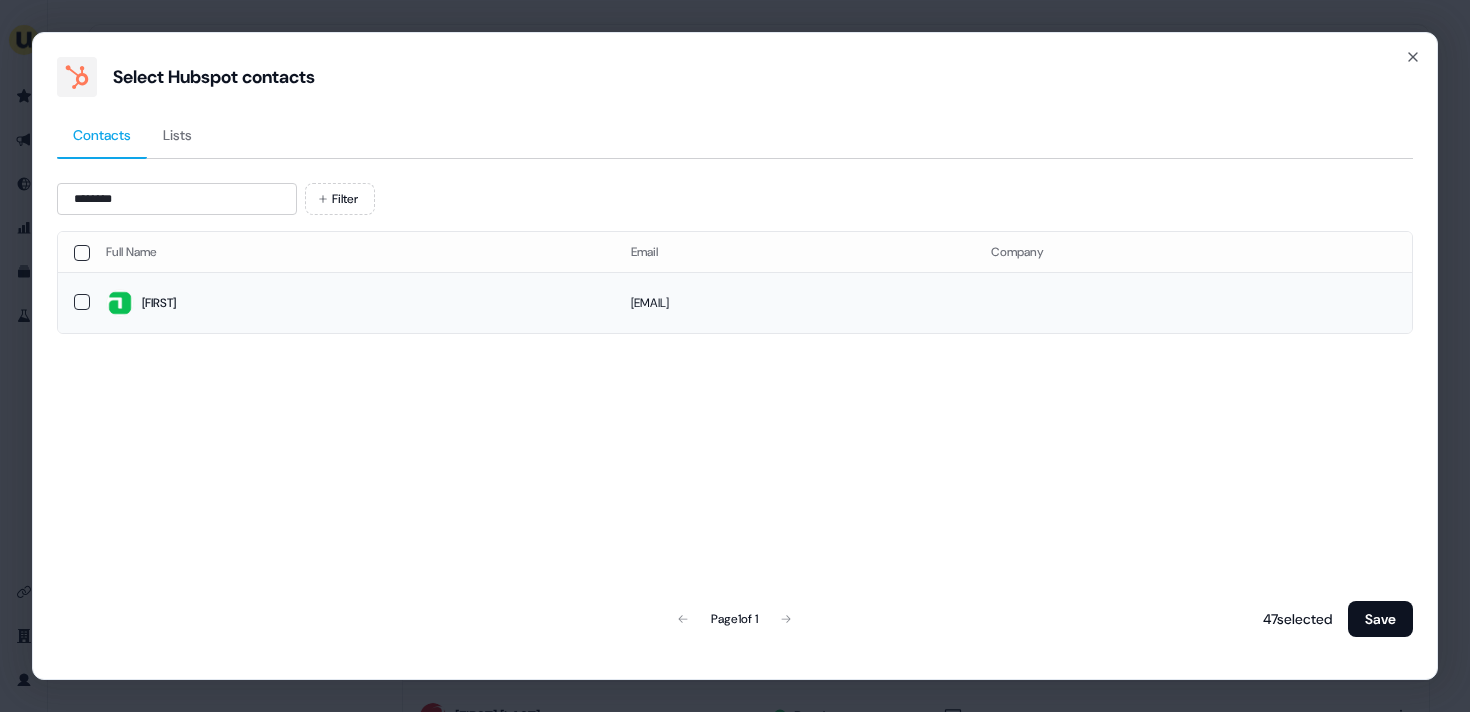 drag, startPoint x: 237, startPoint y: 255, endPoint x: 238, endPoint y: 278, distance: 23.021729 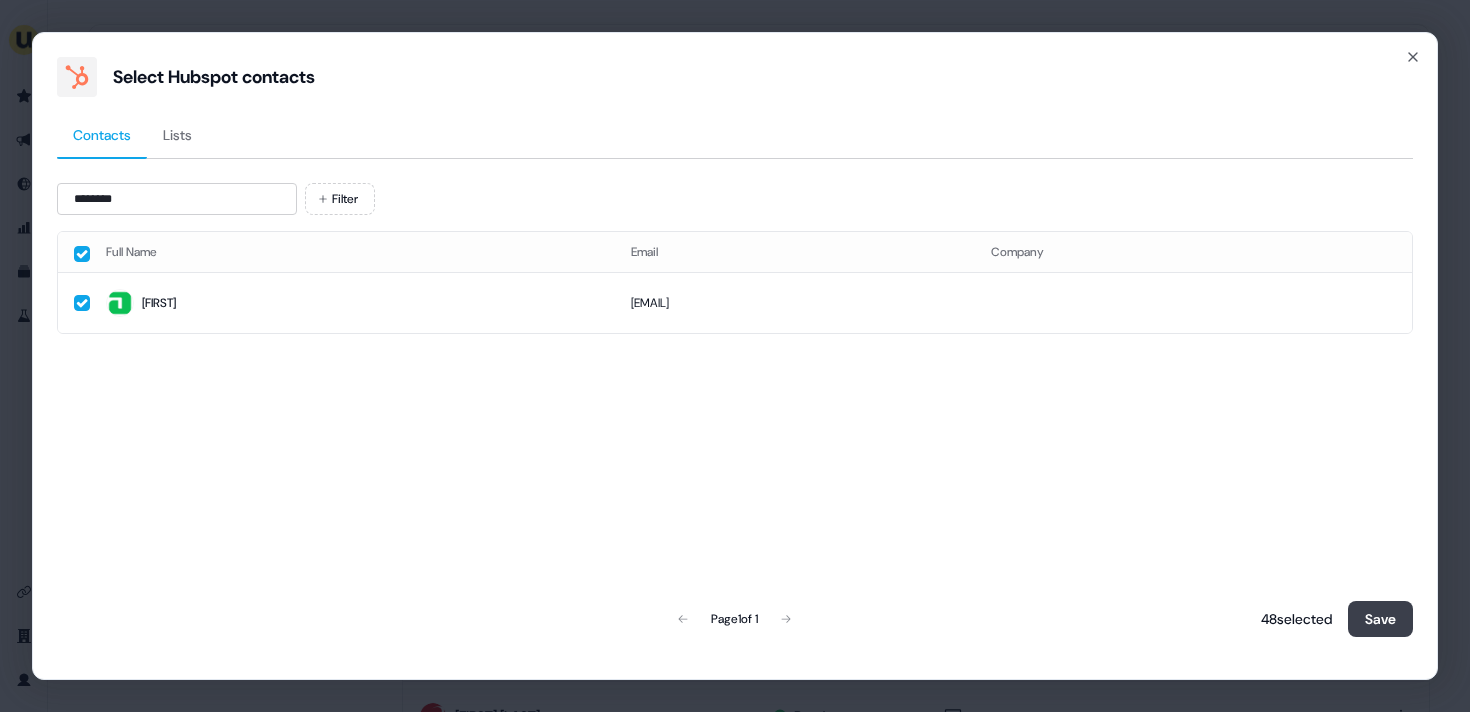 click on "Save" at bounding box center (1380, 619) 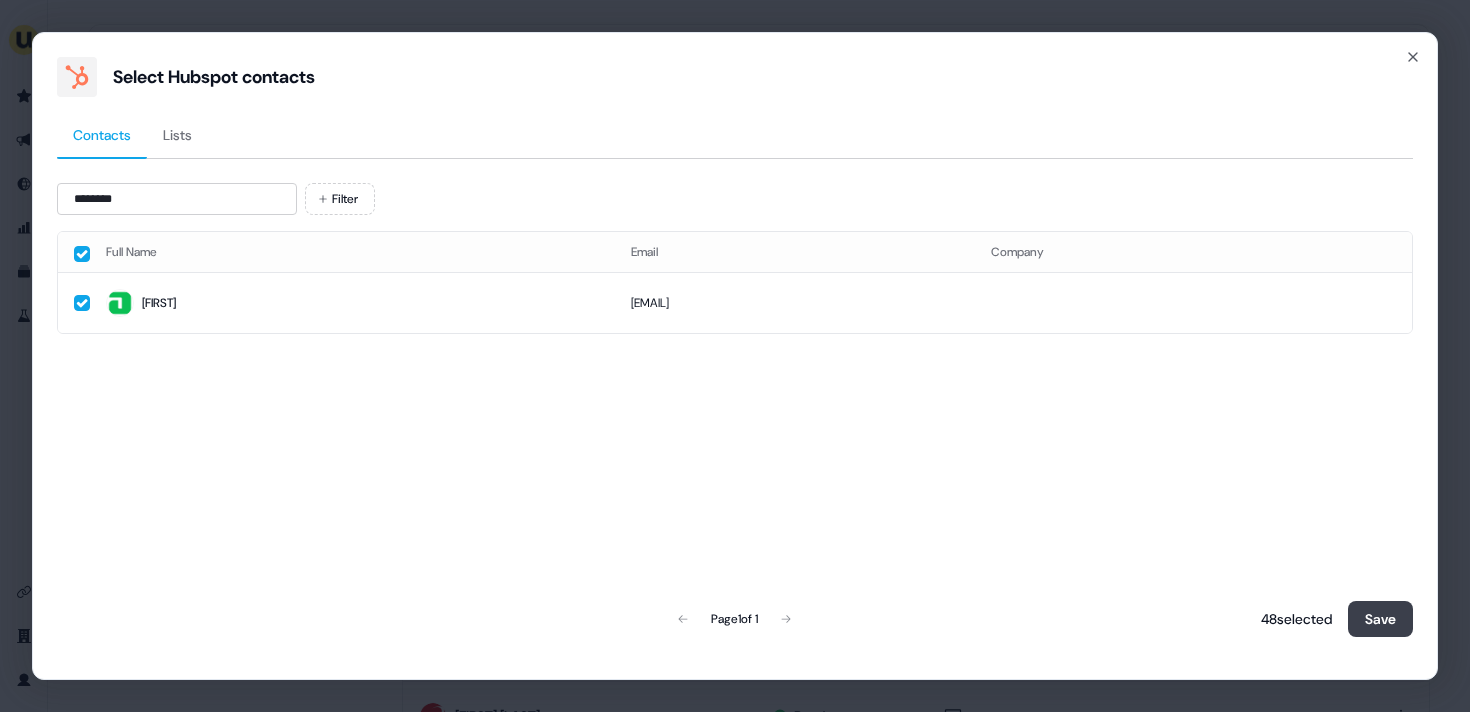 click on "Save" at bounding box center (1380, 619) 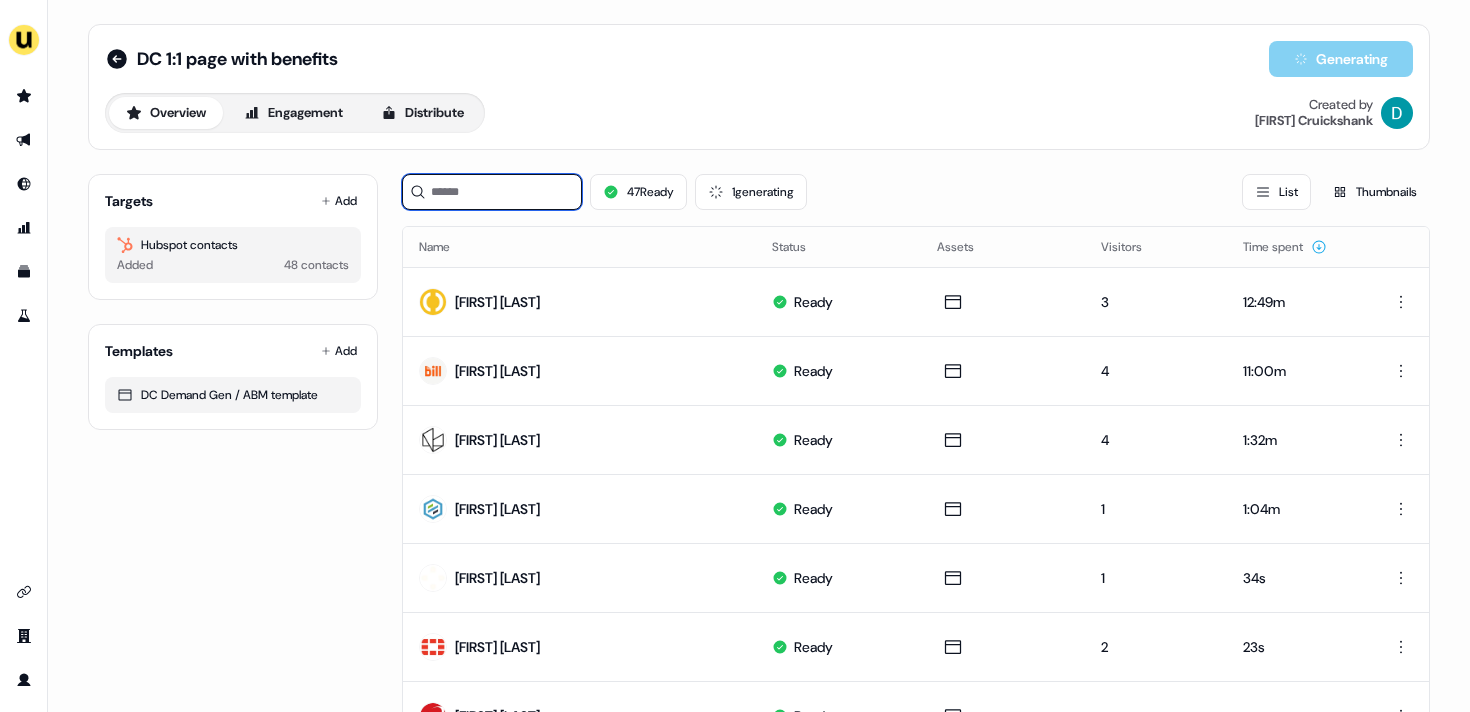 click at bounding box center (492, 192) 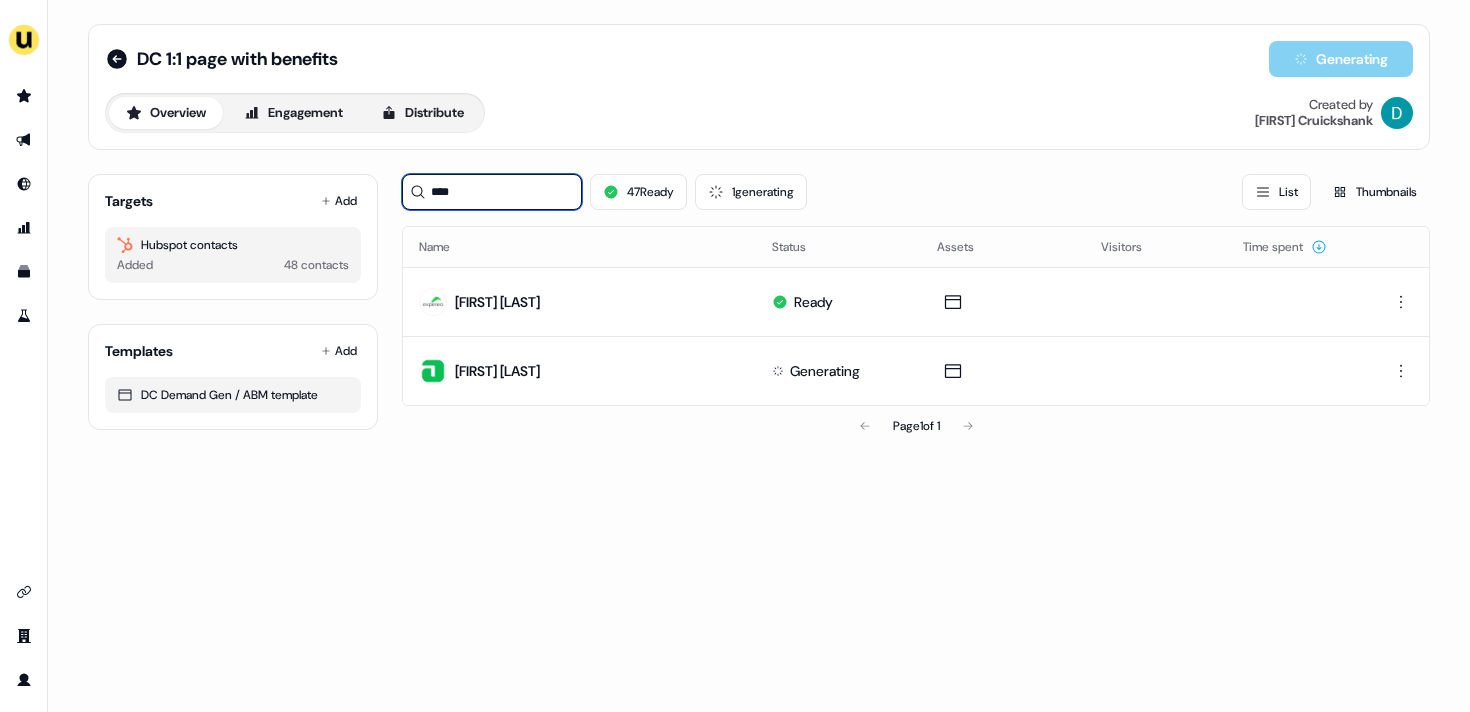 type on "****" 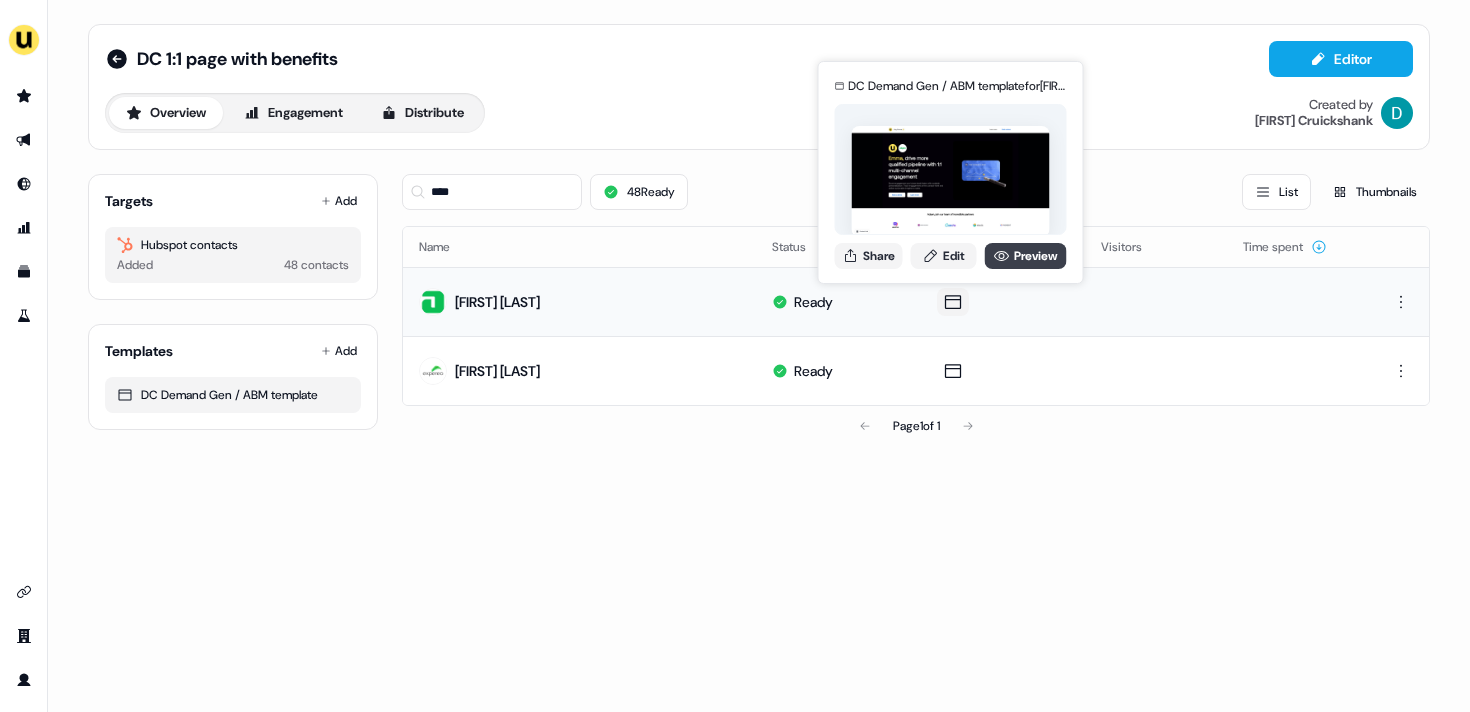 click on "Preview" at bounding box center (1026, 256) 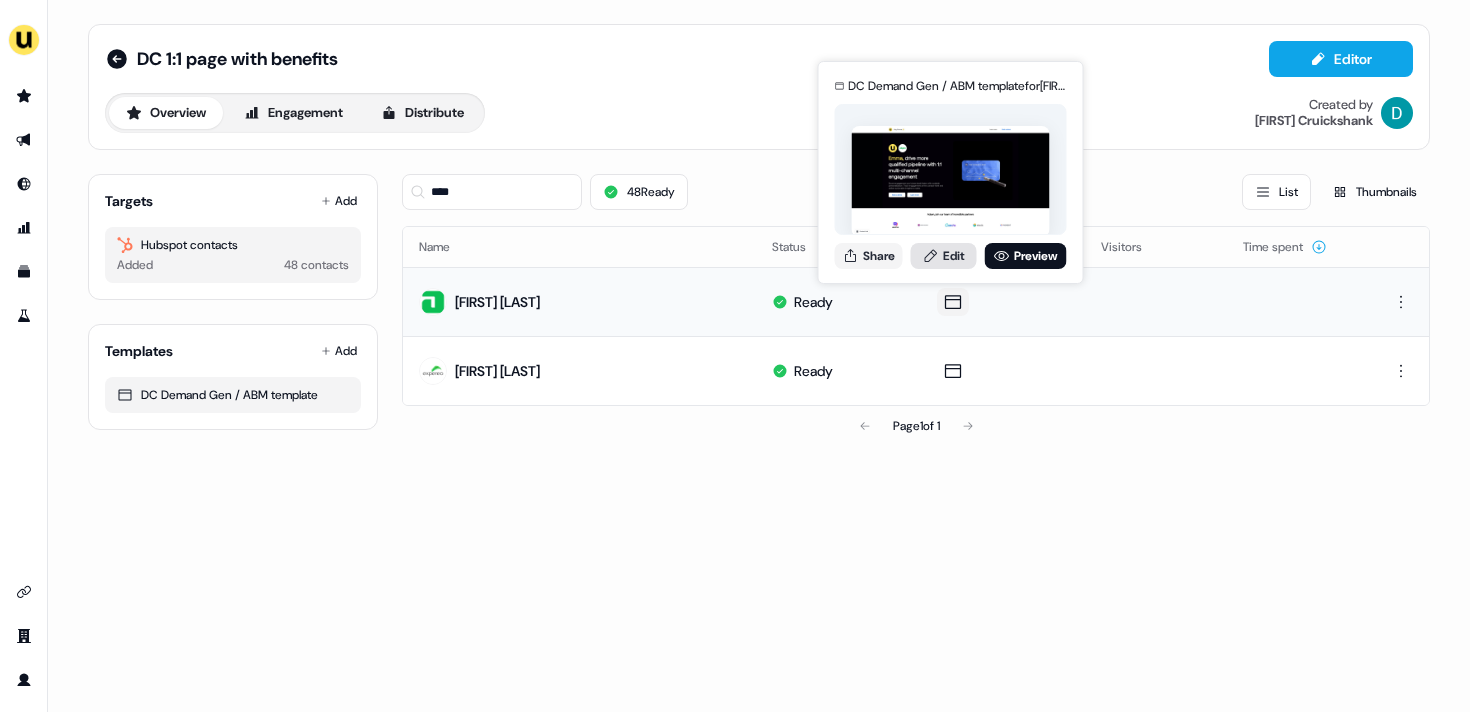 click on "Edit" at bounding box center (944, 256) 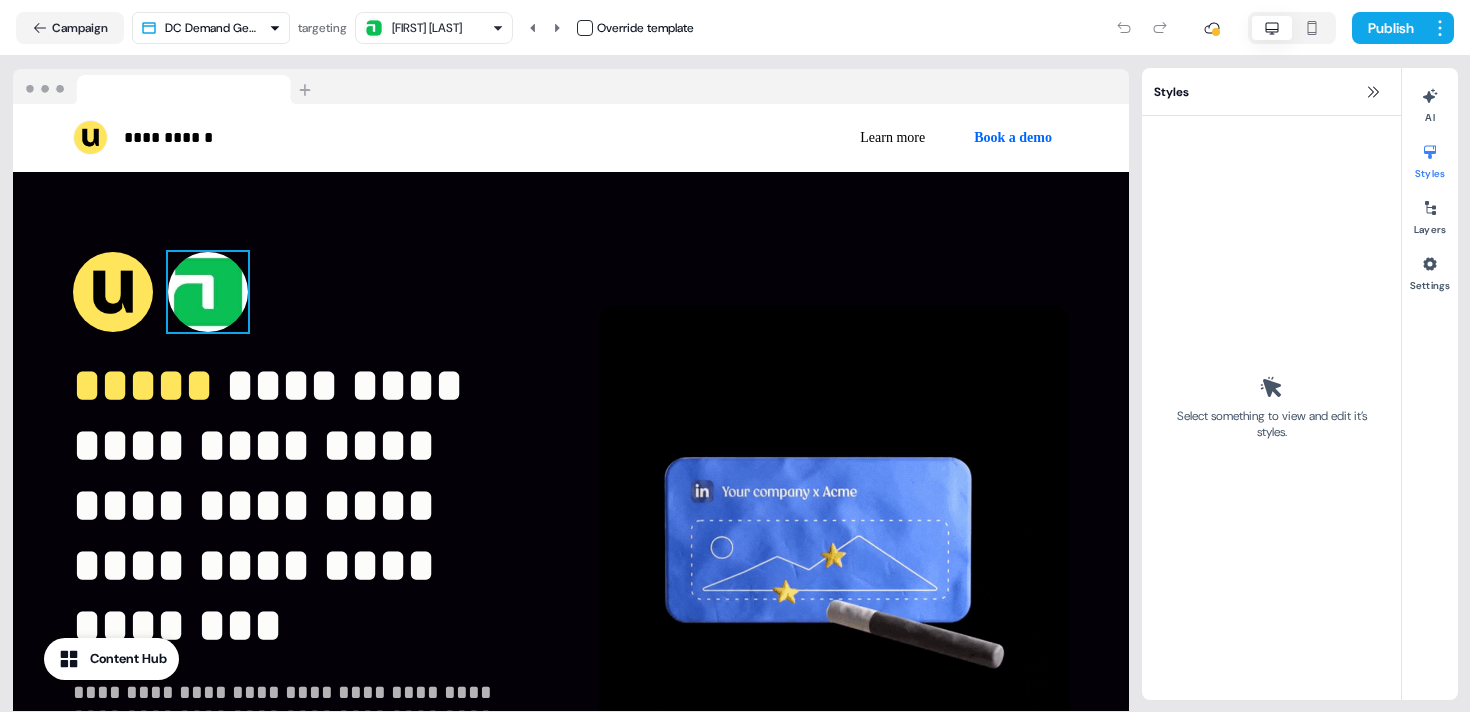 click at bounding box center [208, 292] 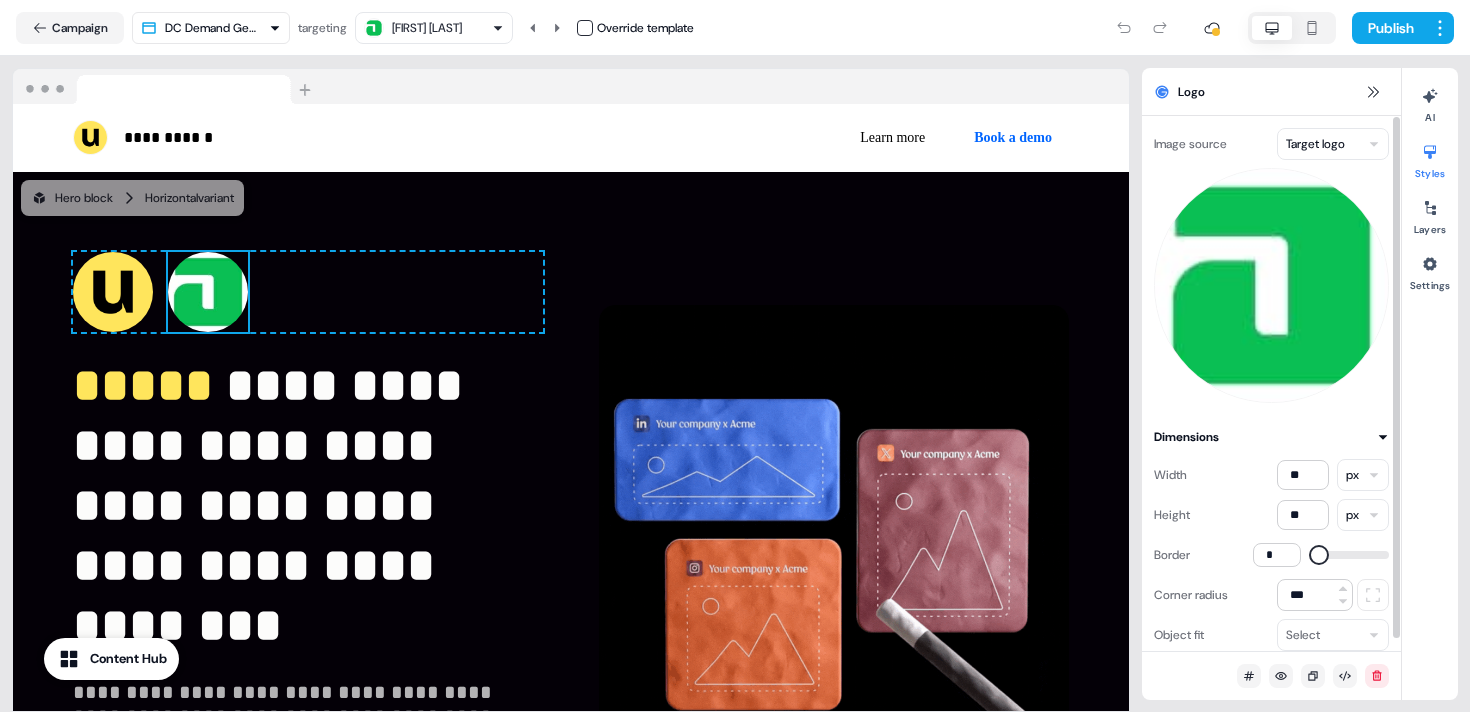 click on "**********" at bounding box center (735, 356) 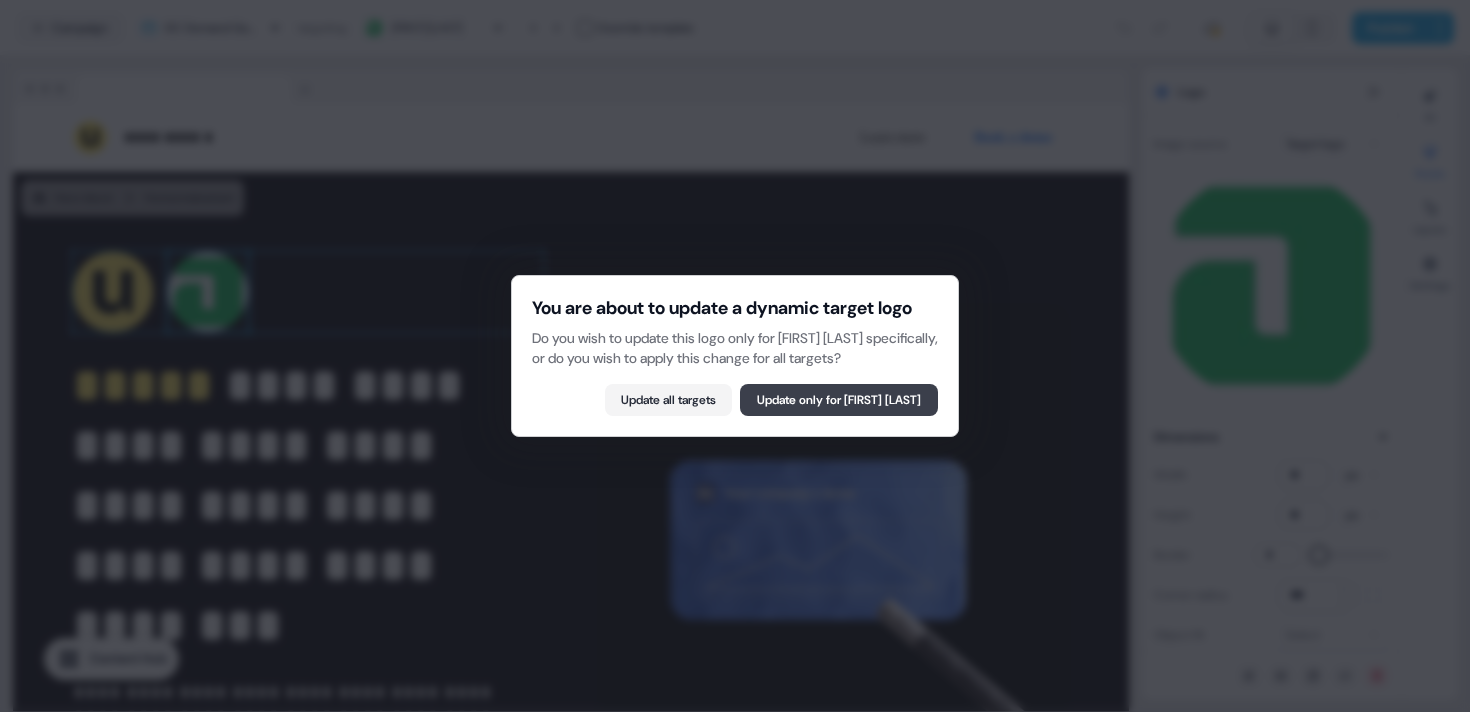 click on "Update only for Emma Leigh-Morgan" at bounding box center [839, 400] 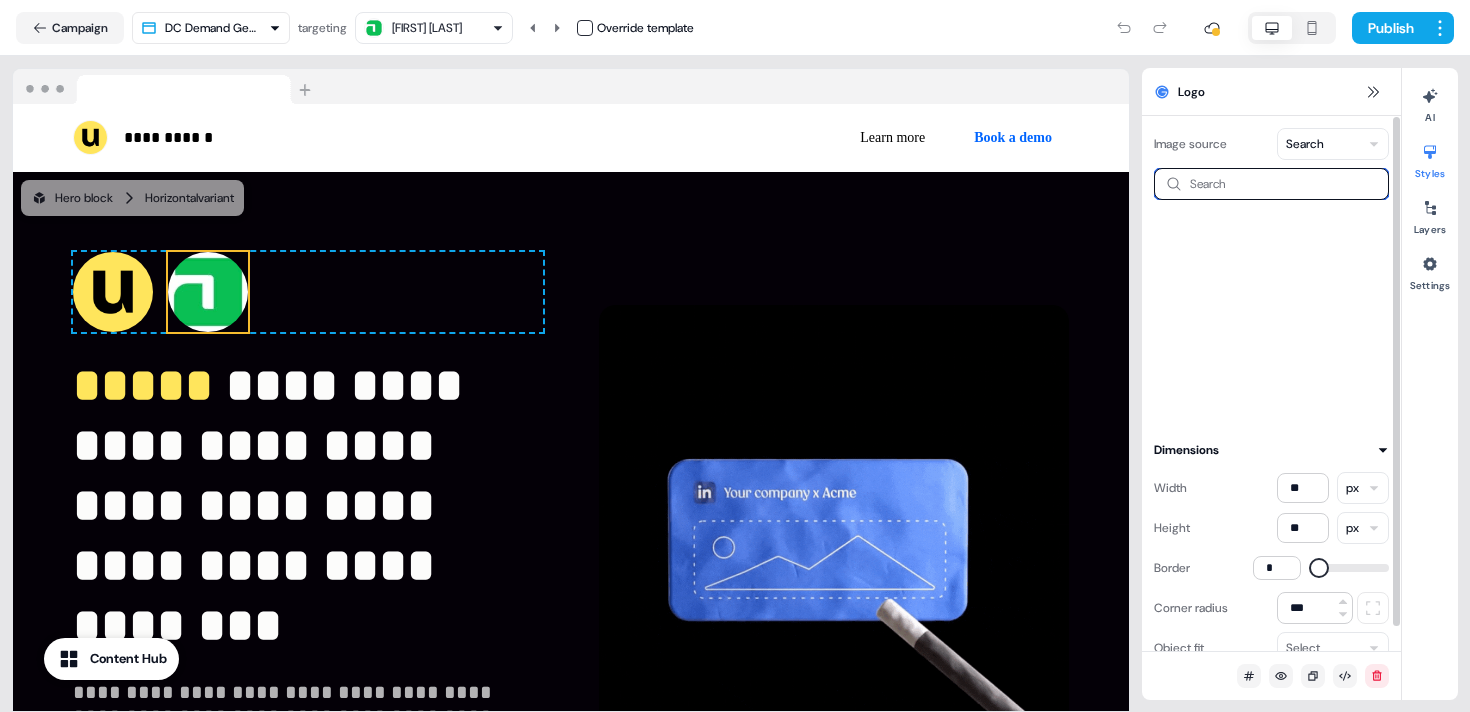 click at bounding box center (1271, 184) 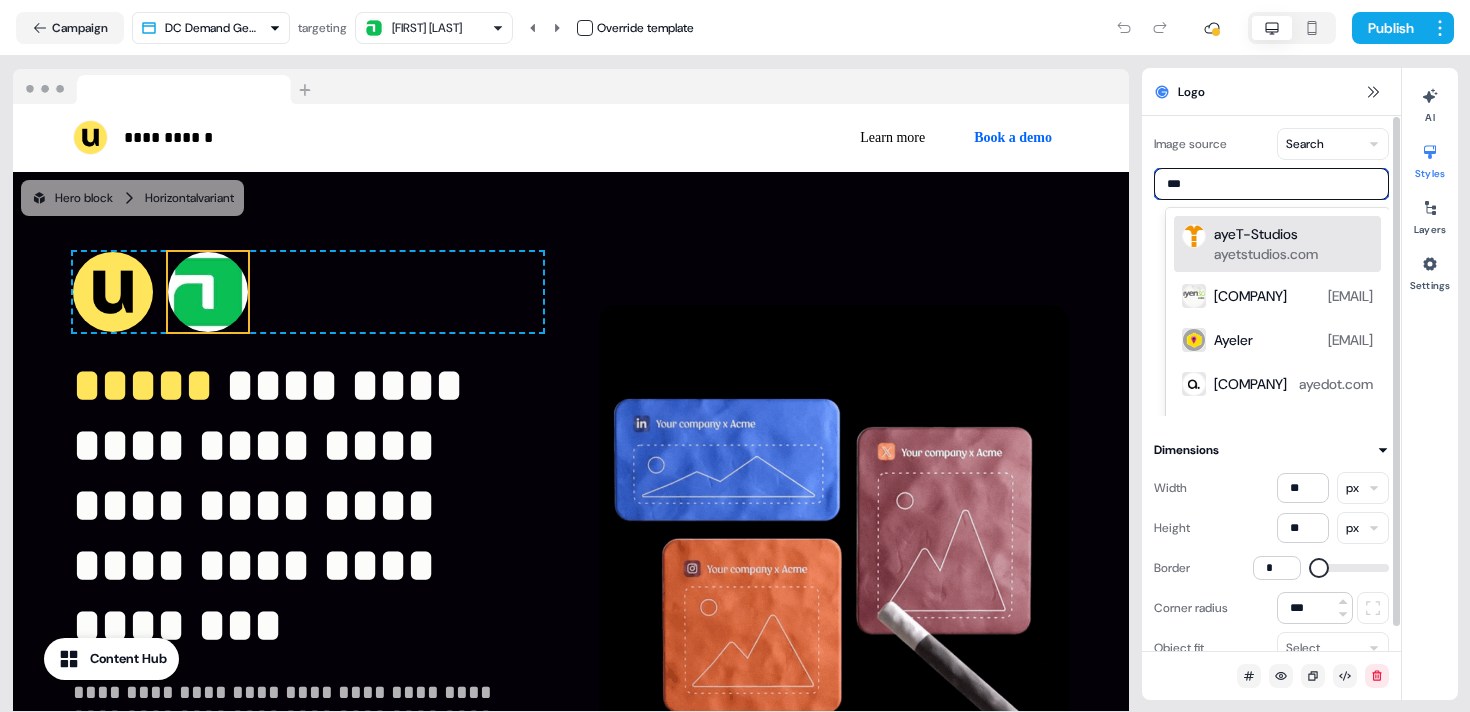 type on "**" 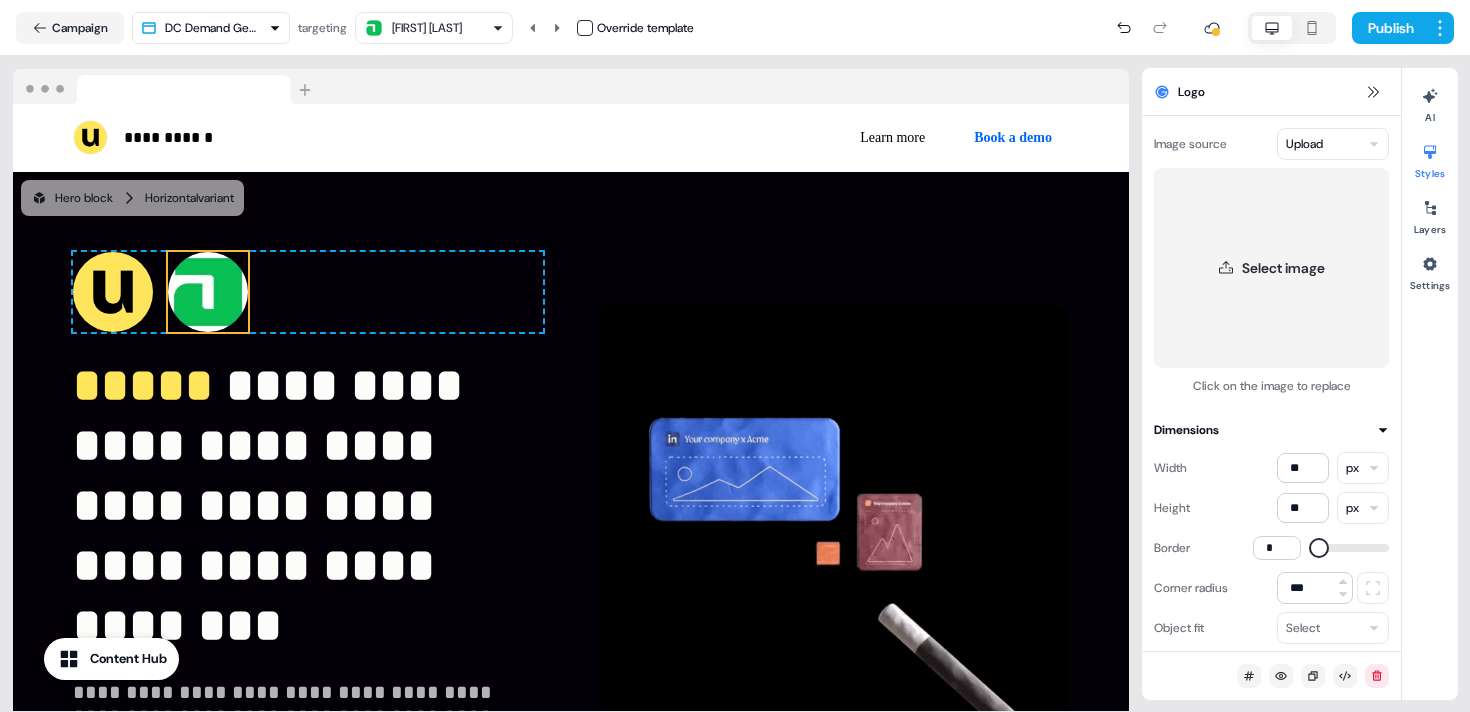 click at bounding box center [208, 292] 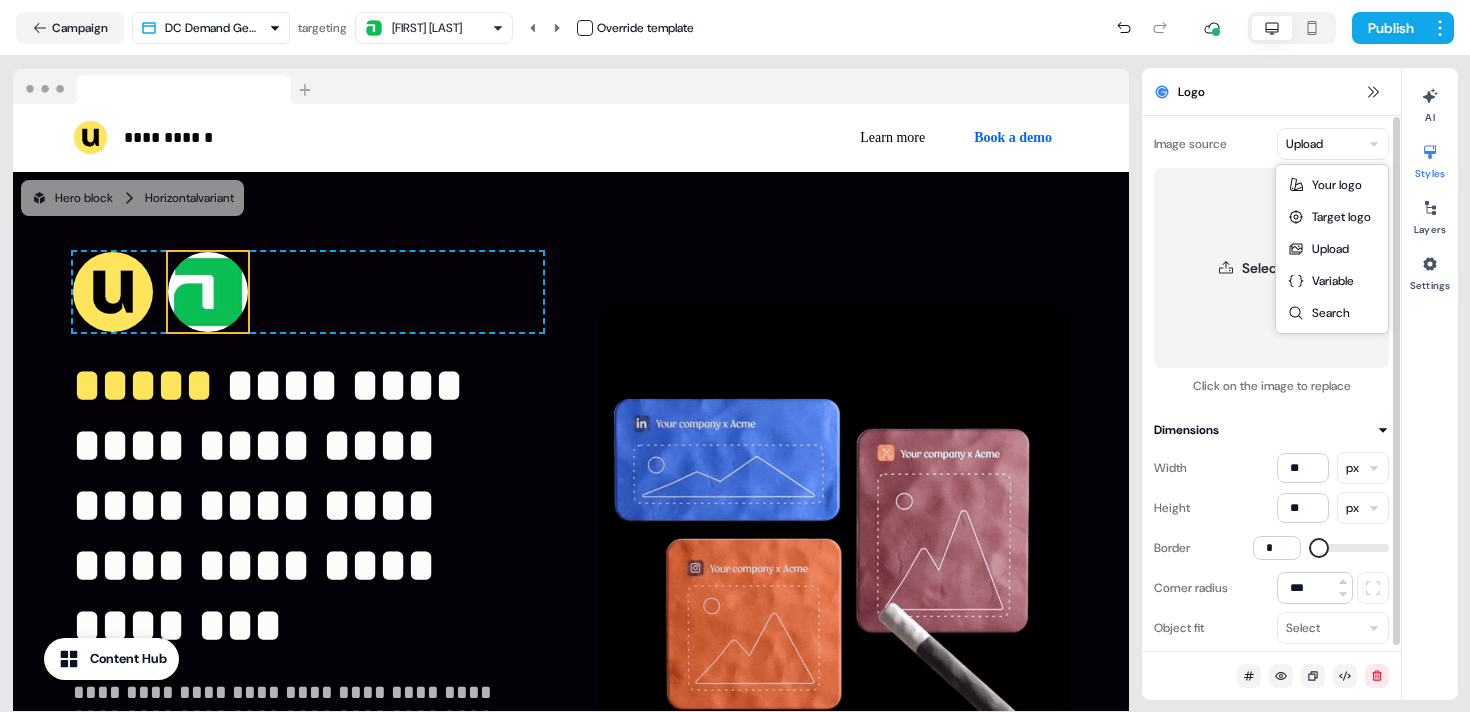 click on "**********" at bounding box center [735, 356] 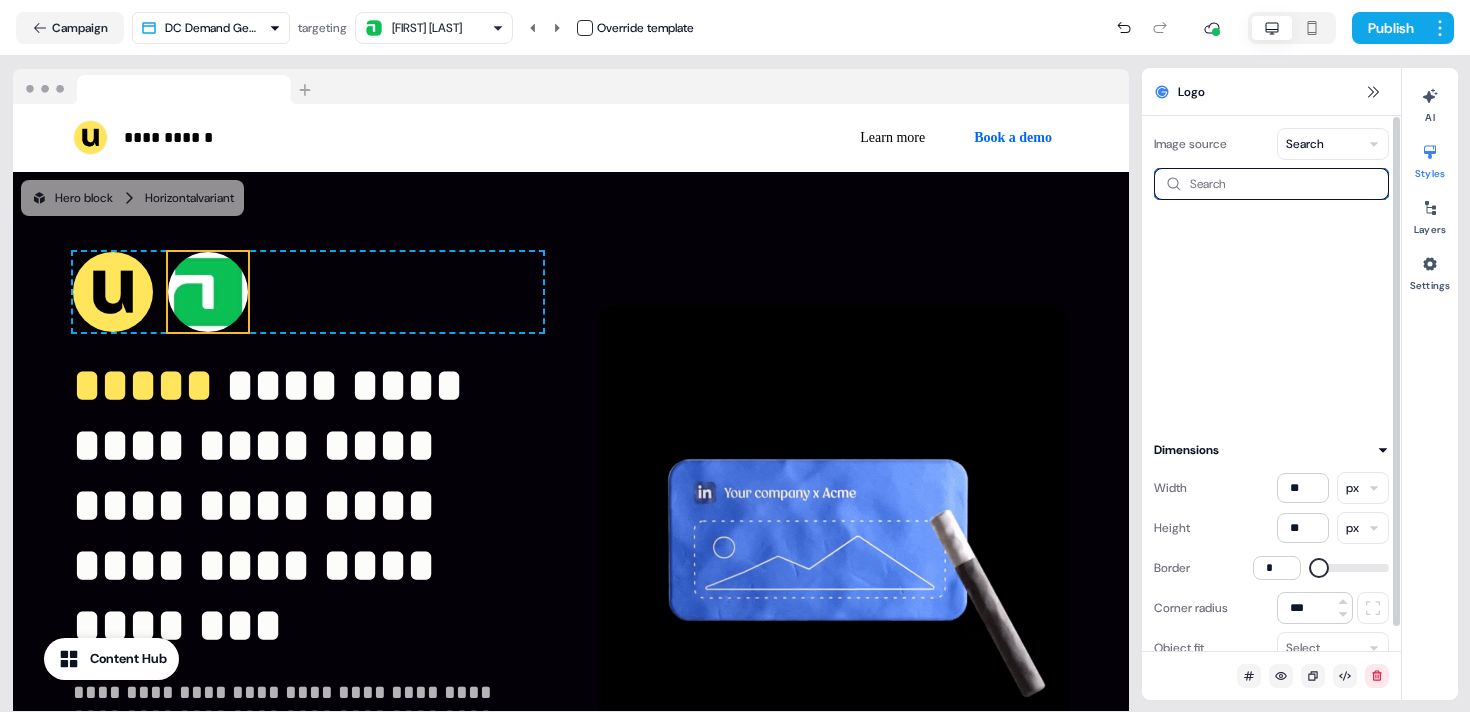 click at bounding box center (1271, 184) 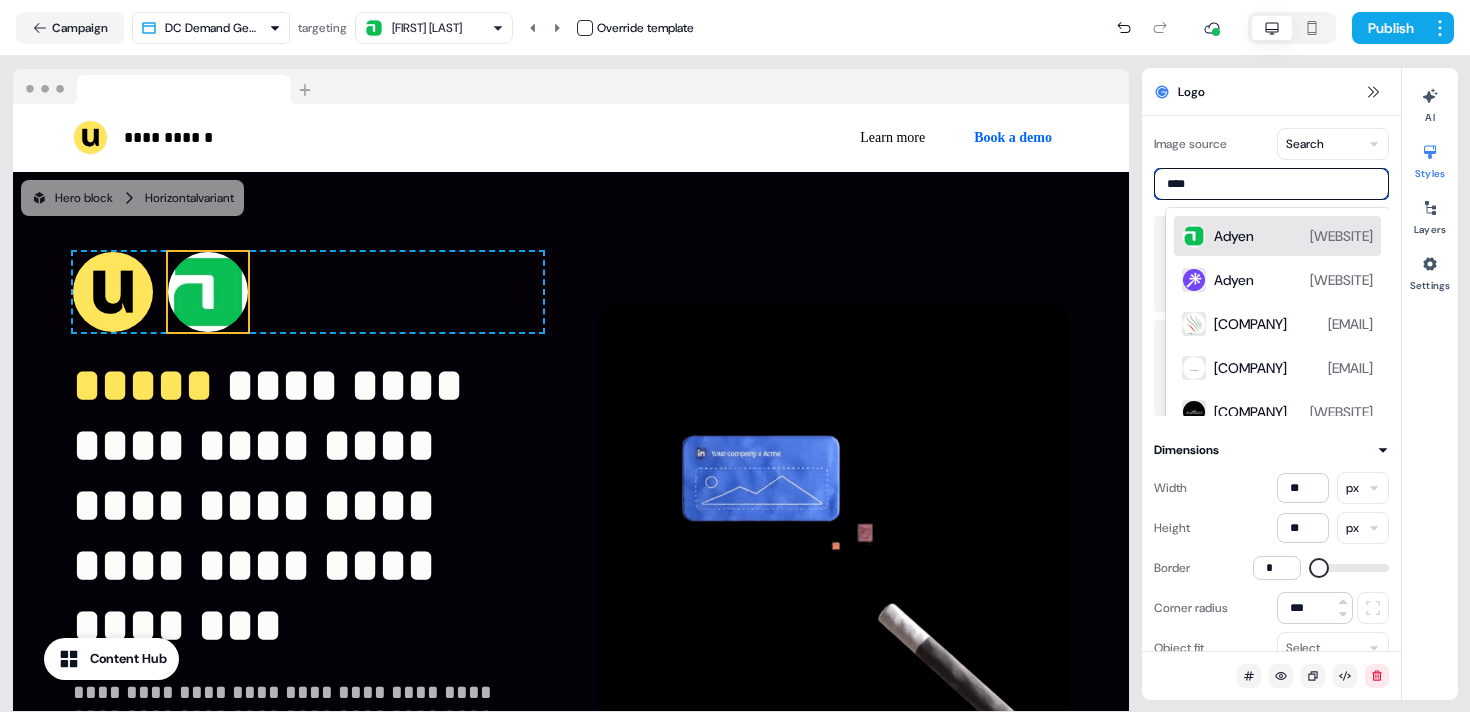 type on "*****" 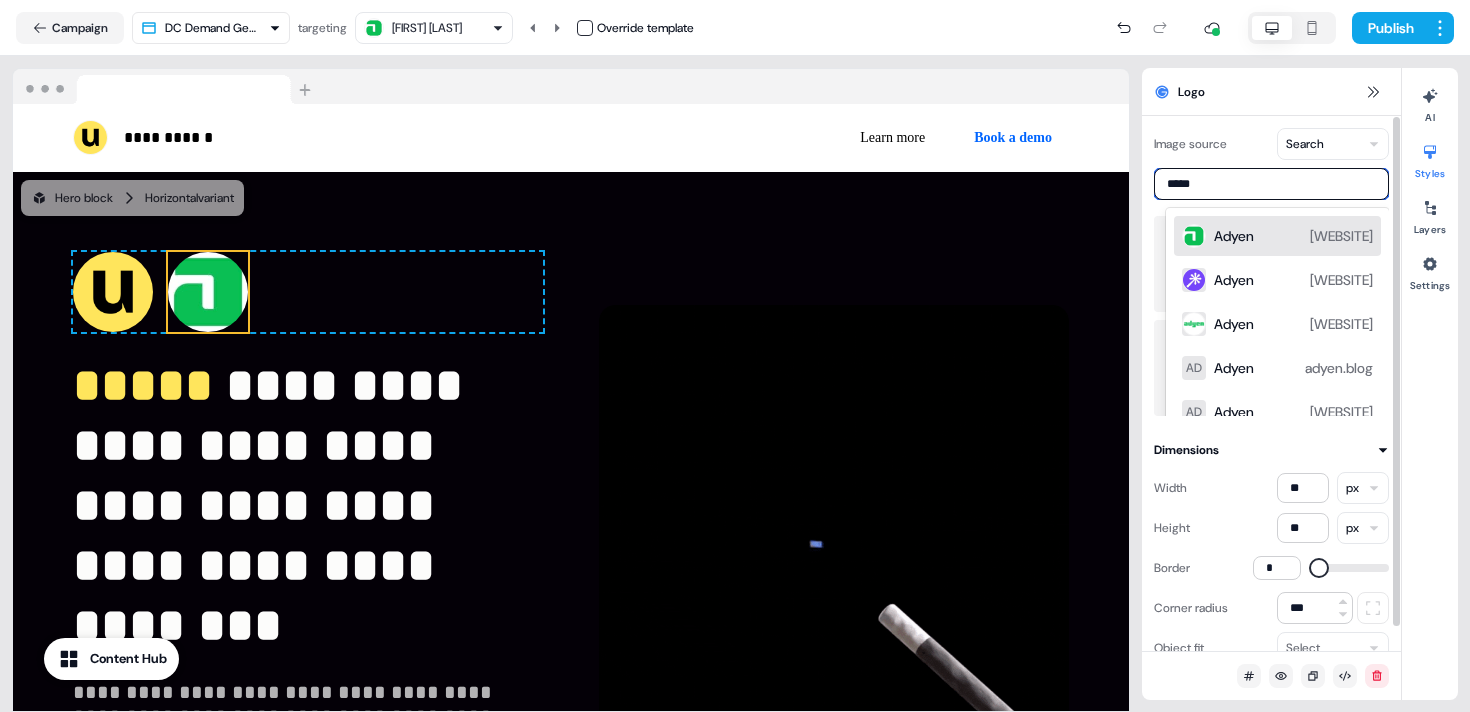 click on "Adyen adyen.com" at bounding box center (1293, 236) 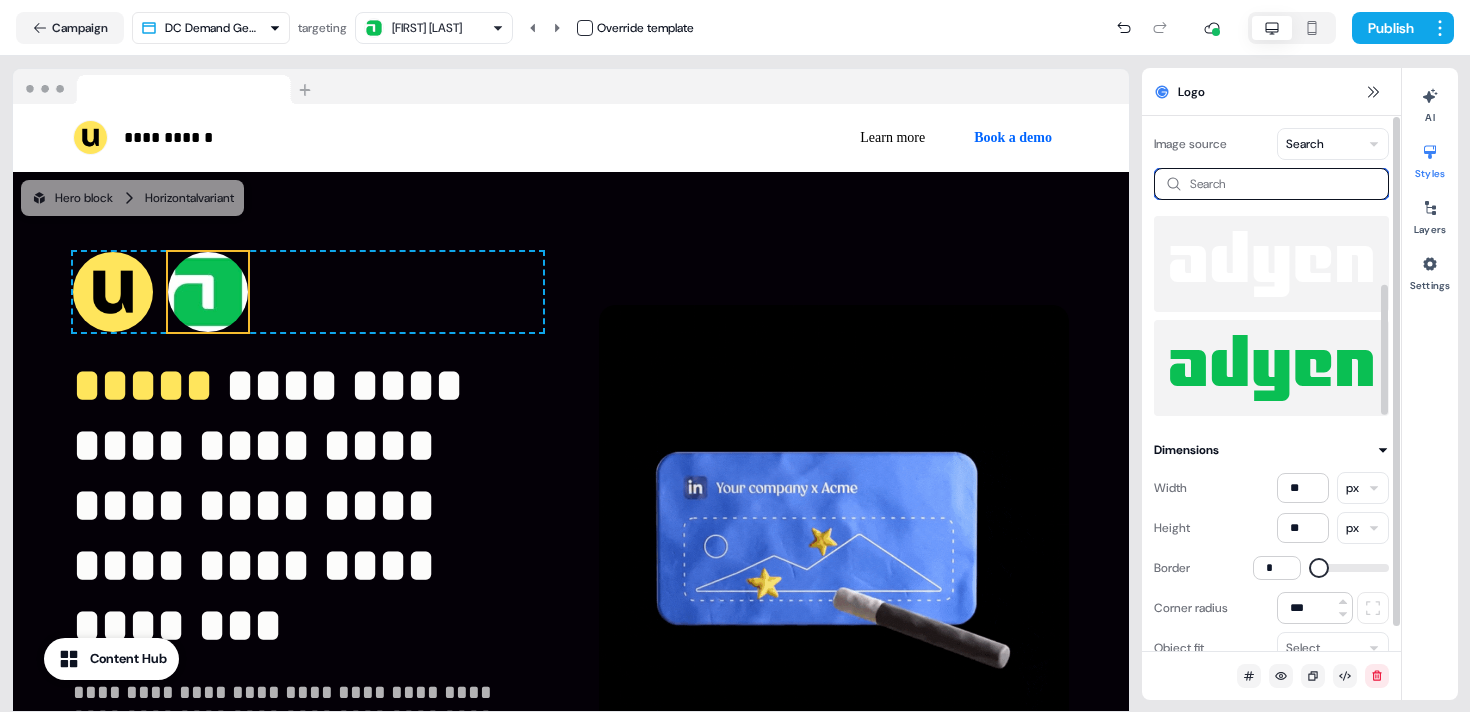 scroll, scrollTop: 104, scrollLeft: 0, axis: vertical 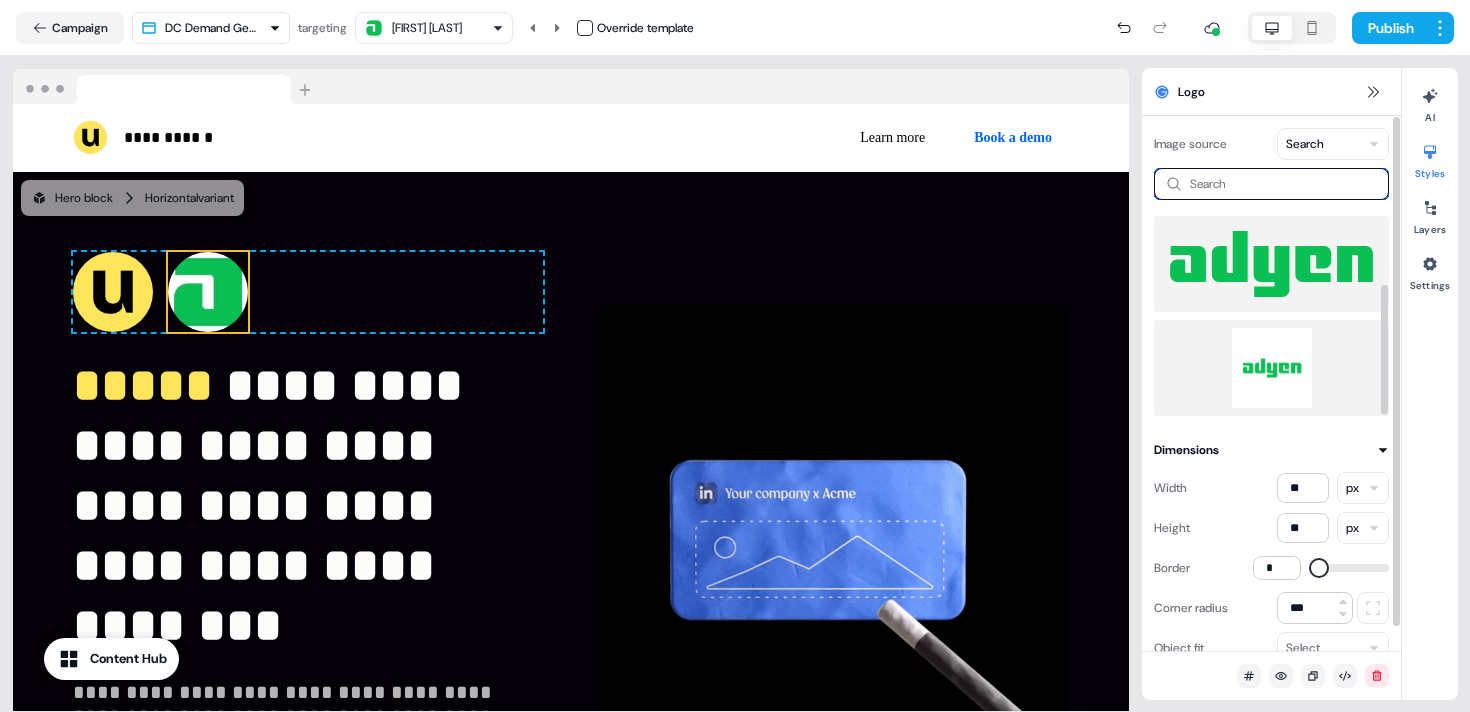 type 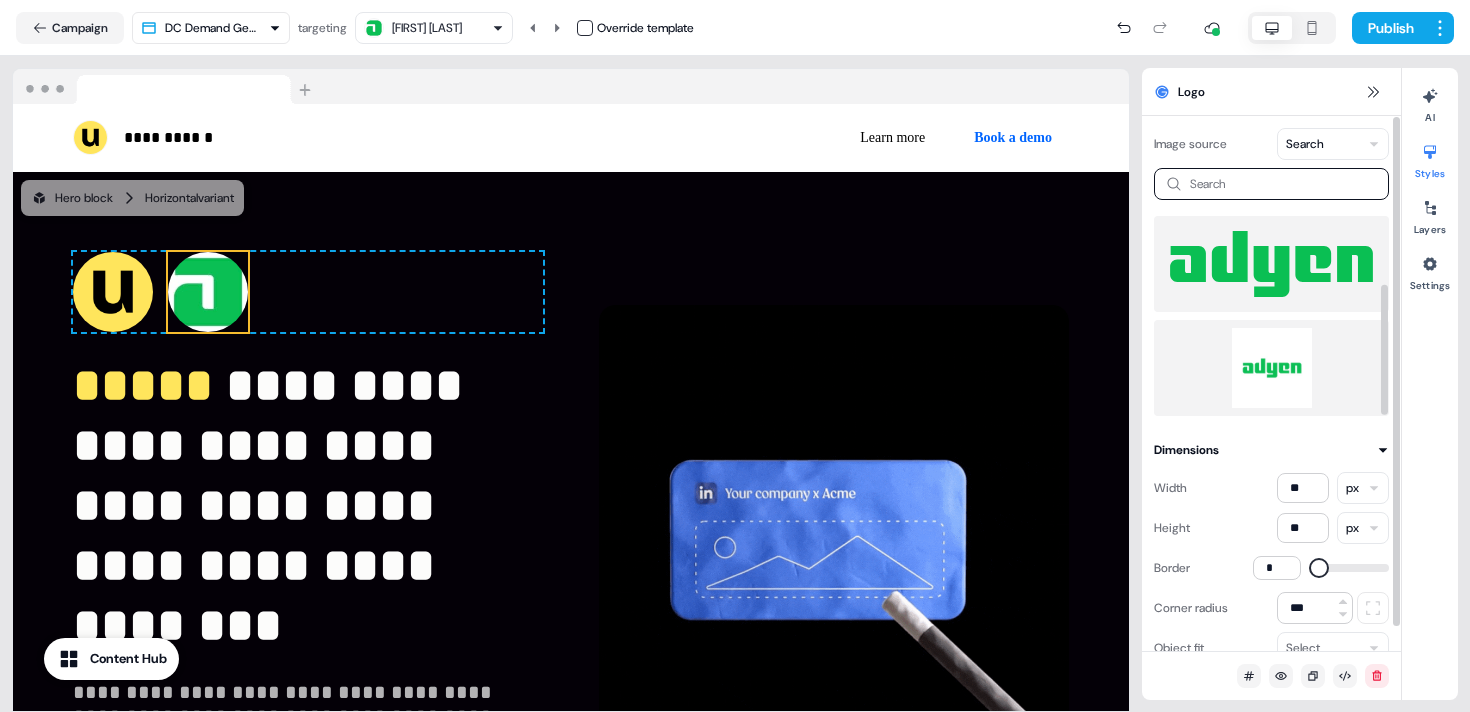 click at bounding box center (1271, 368) 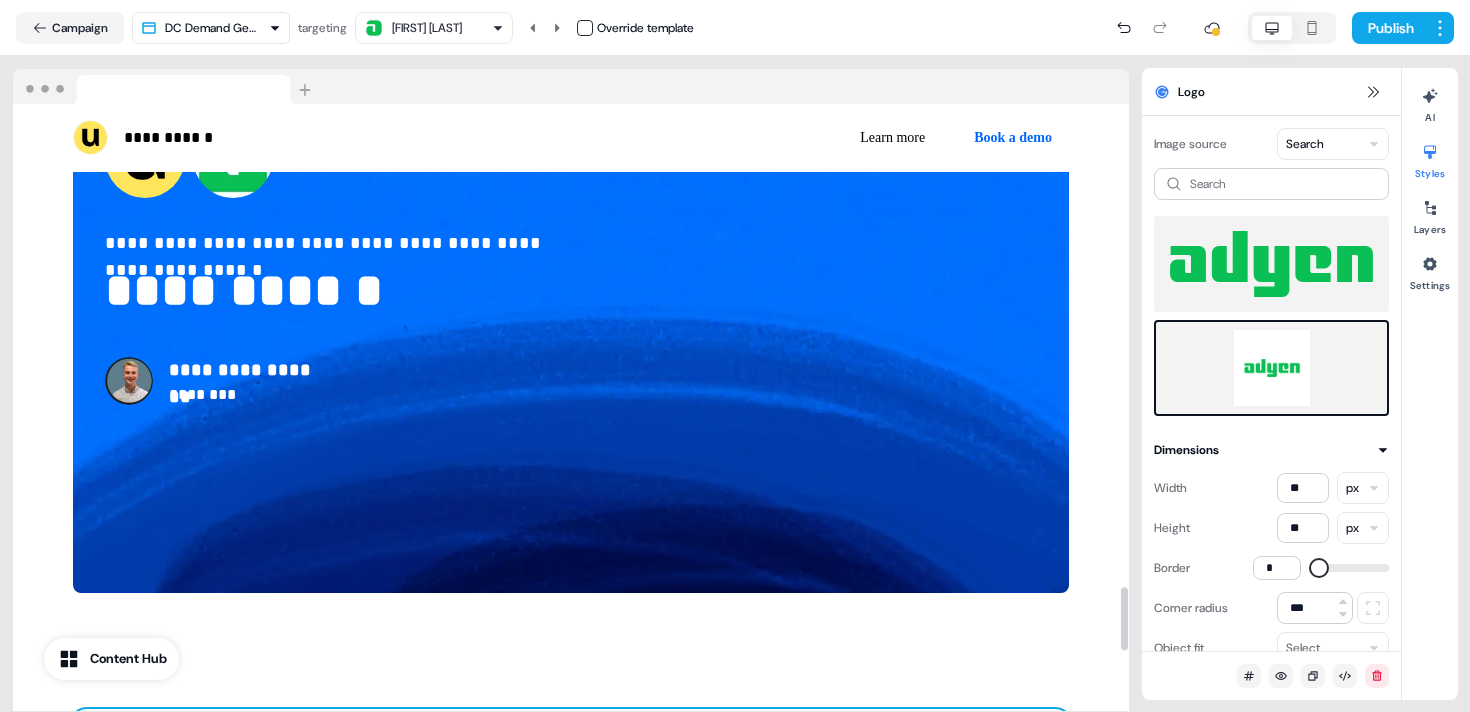 scroll, scrollTop: 4391, scrollLeft: 0, axis: vertical 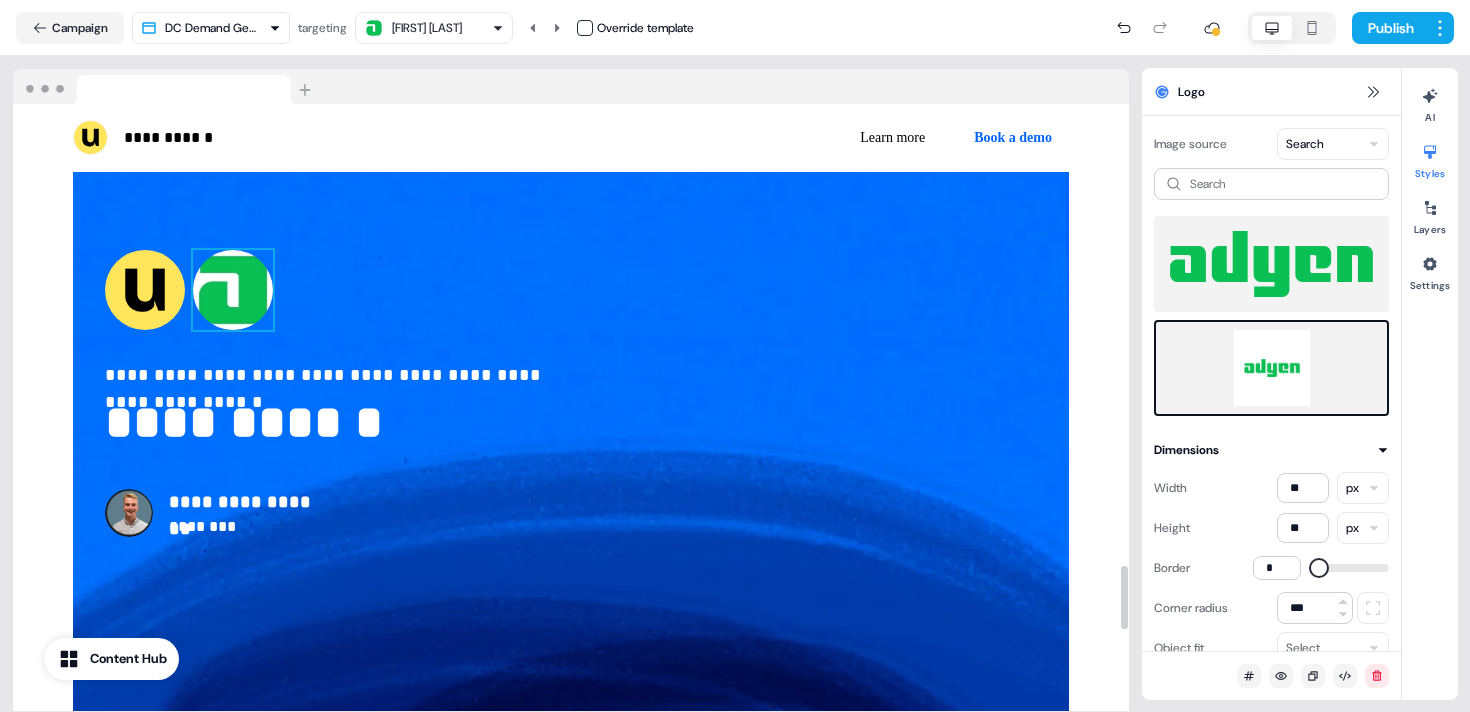 click at bounding box center [233, 290] 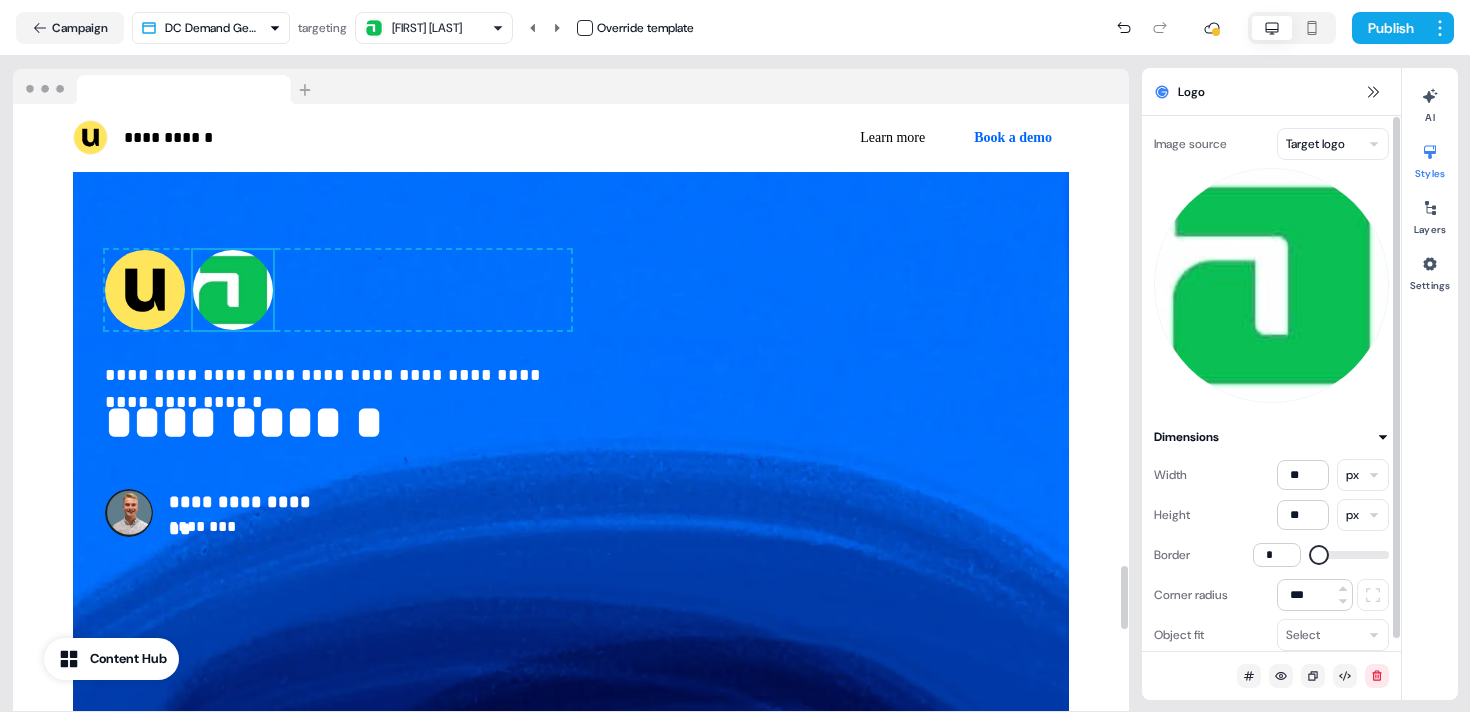 click on "Image source Target logo Dimensions Width ** px Height ** px Border * Corner radius *** Object fit Select" at bounding box center (1271, 383) 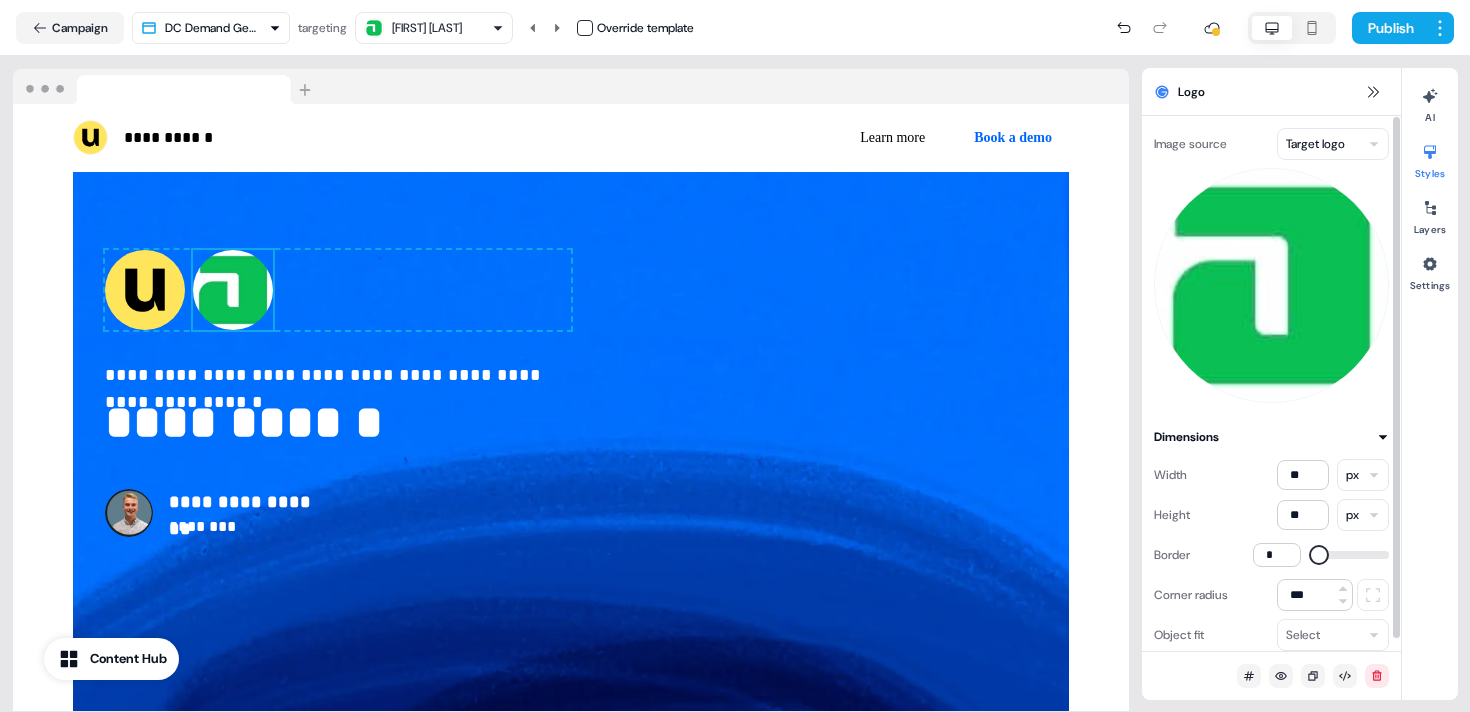 click on "**********" at bounding box center (735, 356) 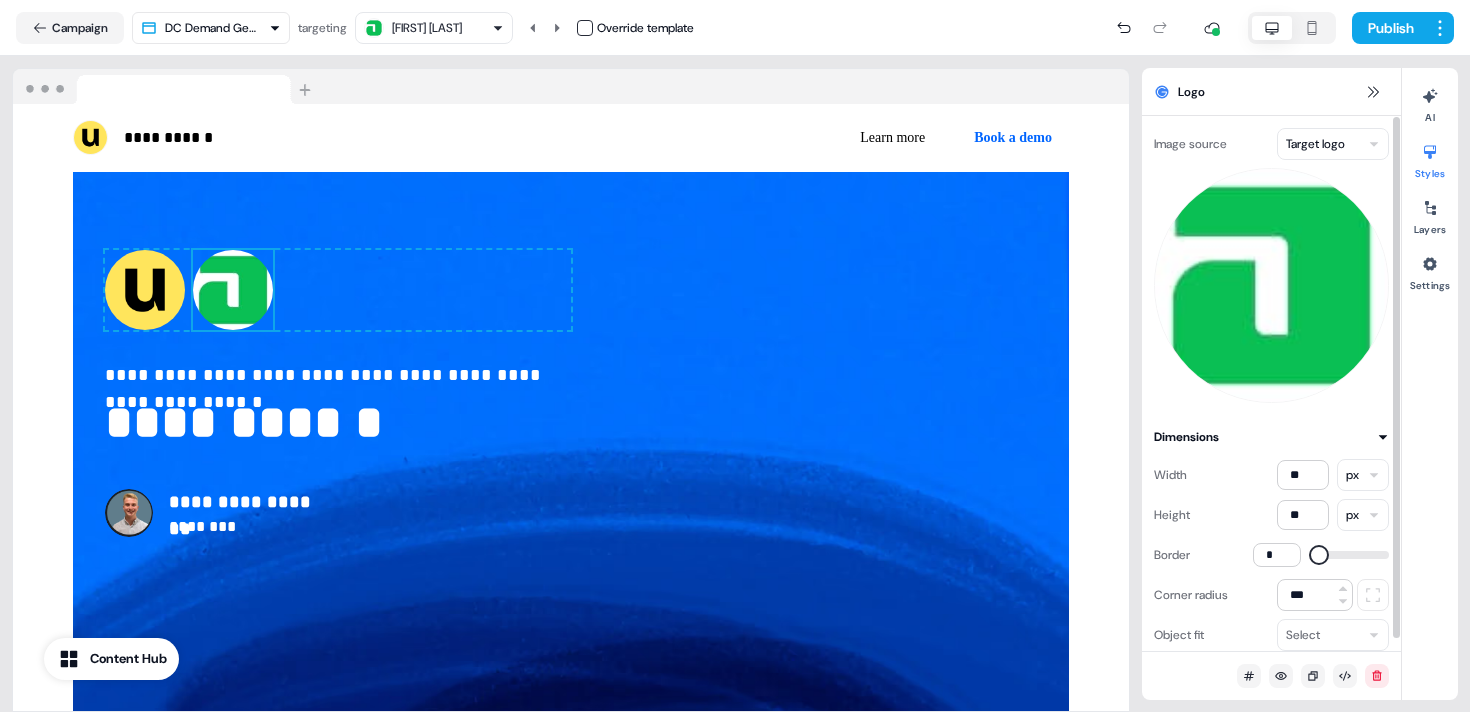 click on "**********" at bounding box center (735, 356) 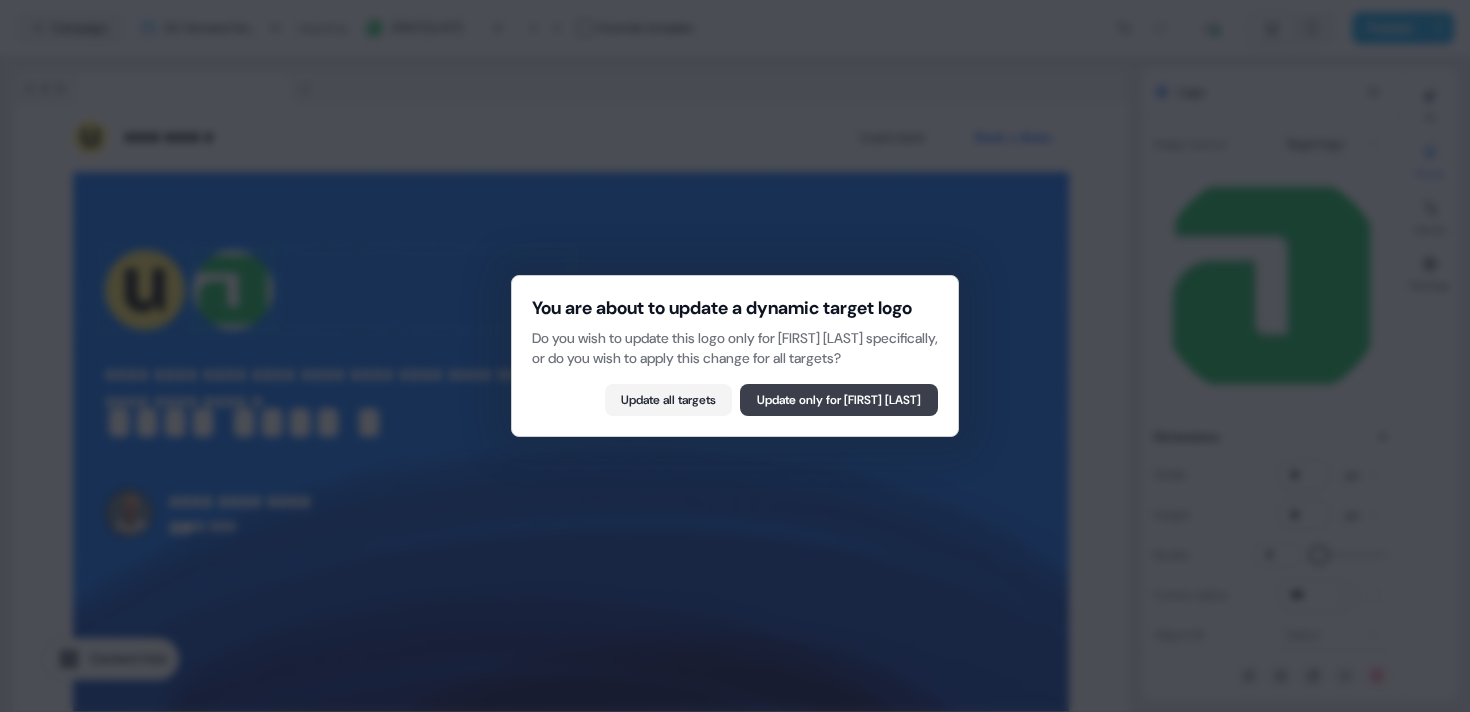 click on "Update only for Emma Leigh-Morgan" at bounding box center (839, 400) 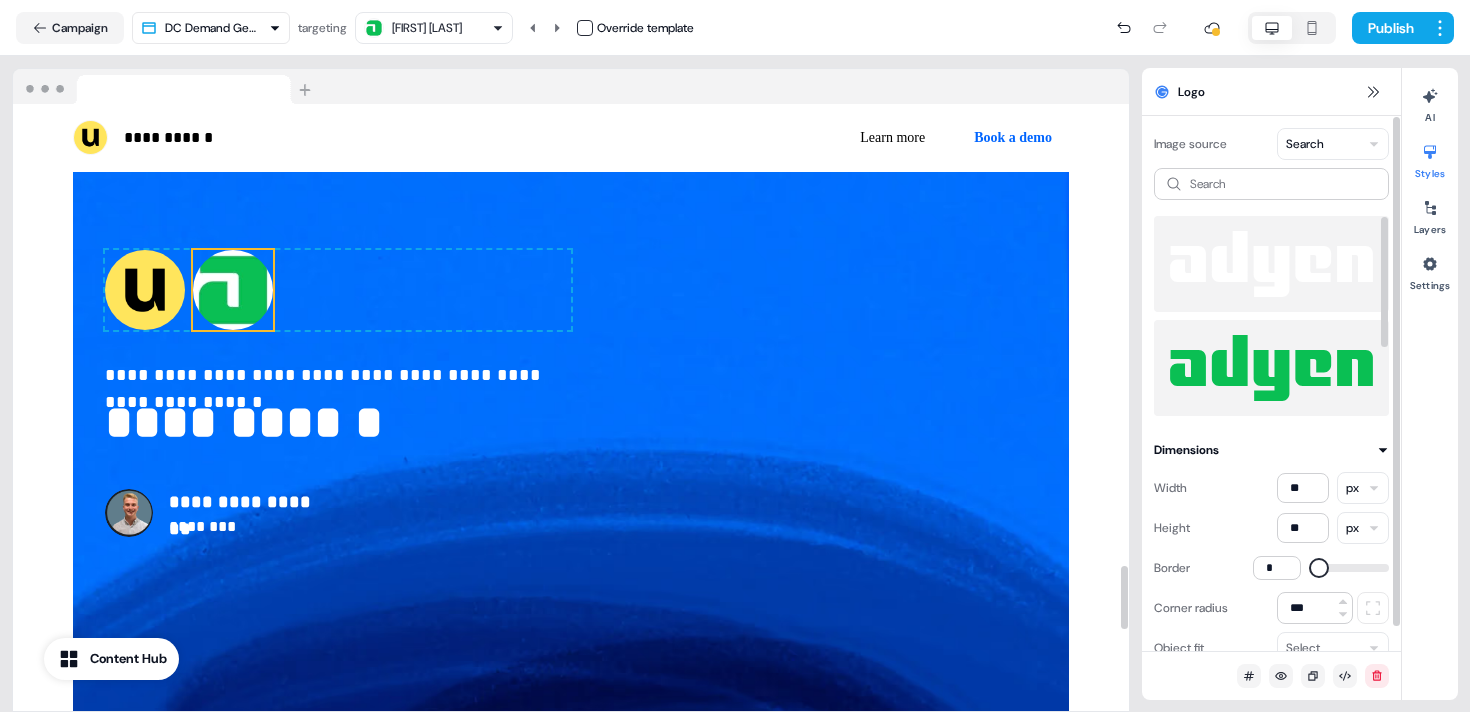 scroll, scrollTop: 104, scrollLeft: 0, axis: vertical 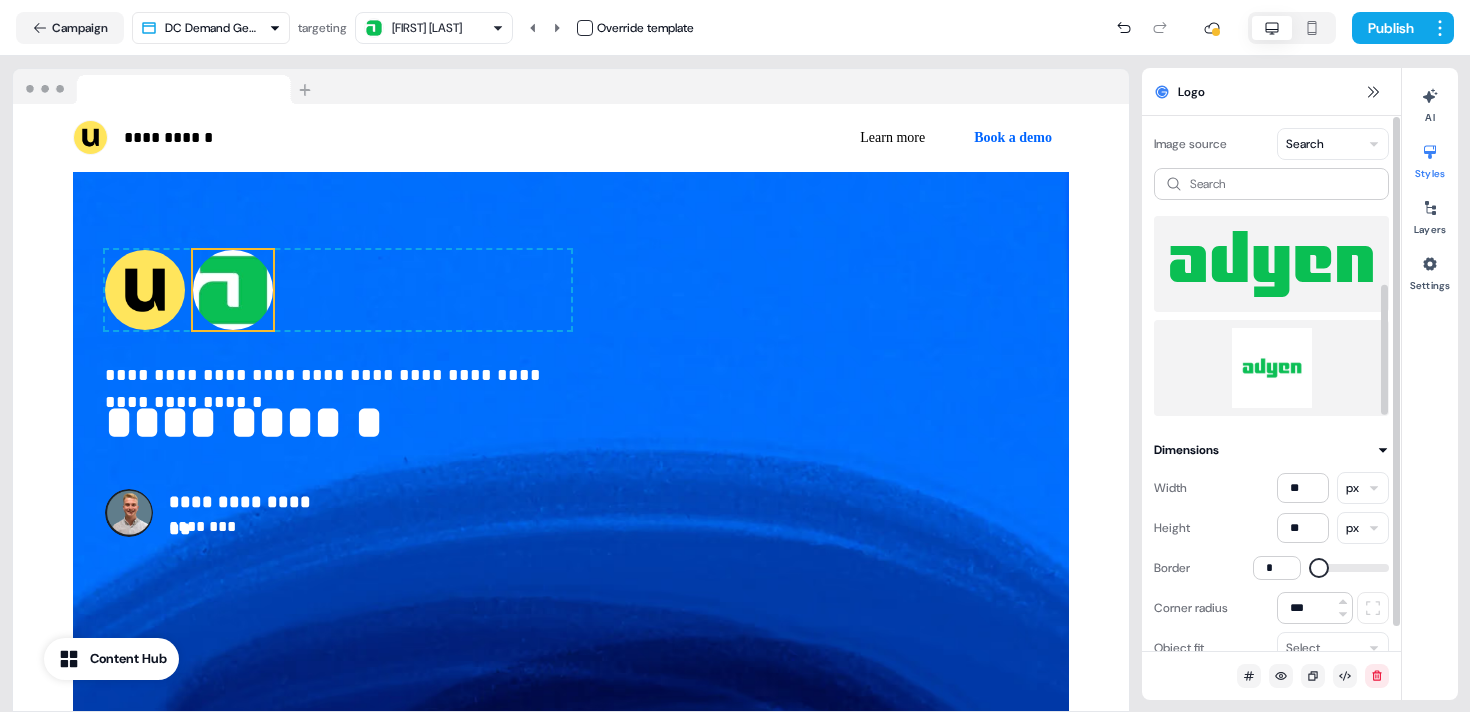 click at bounding box center [1271, 368] 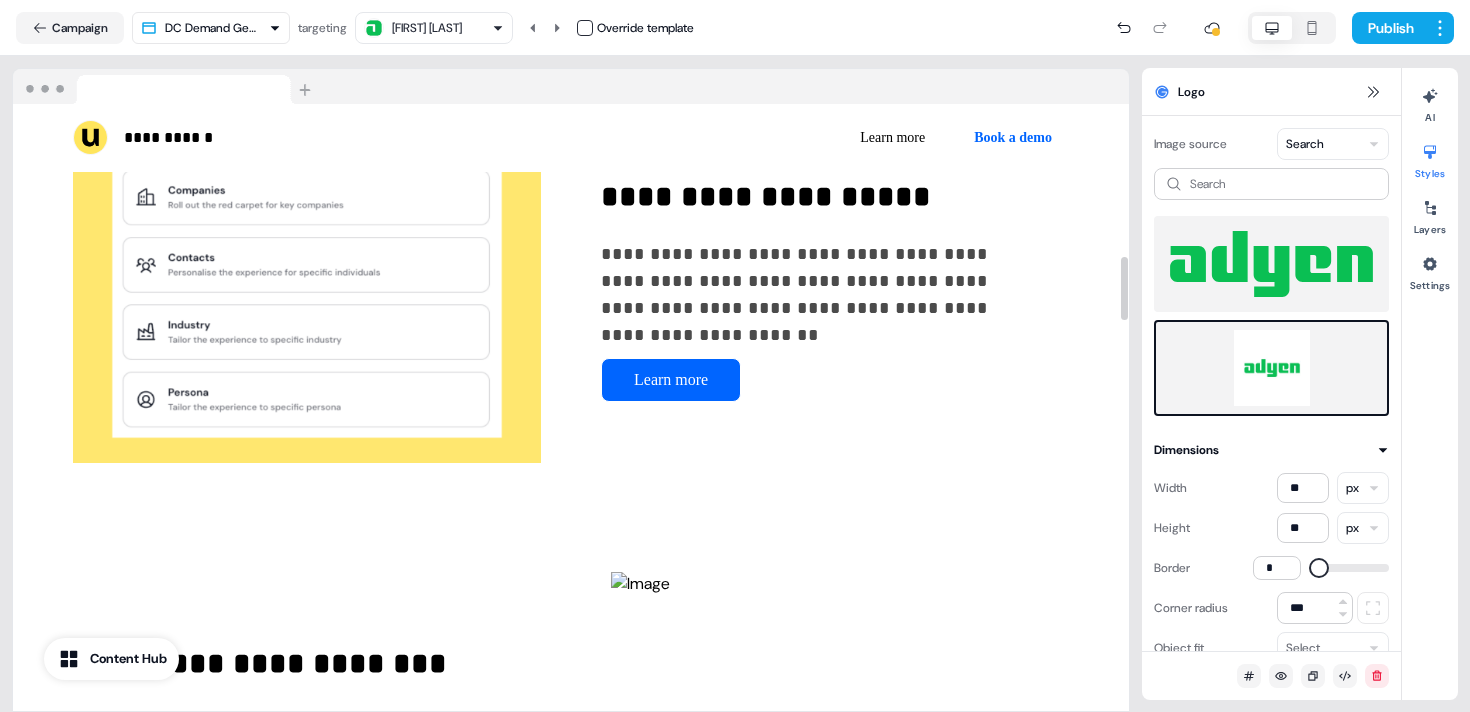 scroll, scrollTop: 0, scrollLeft: 0, axis: both 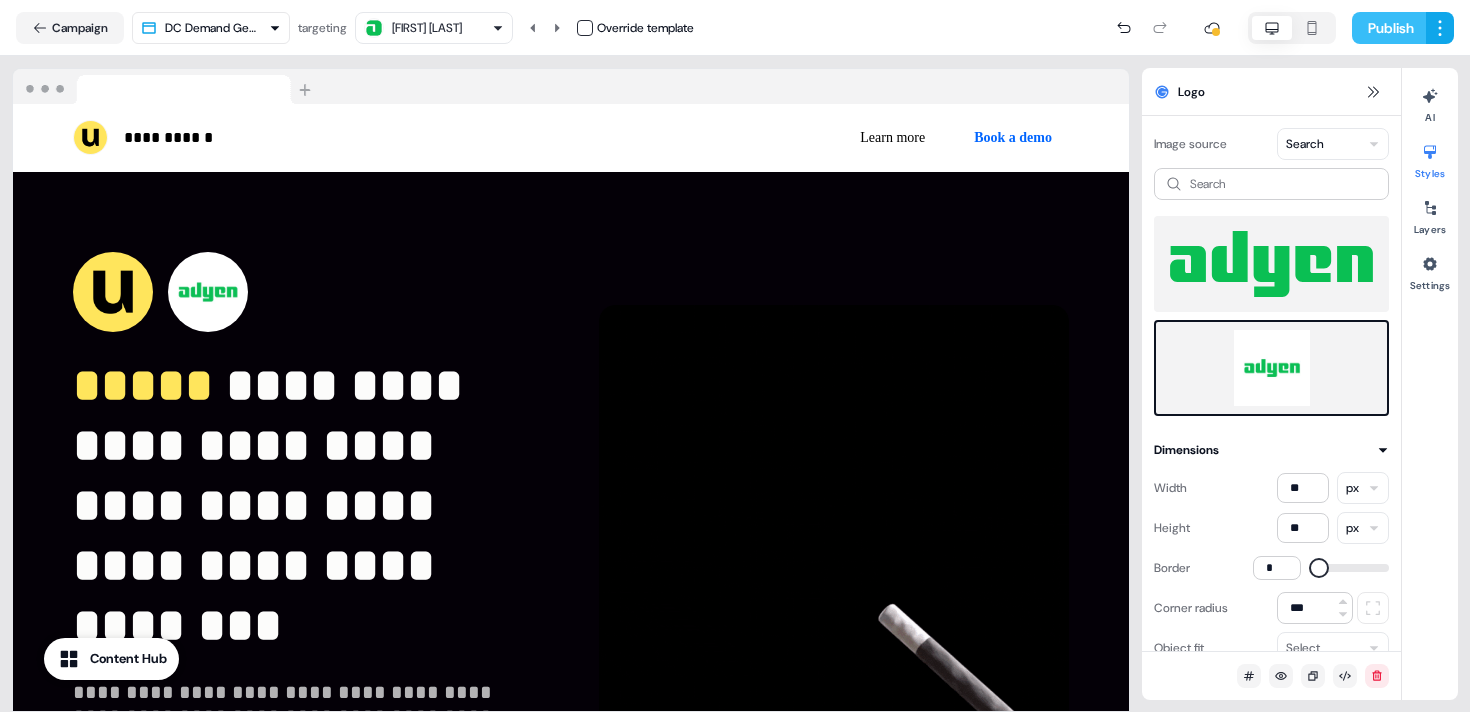 click on "Publish" at bounding box center [1389, 28] 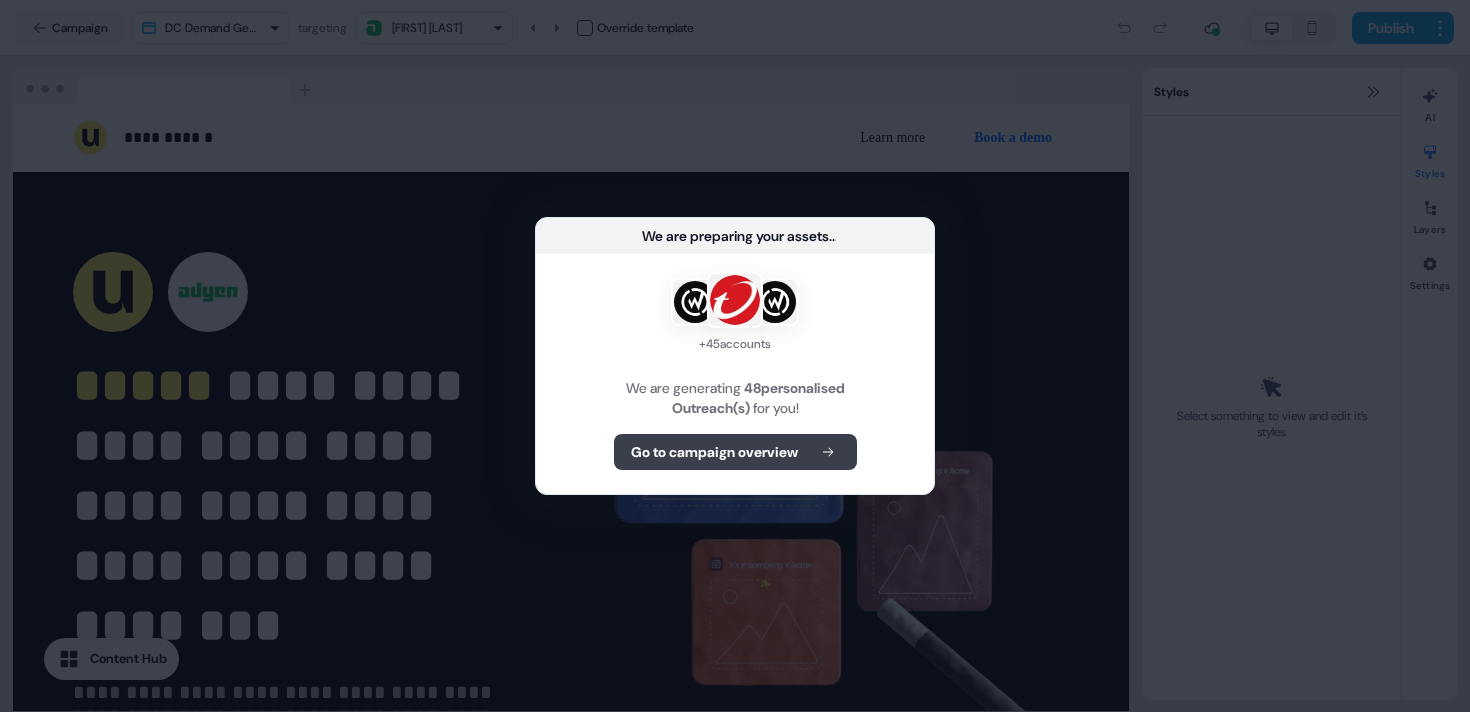 click on "Go to campaign overview" at bounding box center [714, 452] 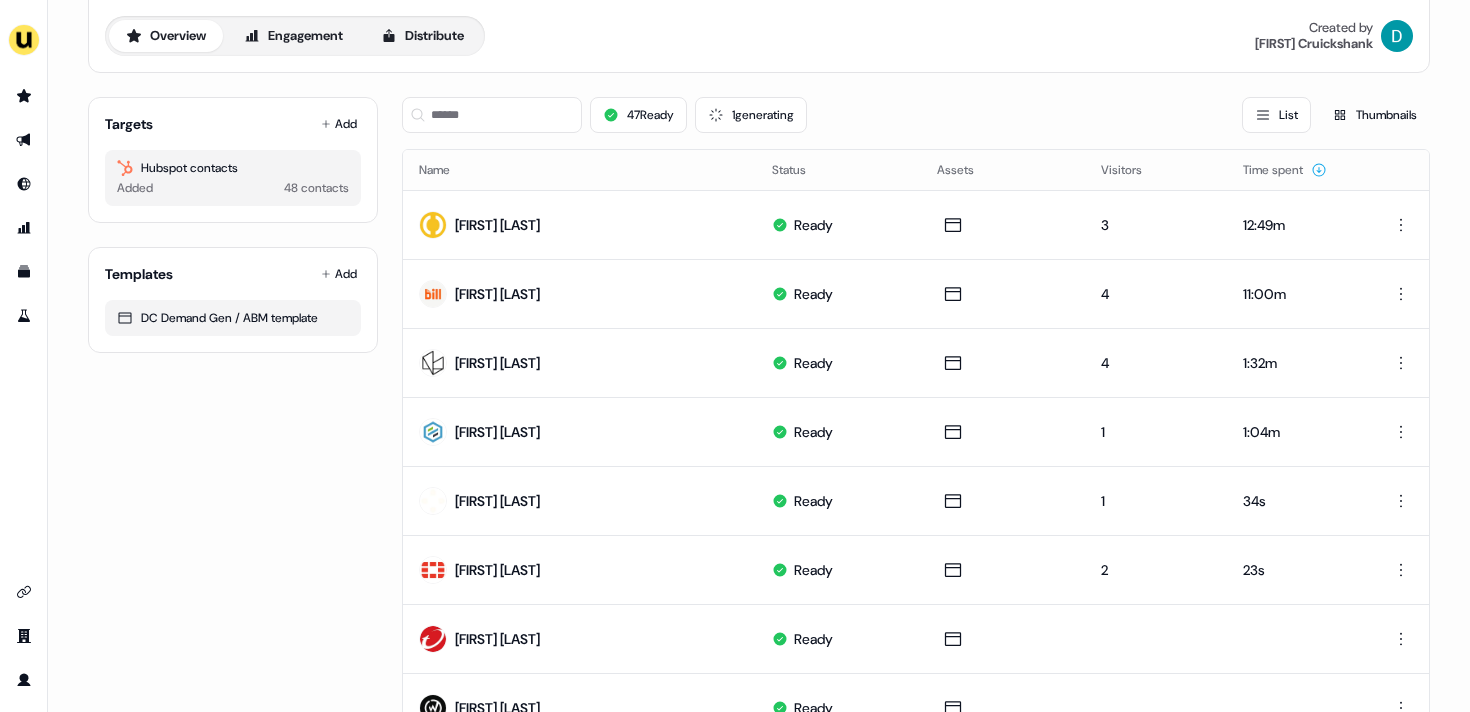 scroll, scrollTop: 0, scrollLeft: 0, axis: both 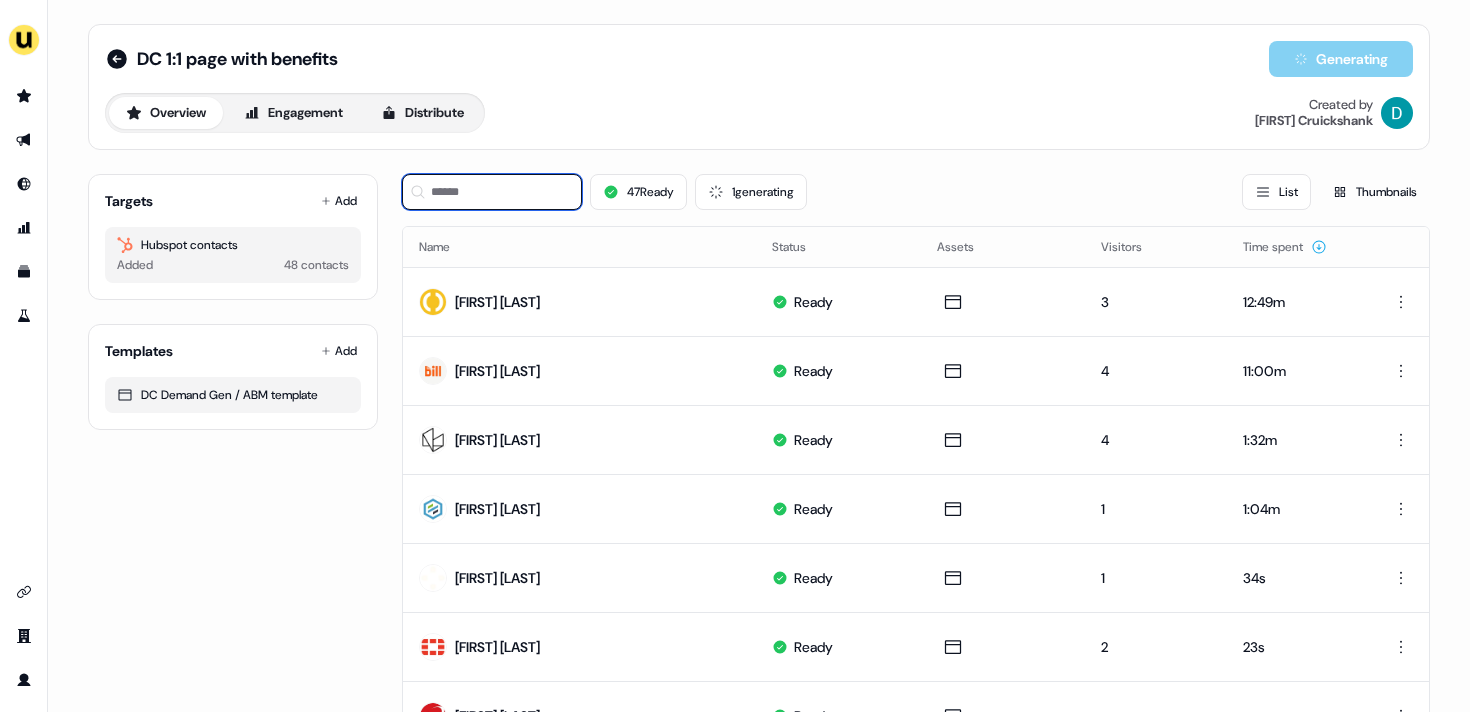 click at bounding box center (492, 192) 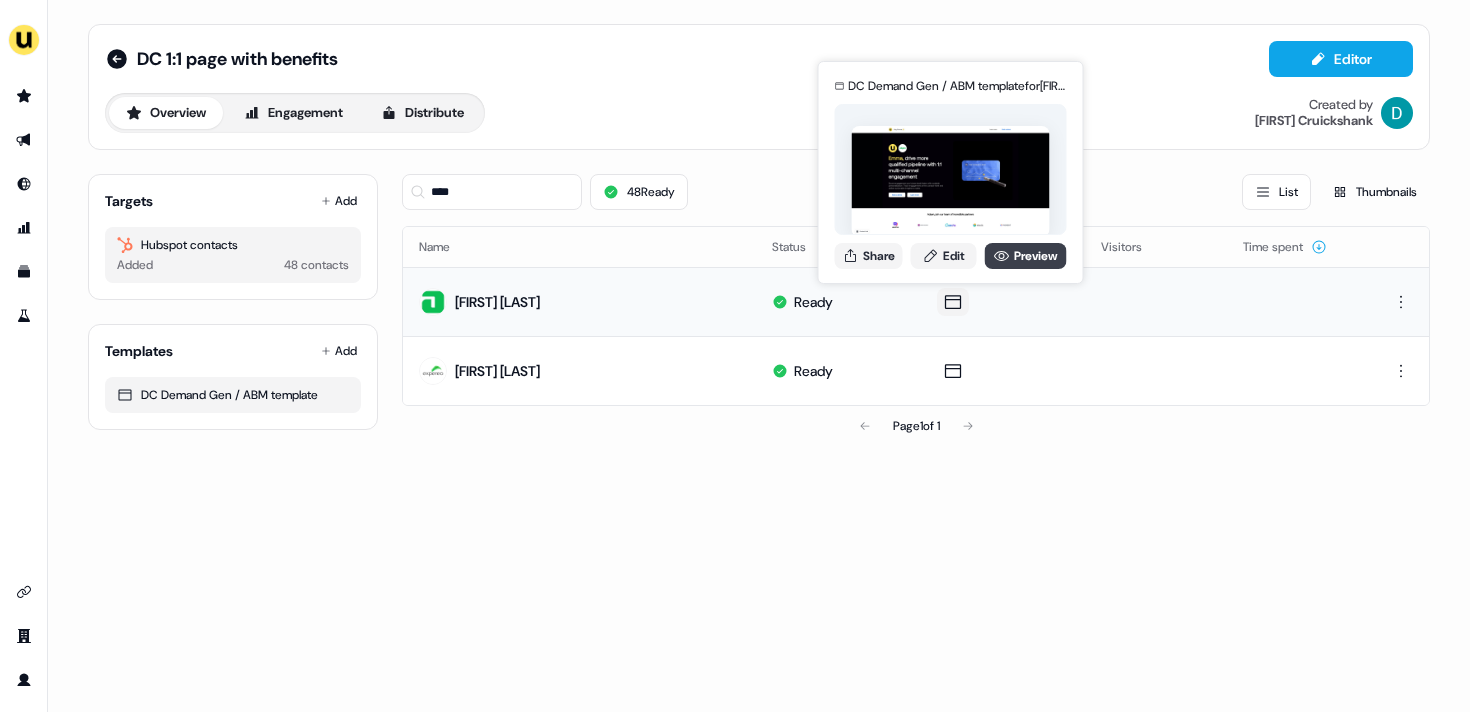 click on "Preview" at bounding box center [1026, 256] 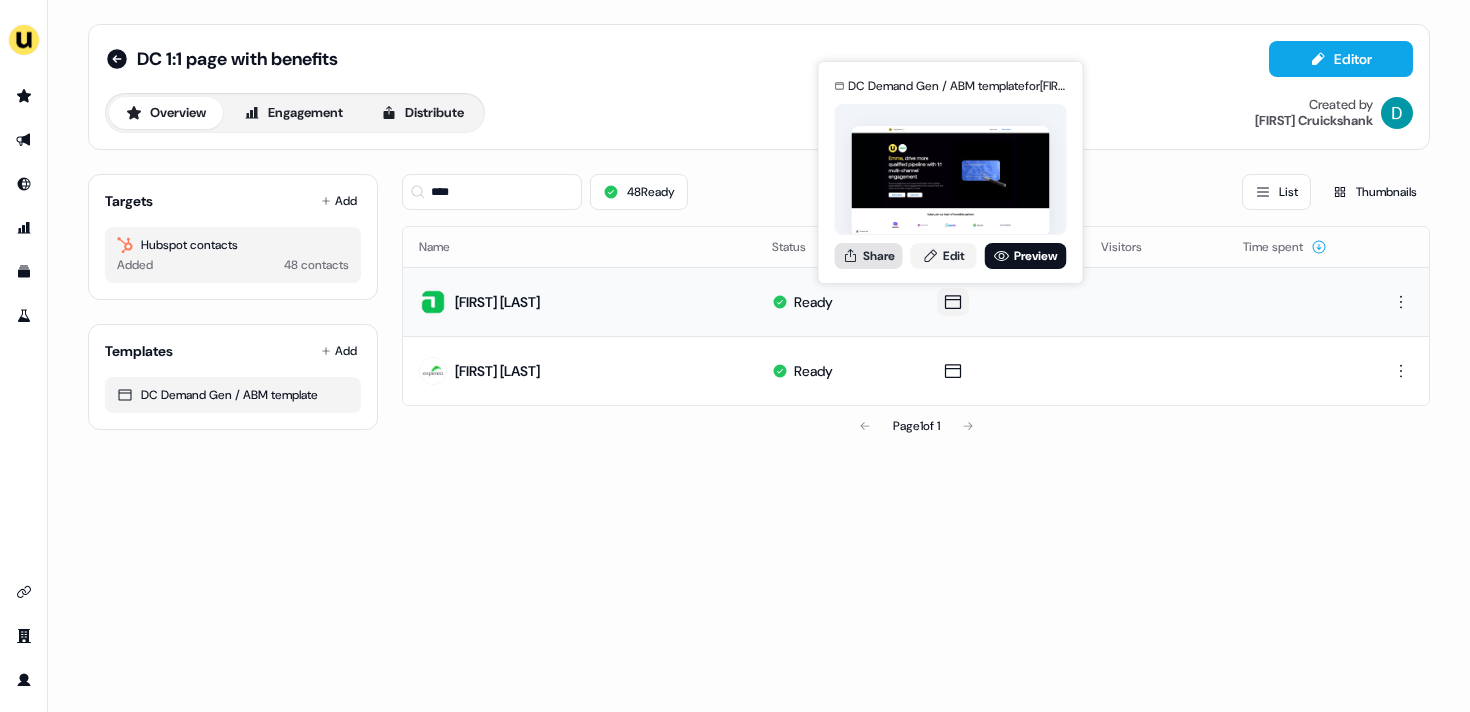 click on "Share" at bounding box center (869, 256) 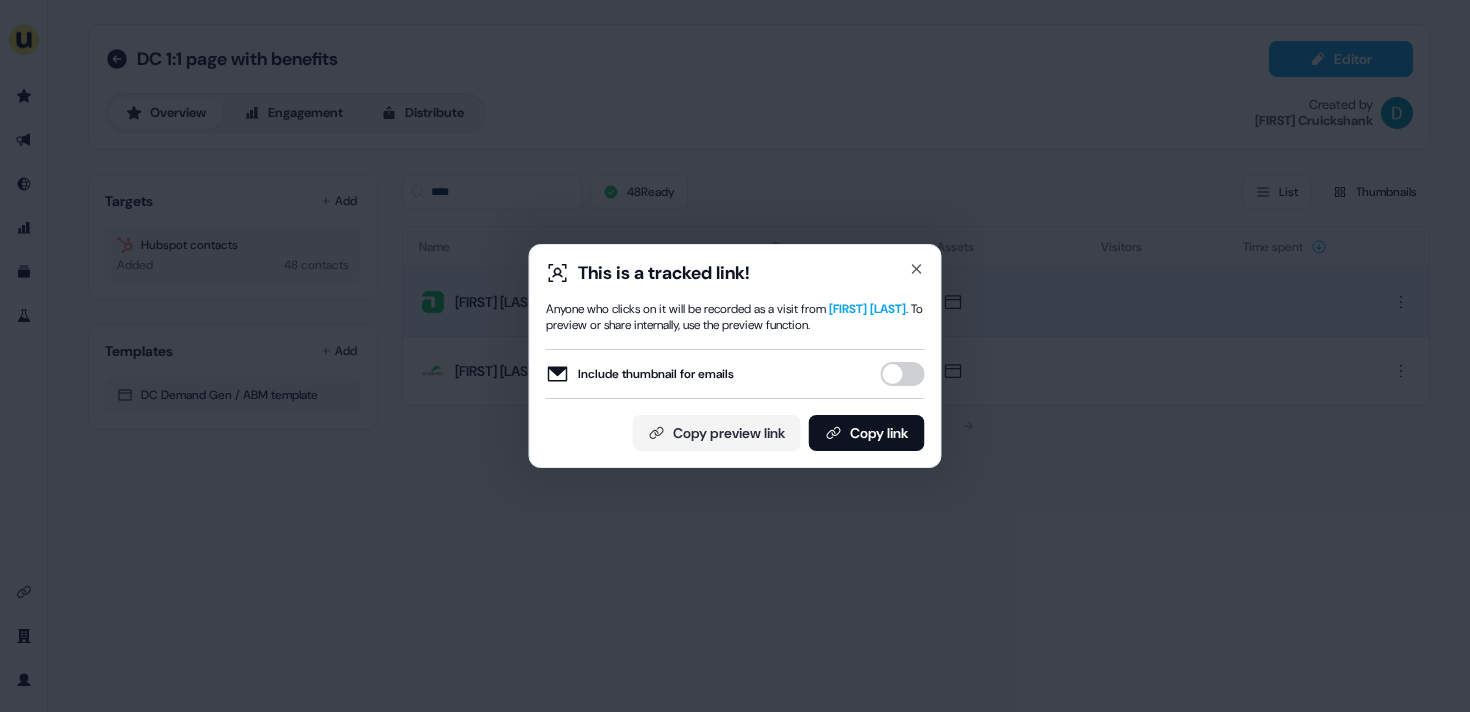 click on "Include thumbnail for emails" at bounding box center (903, 374) 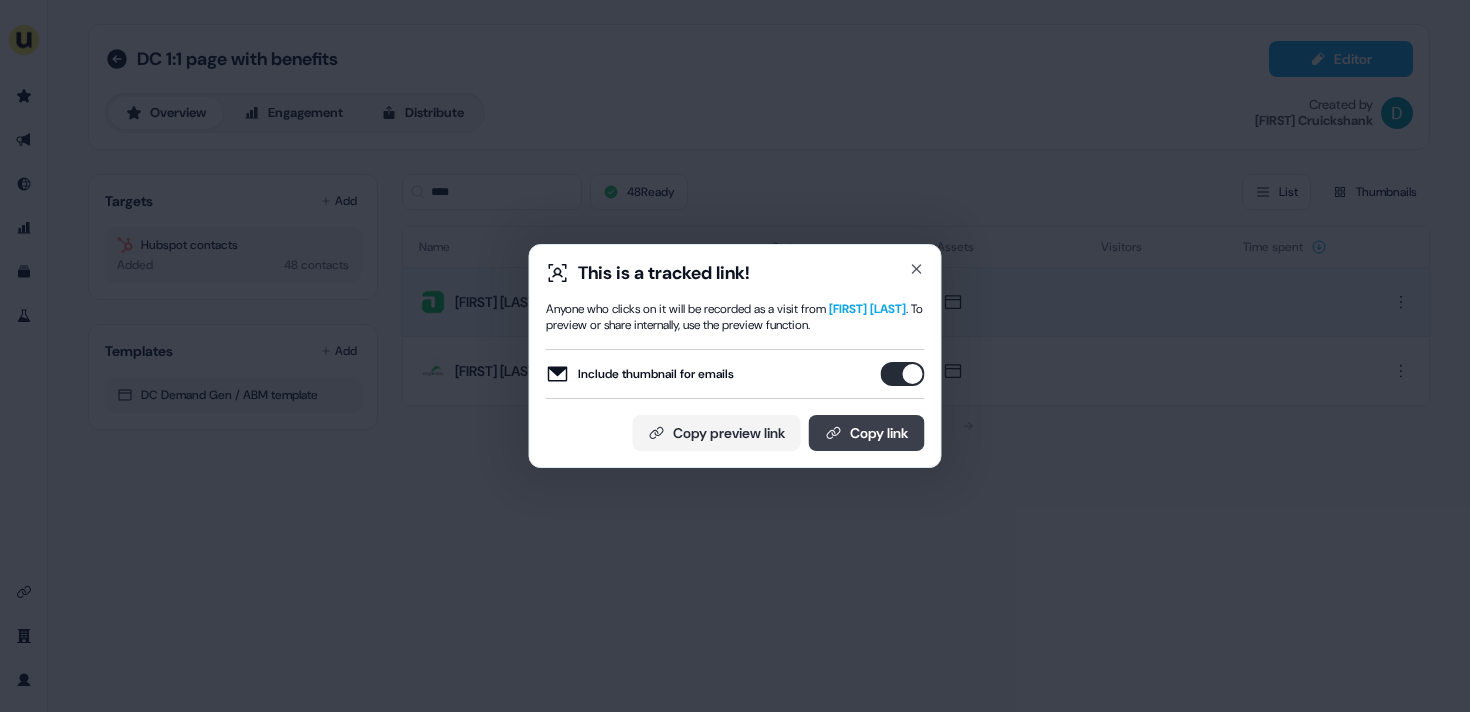 click on "Copy link" at bounding box center (867, 433) 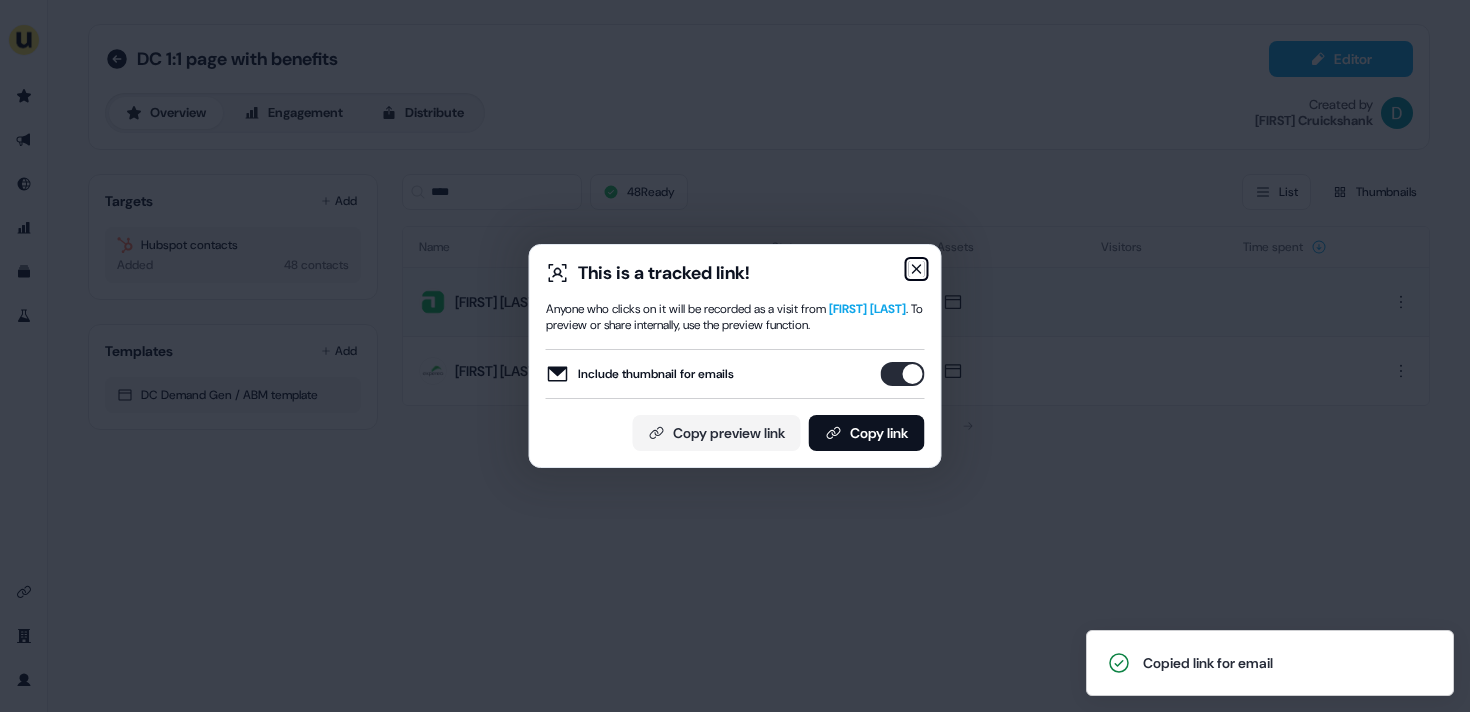 click 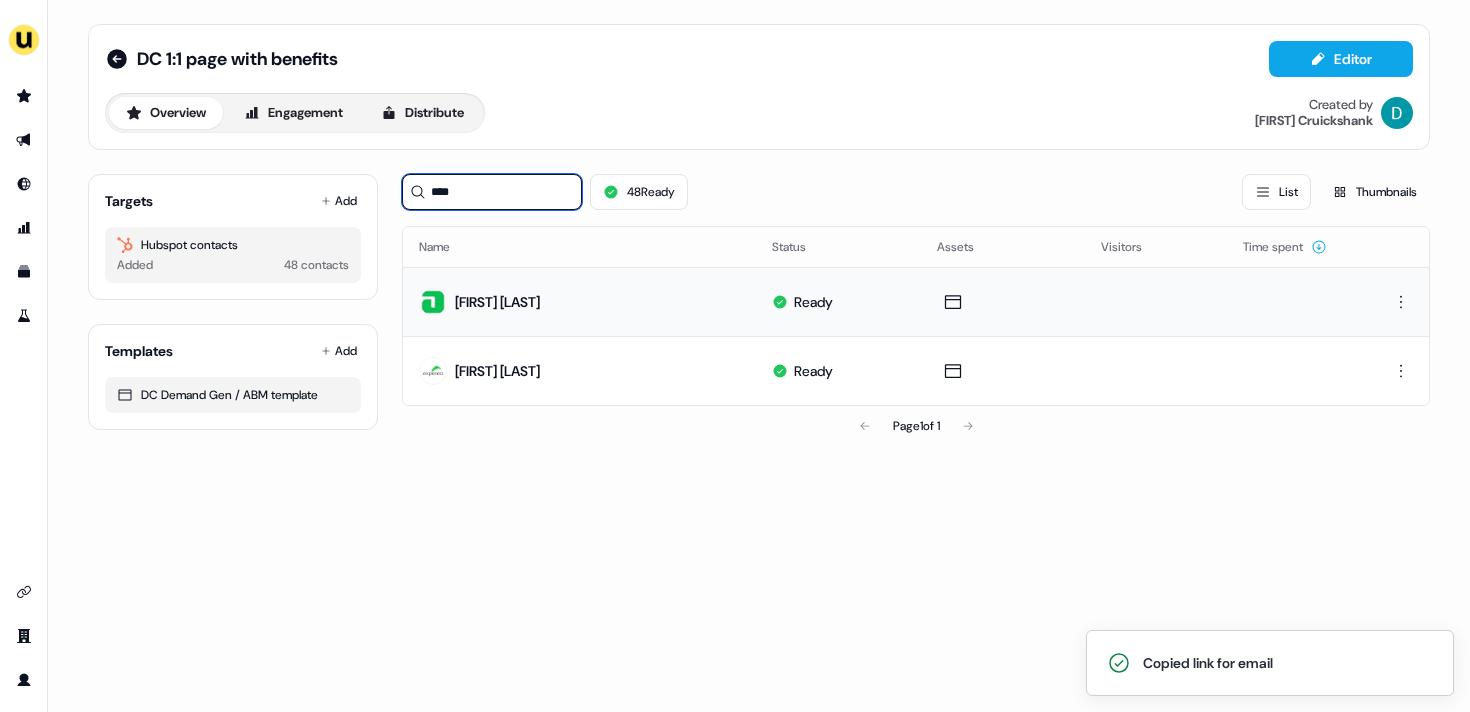 click on "****" at bounding box center (492, 192) 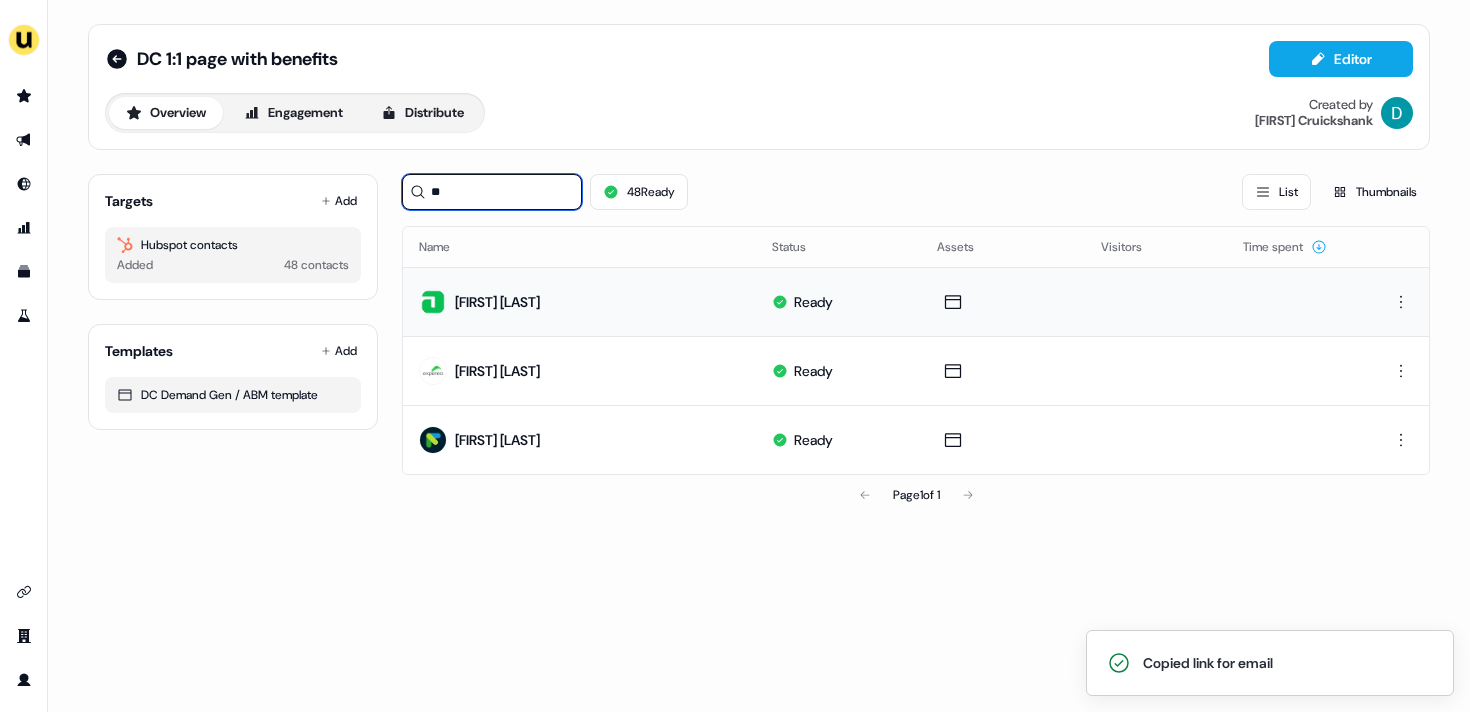 type on "*" 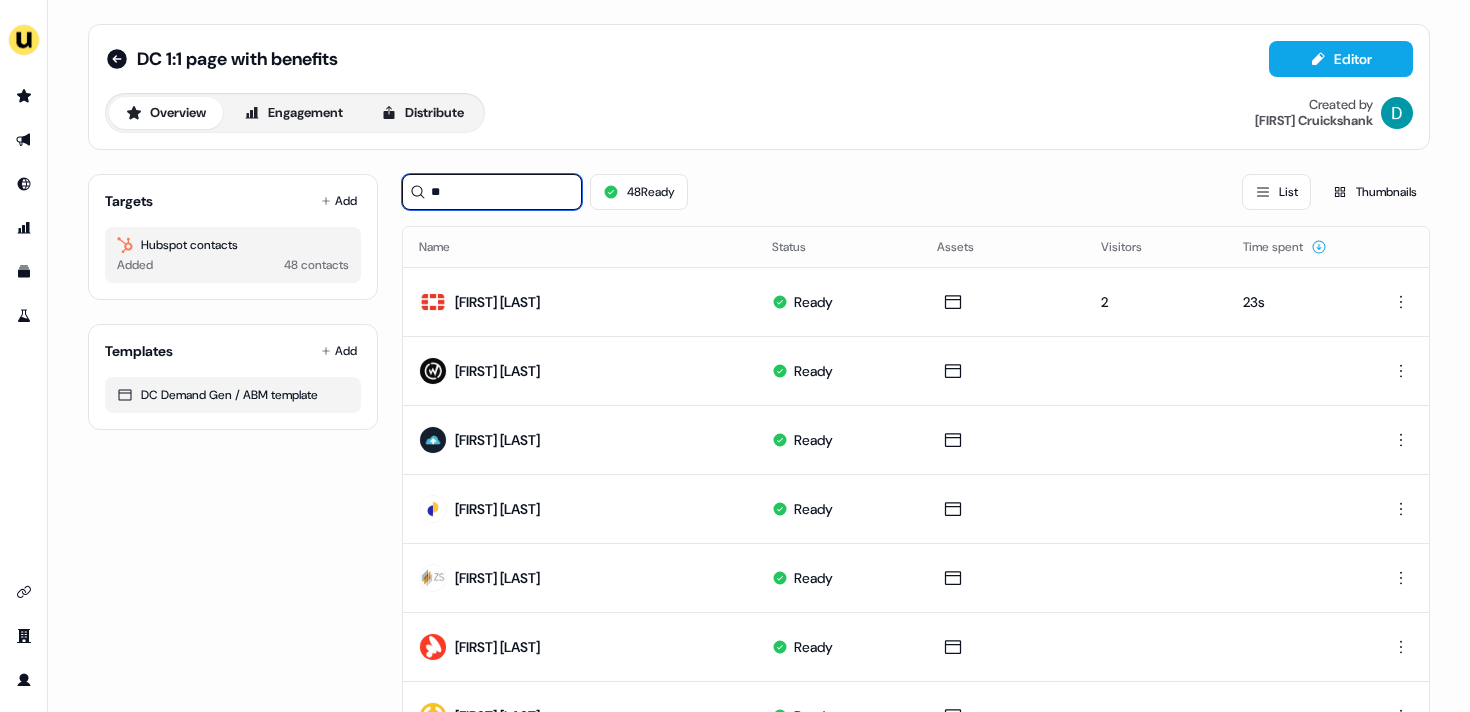 type on "*" 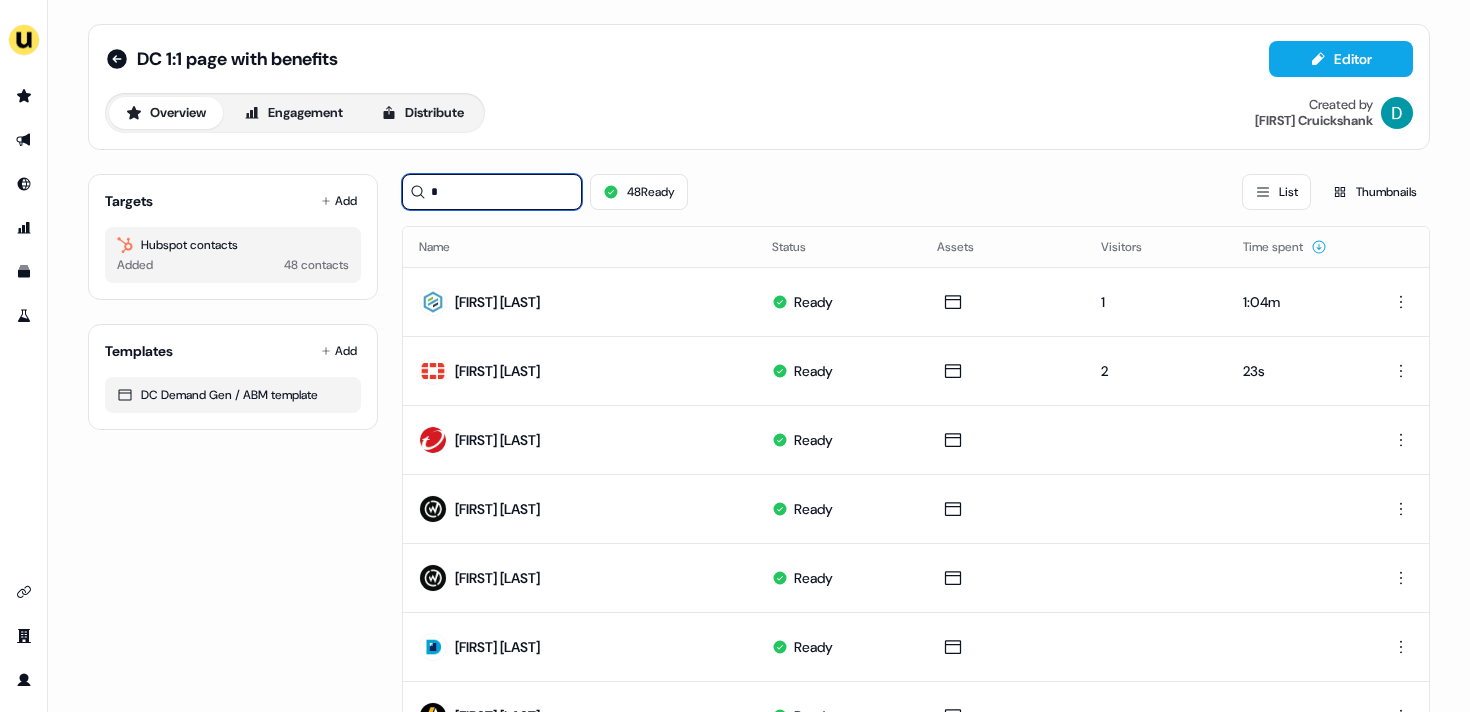 type 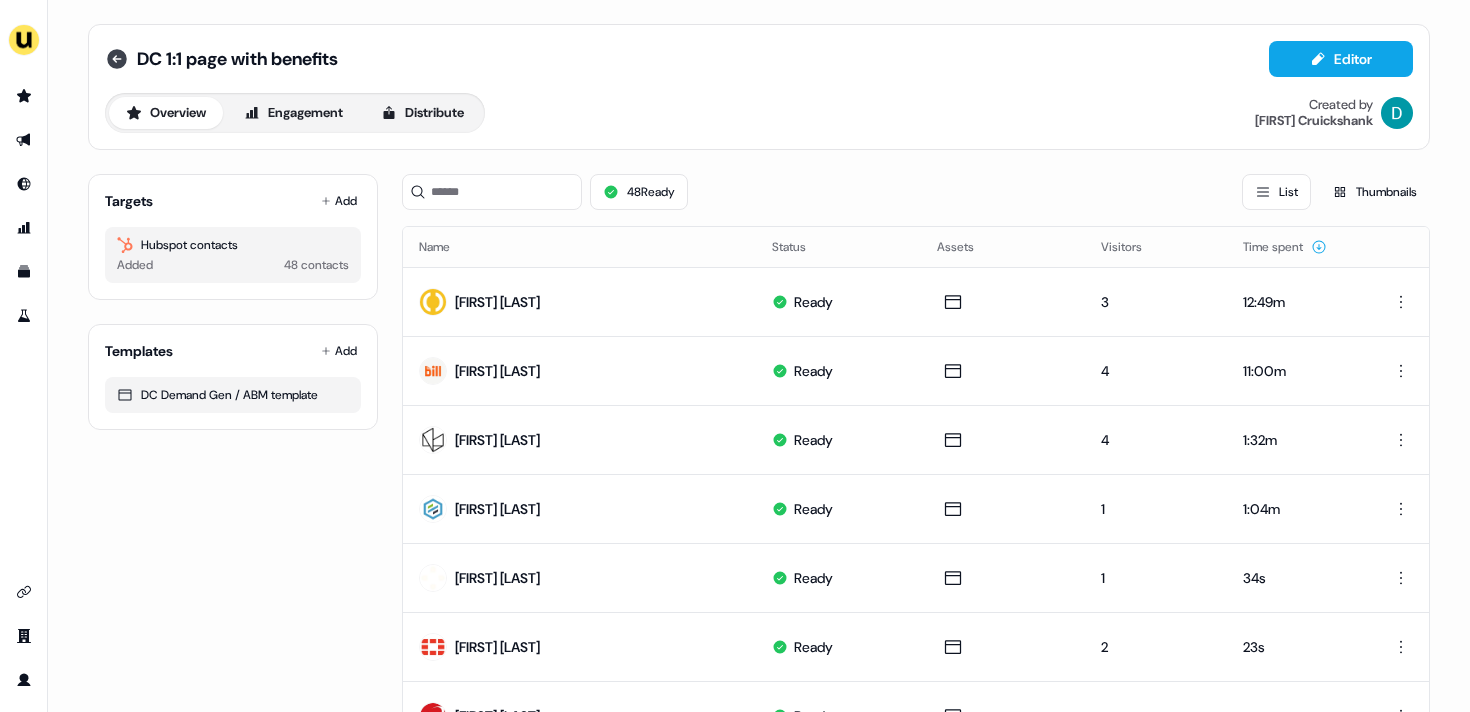 click 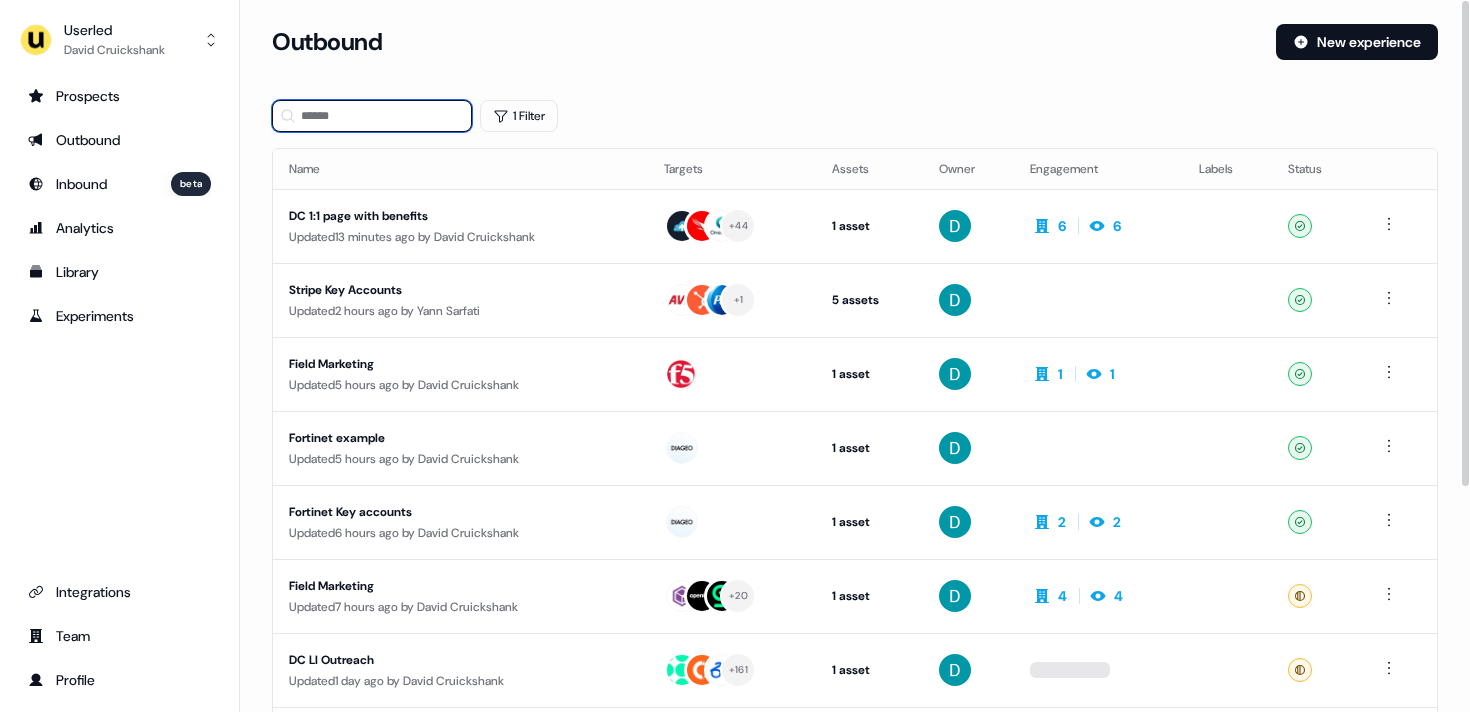 click at bounding box center (372, 116) 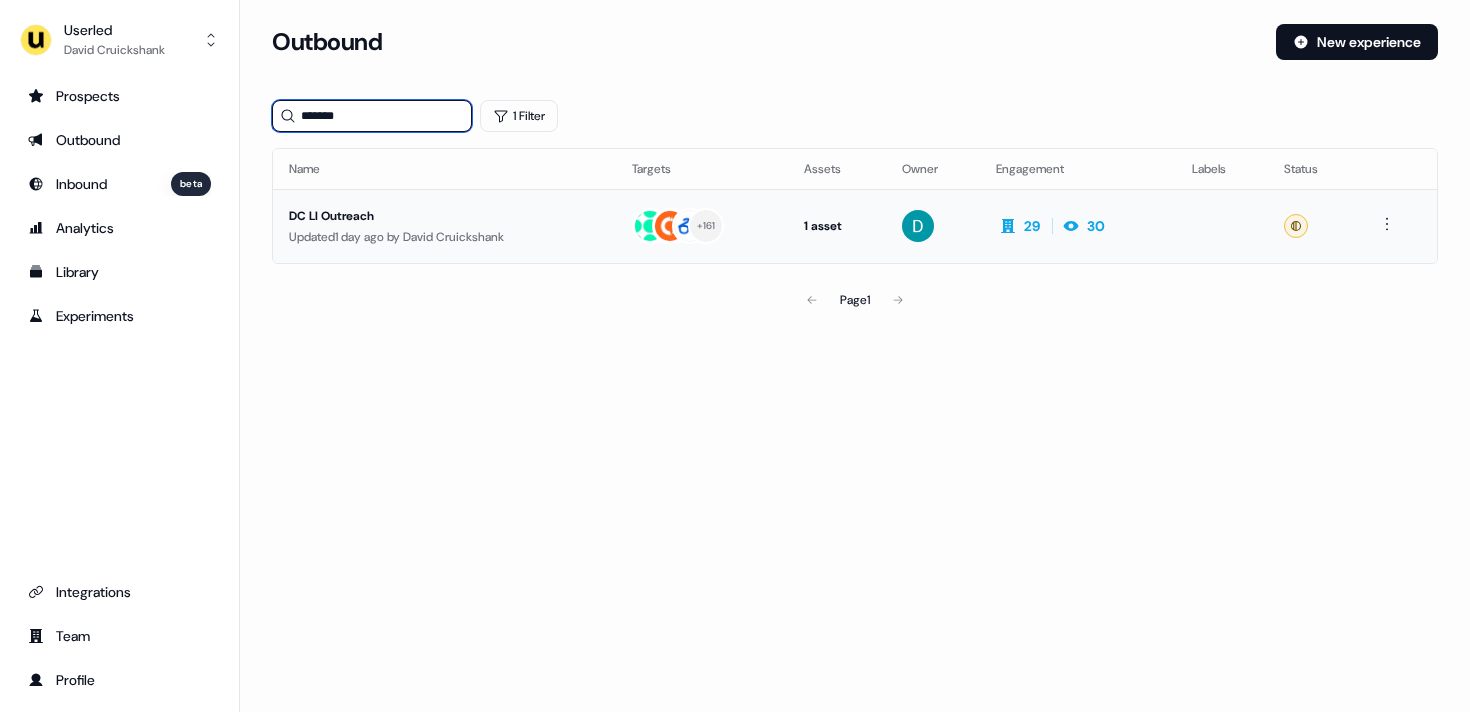 type on "*******" 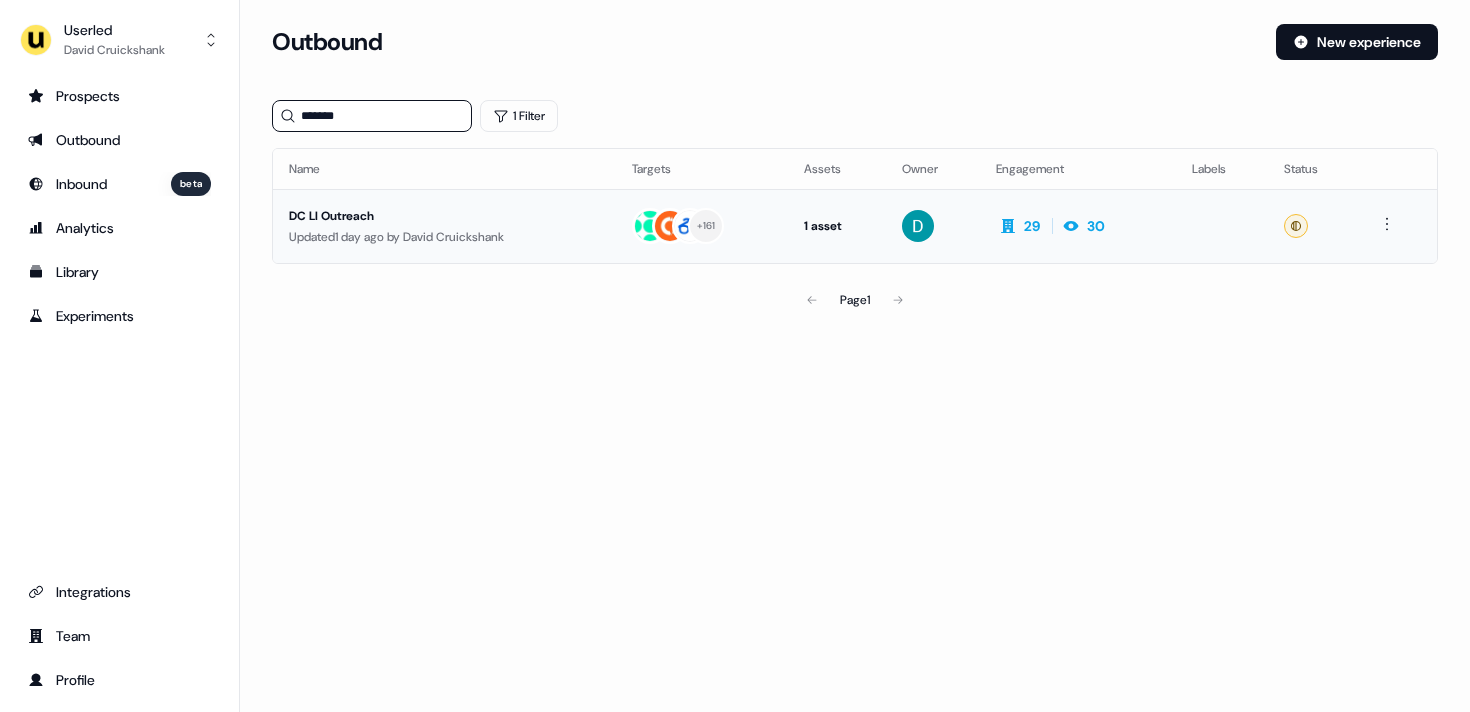 click on "DC LI Outreach" at bounding box center (444, 216) 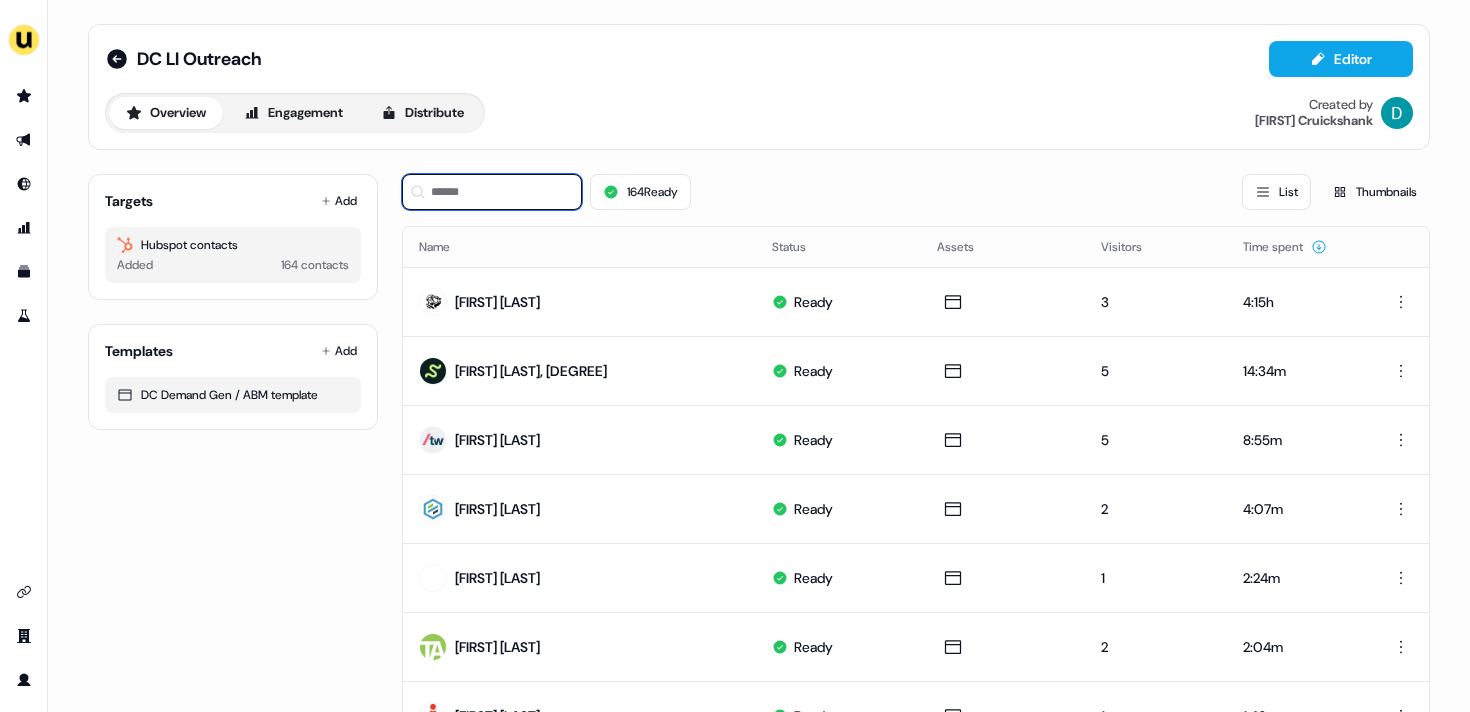 click at bounding box center [492, 192] 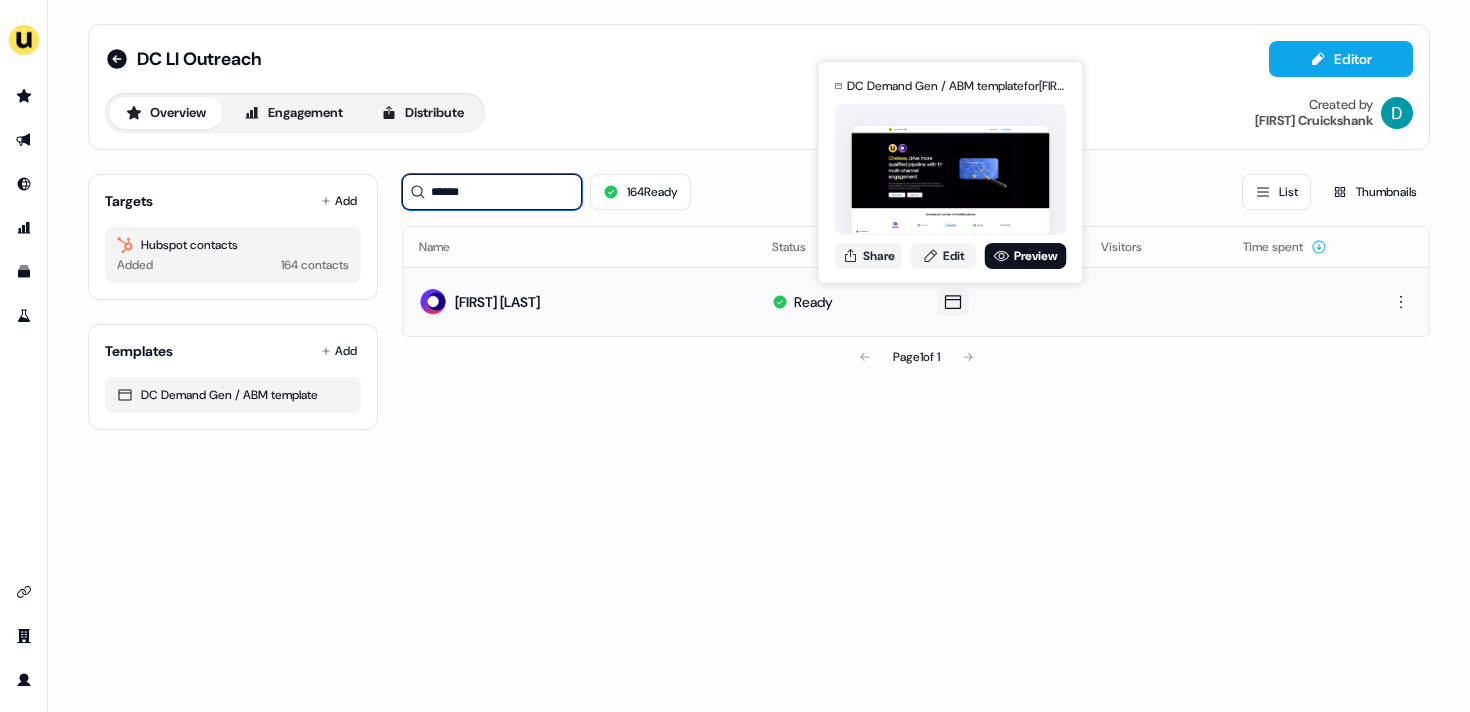 type on "******" 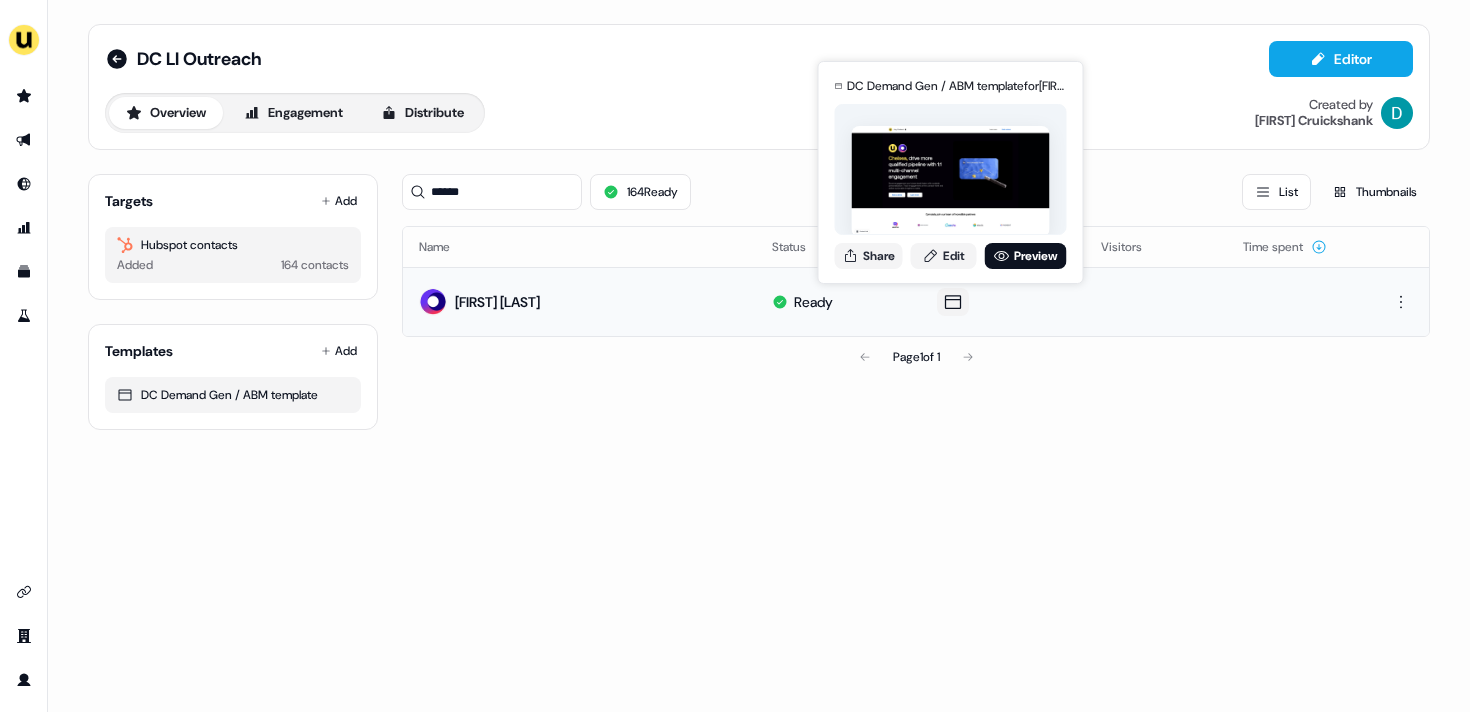 click on "DC Demand Gen / ABM template  for  Chelsea L. Holland  (overridden) Share Edit Preview" at bounding box center (951, 172) 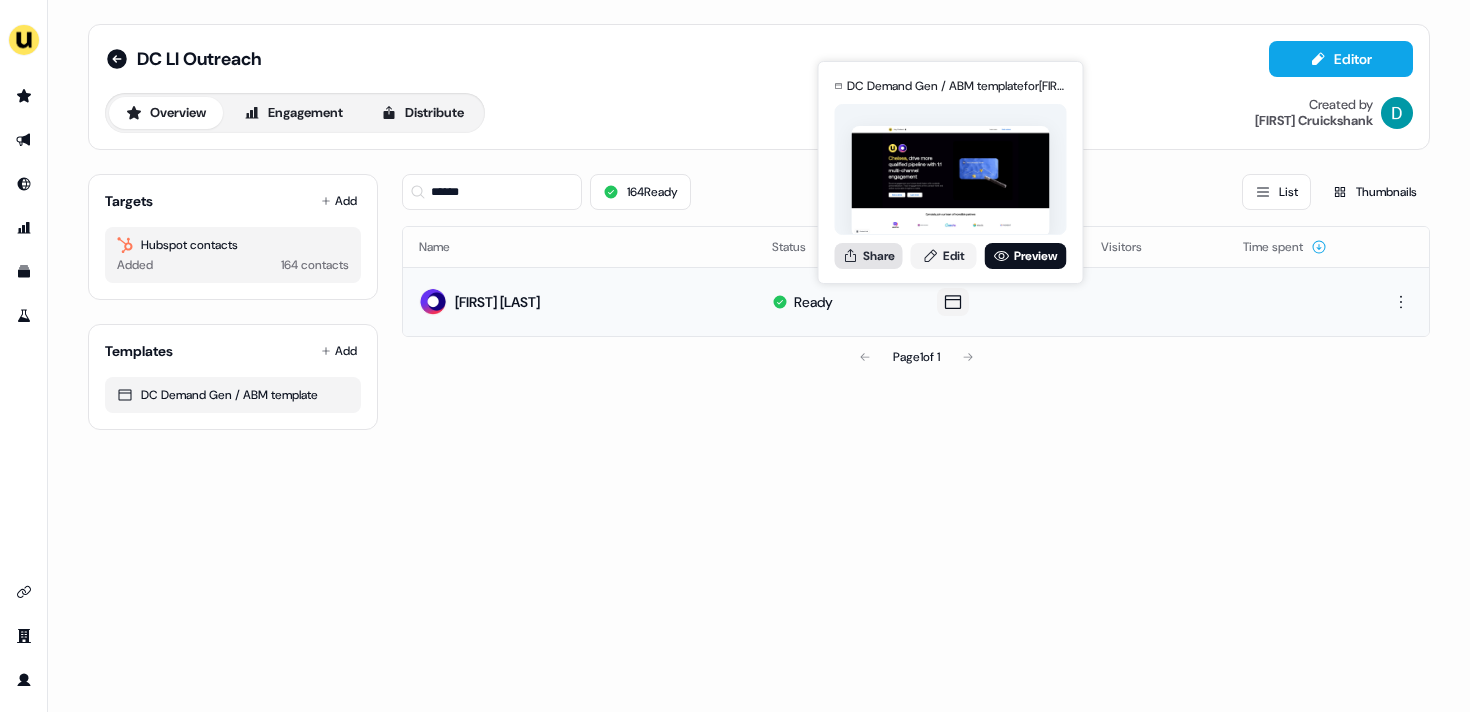 click on "Share" at bounding box center [869, 256] 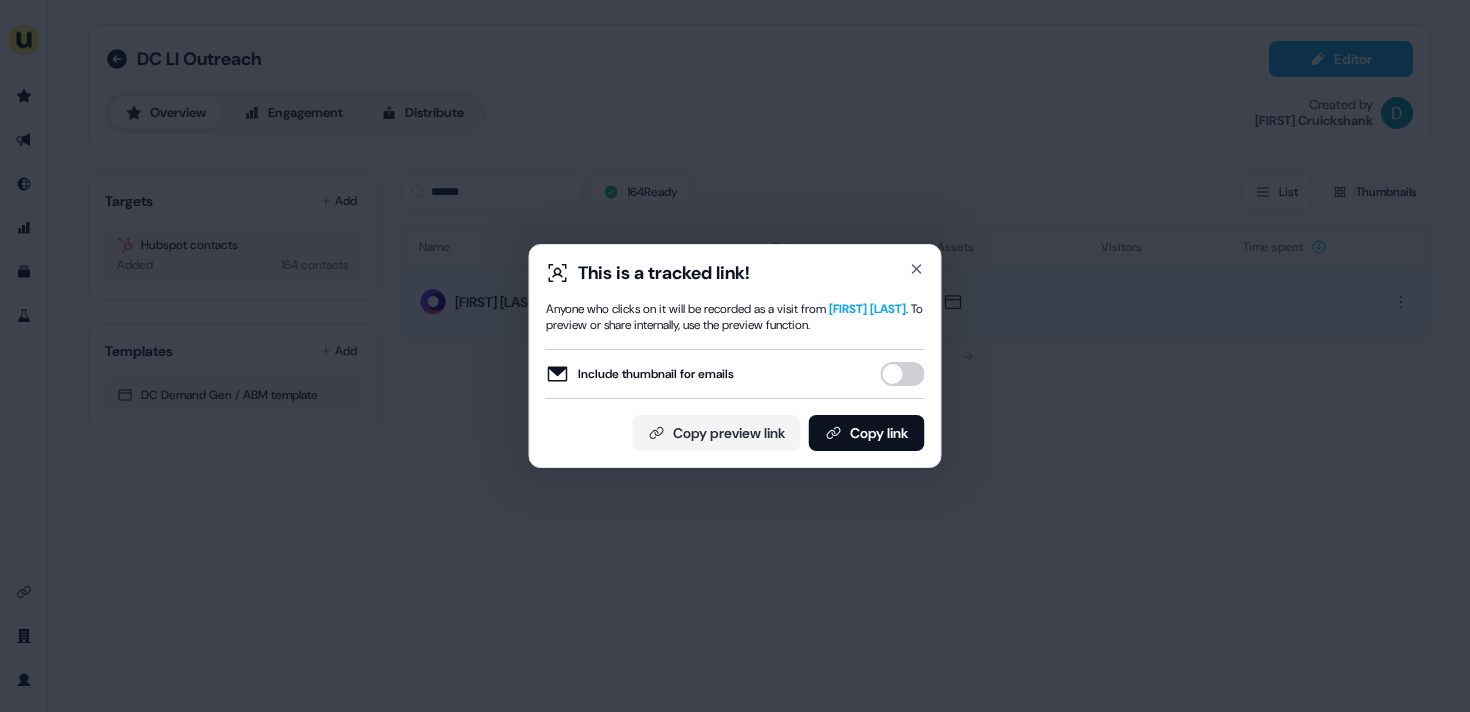 click on "Include thumbnail for emails" at bounding box center [903, 374] 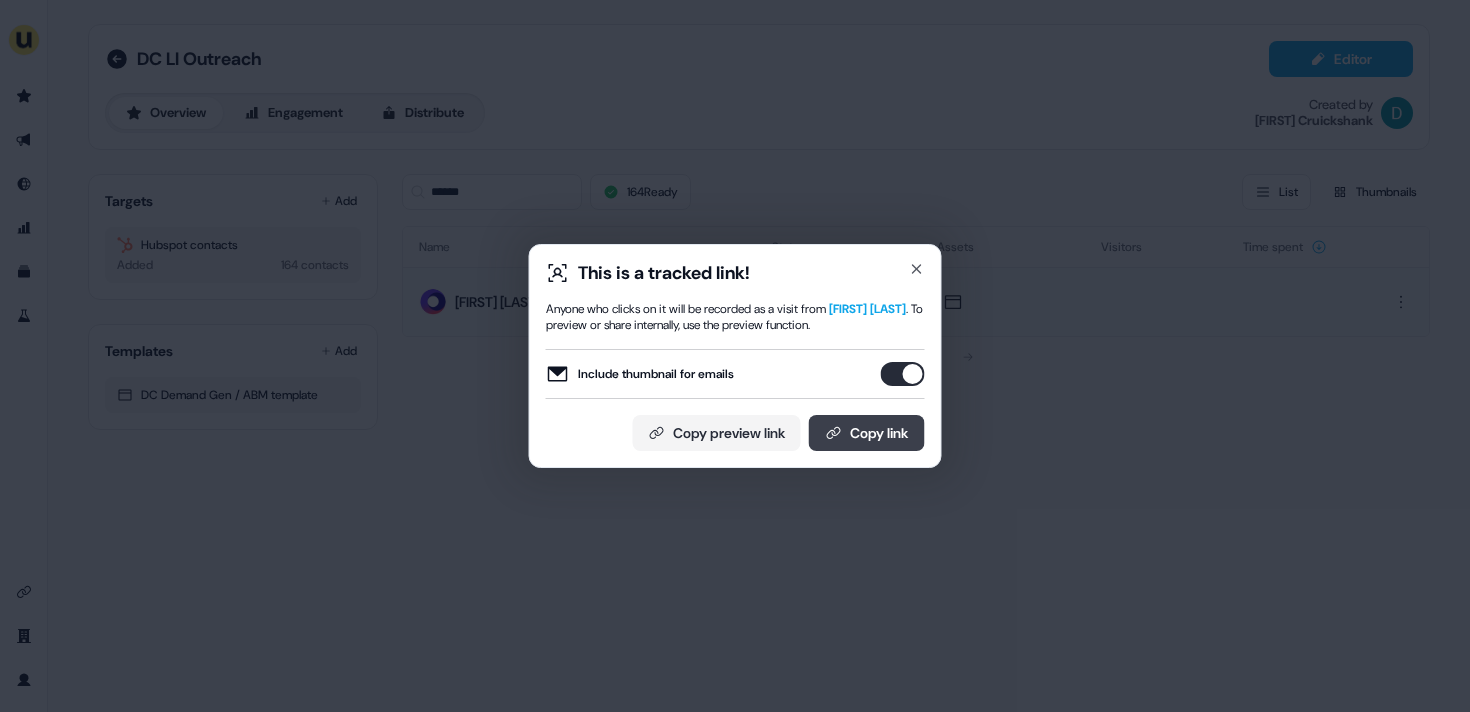 click on "Copy link" at bounding box center (867, 433) 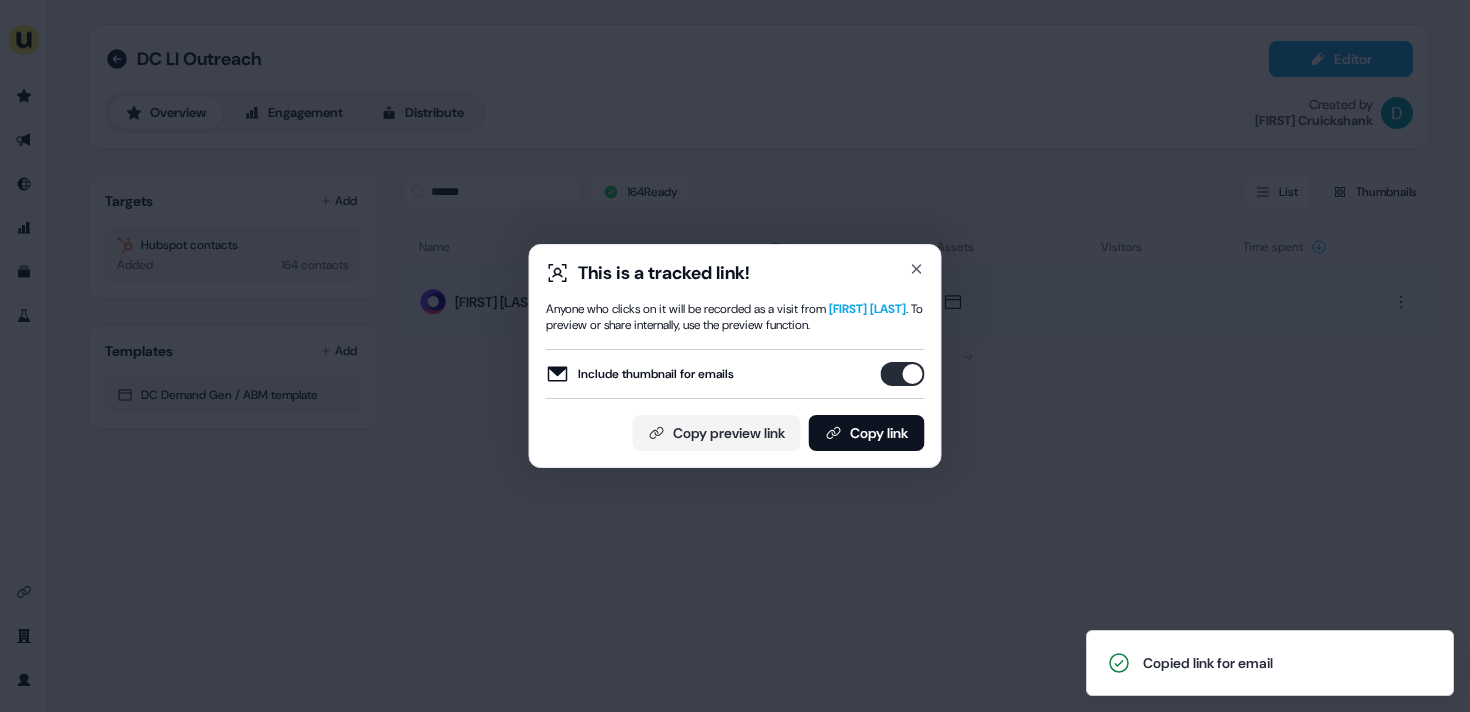 click on "This is a tracked link! Anyone who clicks on it will be recorded as a visit from   Chelsea L. Holland . To preview or share internally, use the preview function. Include thumbnail for emails Copy preview link Copy link Close" at bounding box center (735, 356) 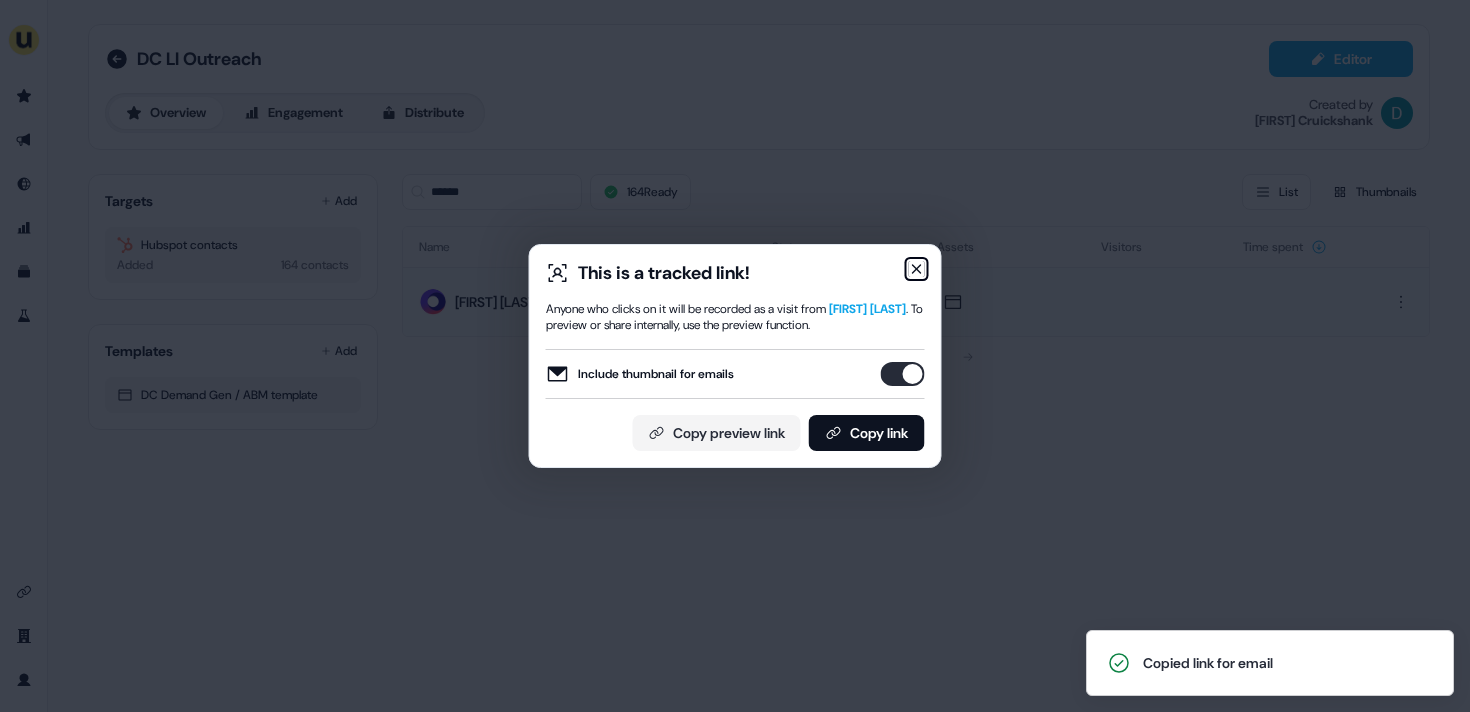 click 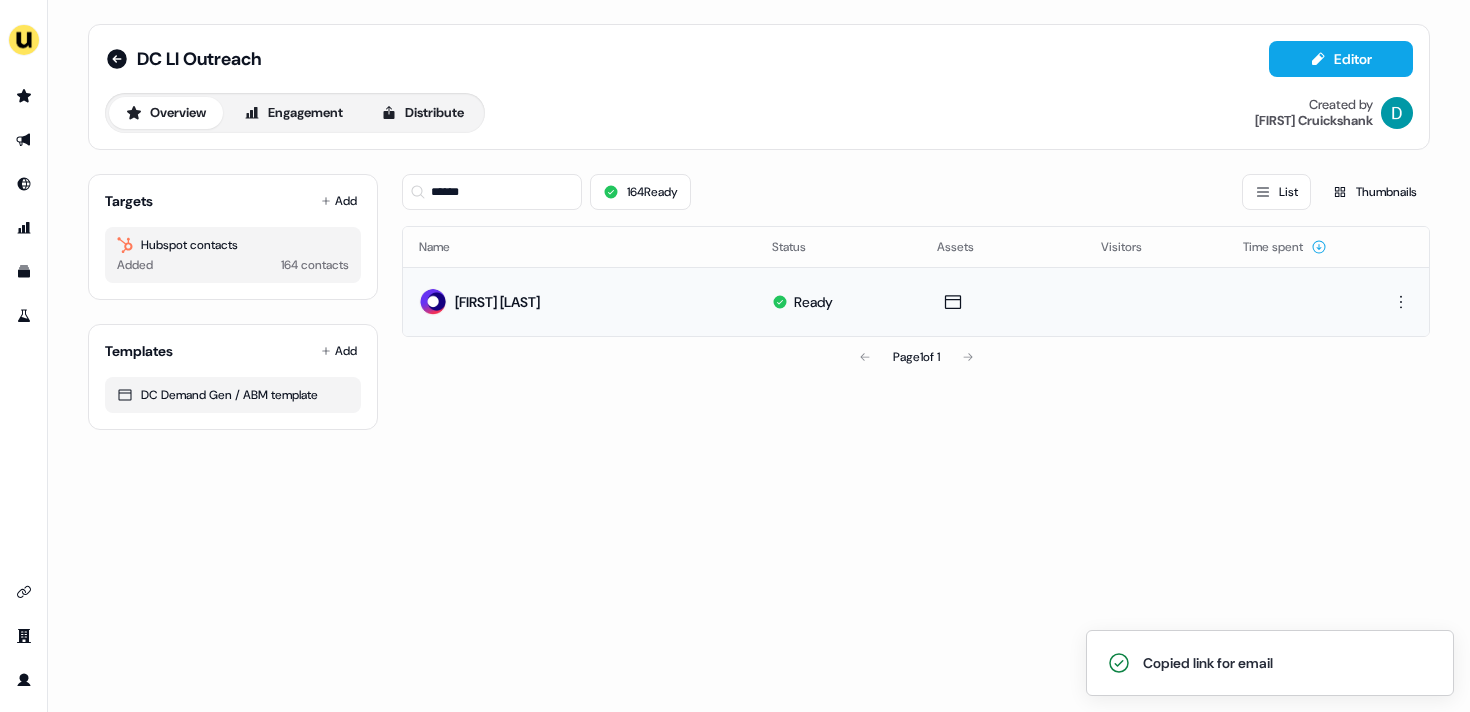 click on "DC LI Outreach Editor Overview Engagement Distribute Created by David   Cruickshank" at bounding box center (759, 87) 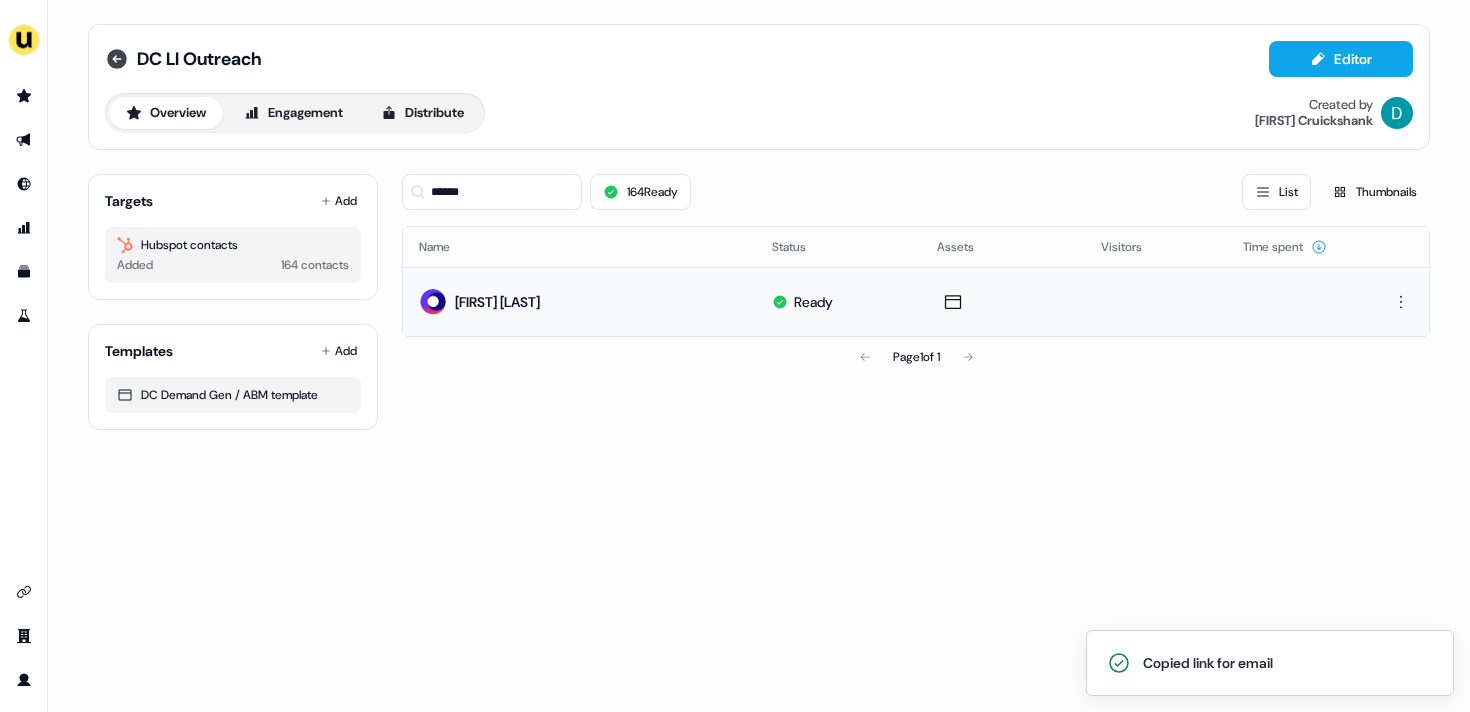 click 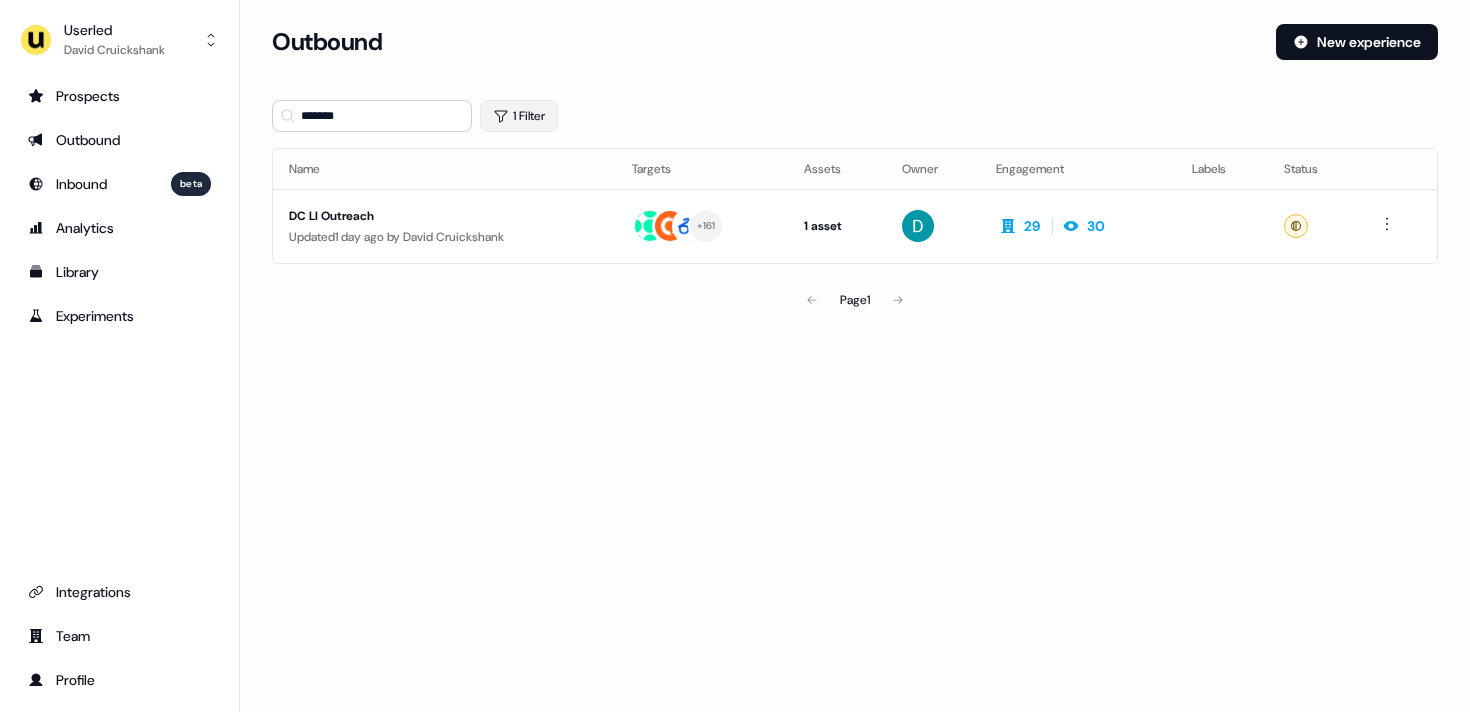 click on "1   Filter" at bounding box center (519, 116) 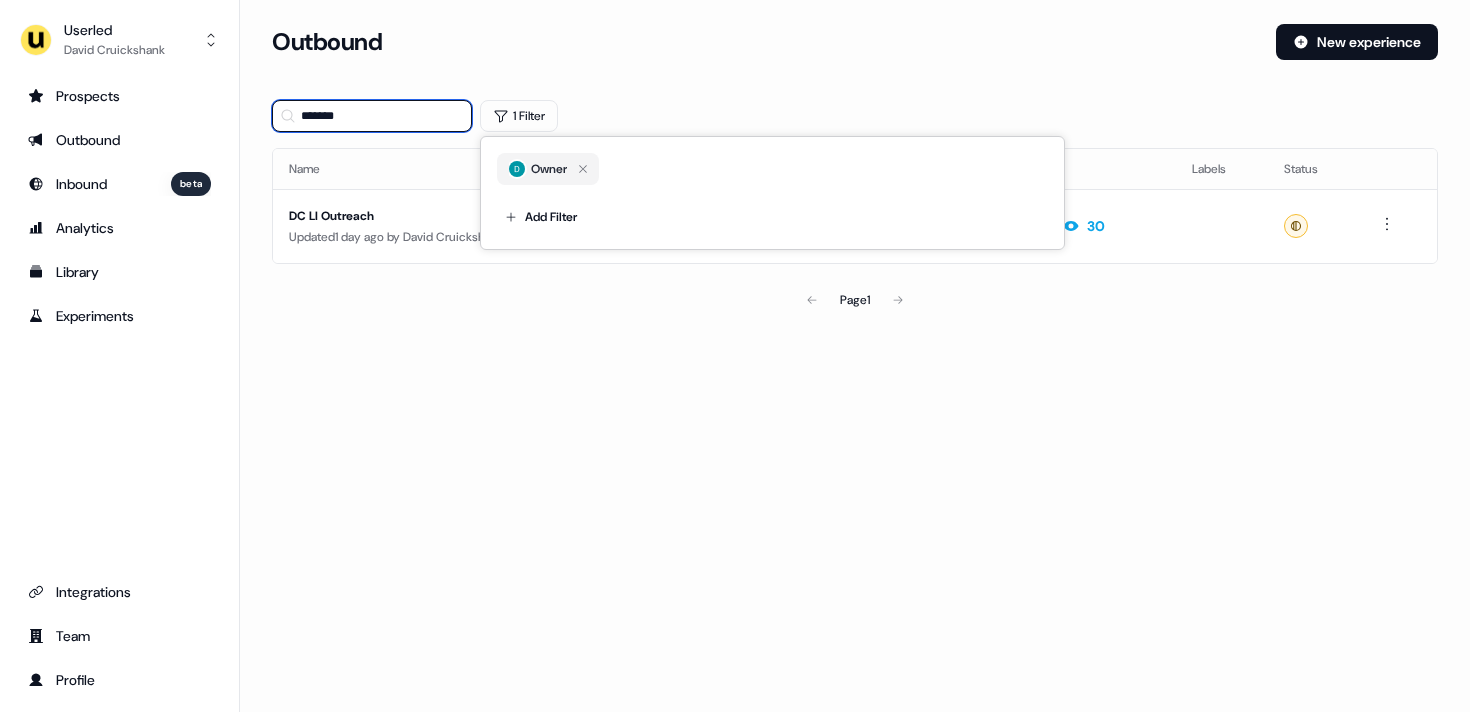 click on "*******" at bounding box center (372, 116) 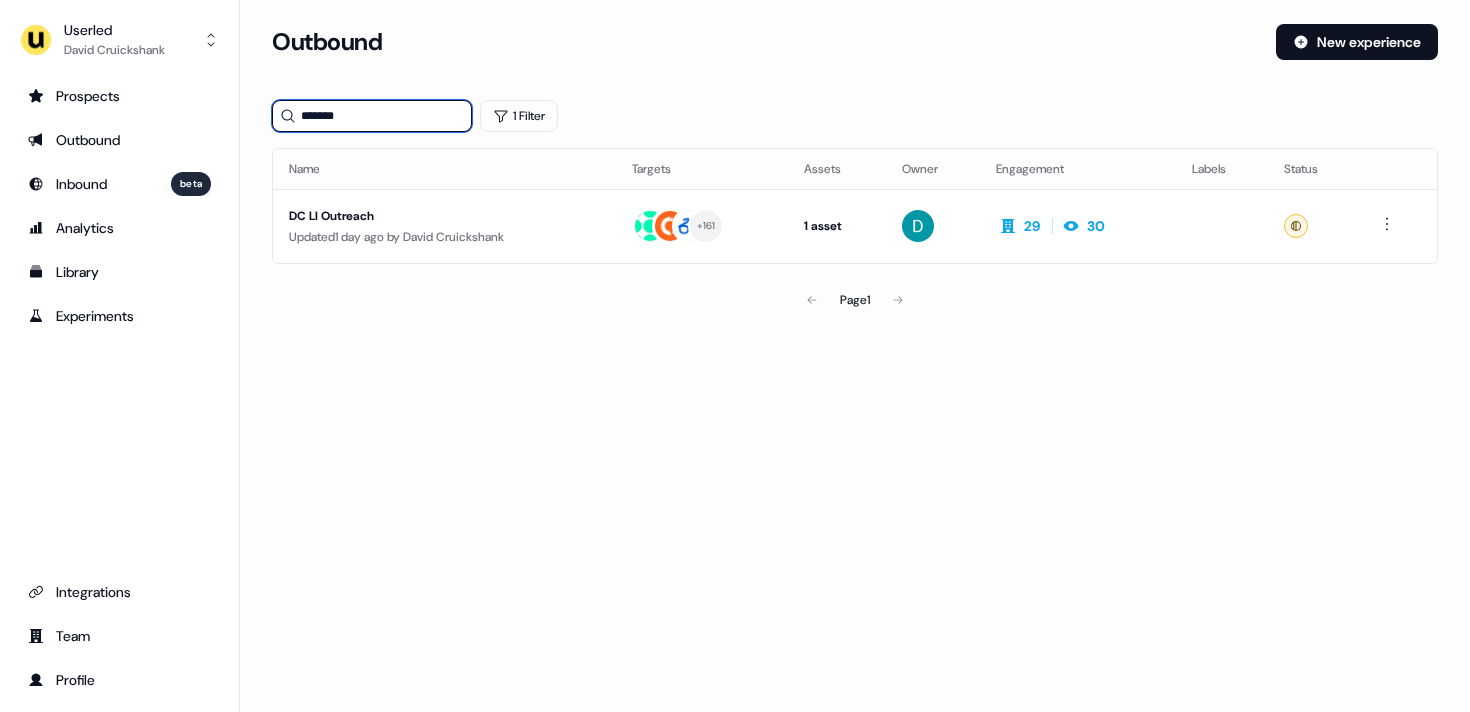 drag, startPoint x: 414, startPoint y: 117, endPoint x: 323, endPoint y: 117, distance: 91 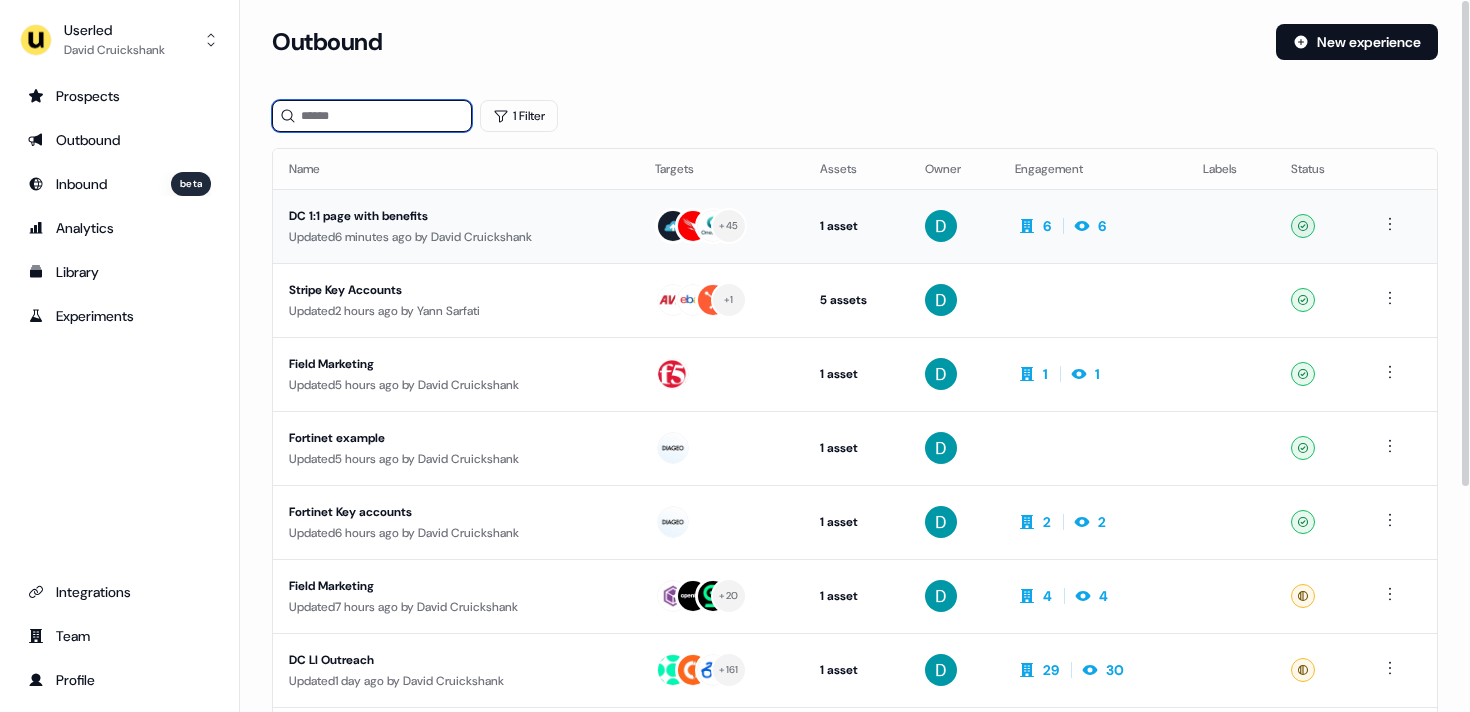 type 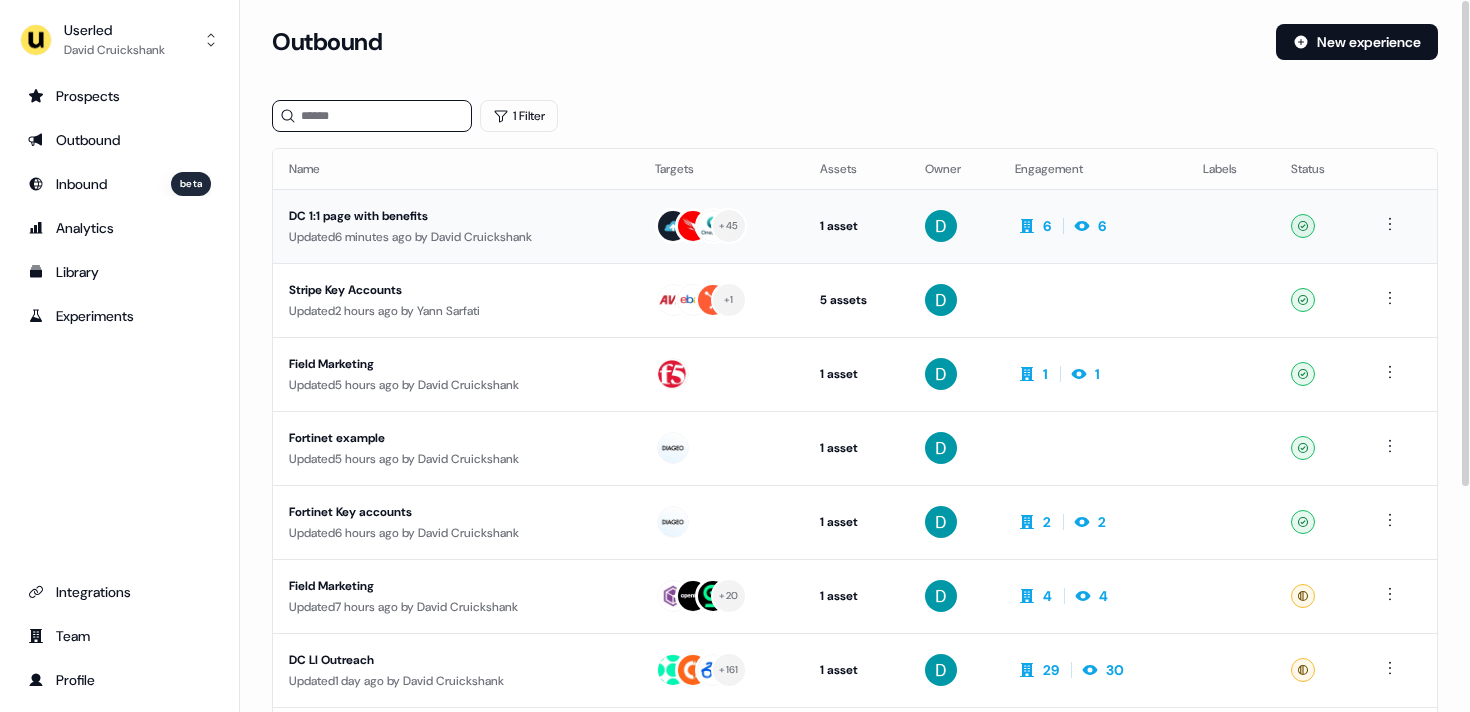 click on "DC 1:1 page with benefits Updated  6 minutes ago   by   David Cruickshank" at bounding box center (456, 226) 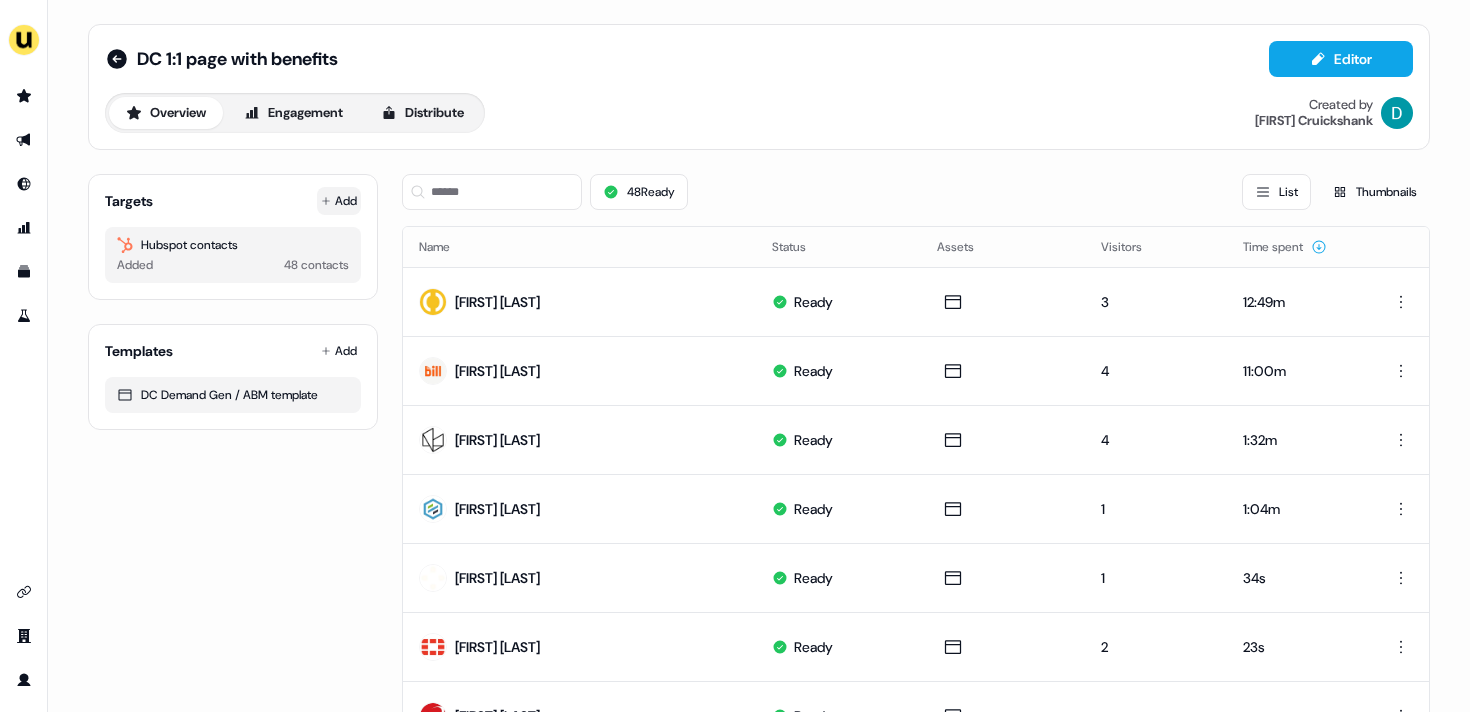 click on "Add" at bounding box center [339, 201] 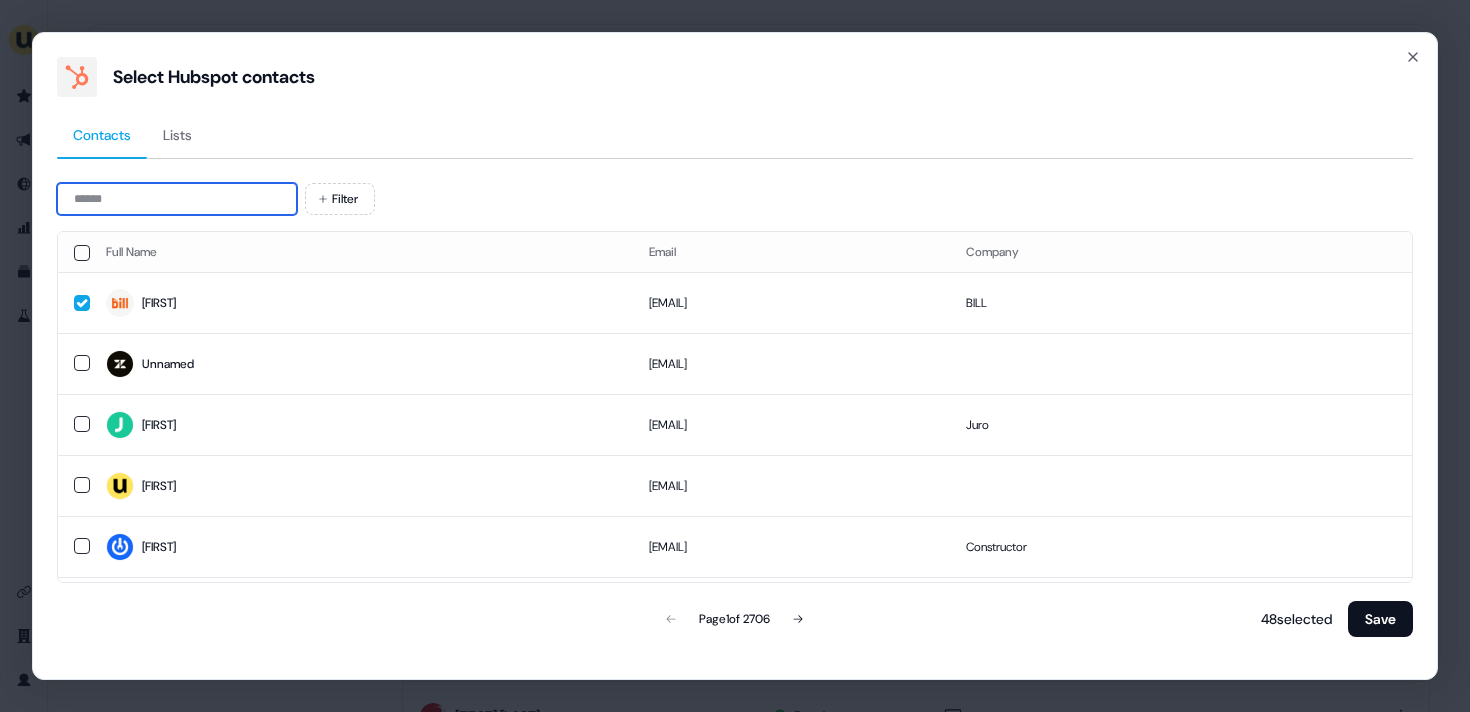 click at bounding box center (177, 199) 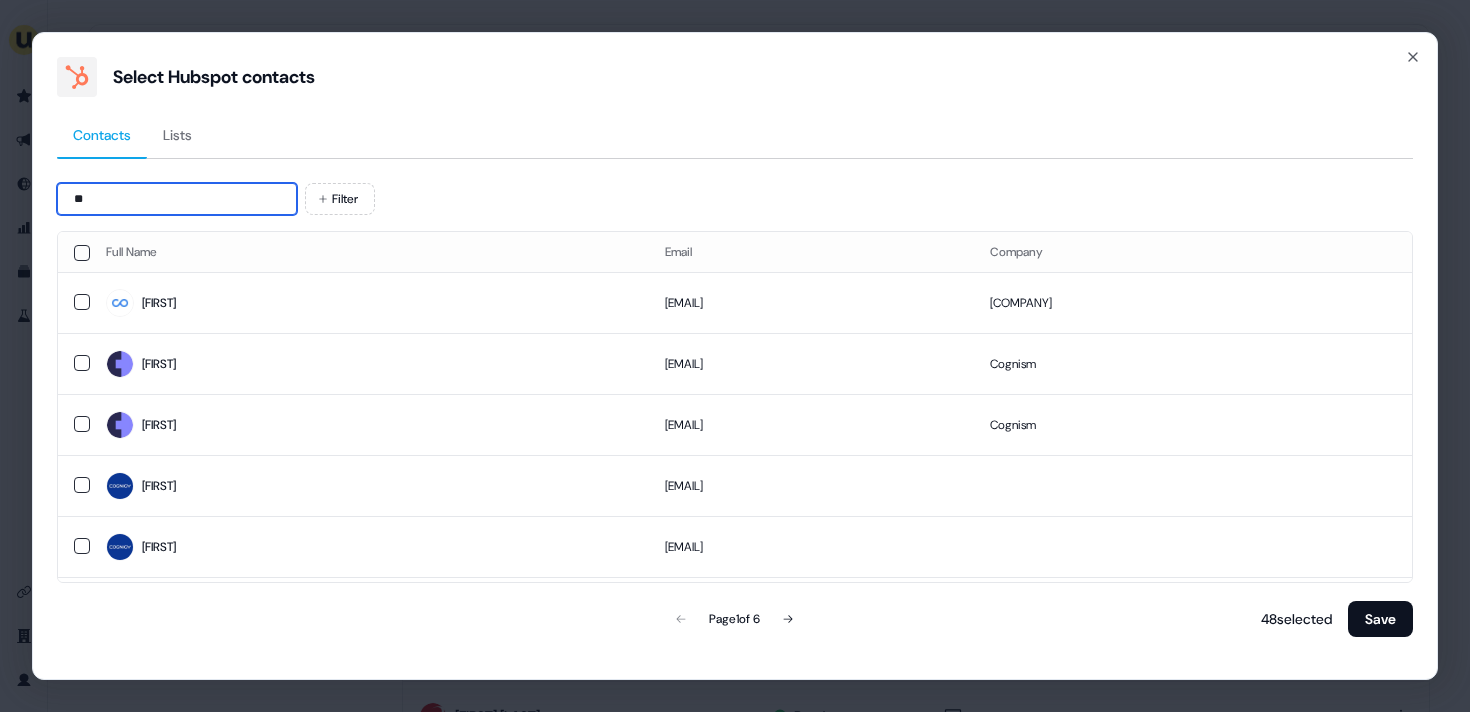 type on "*" 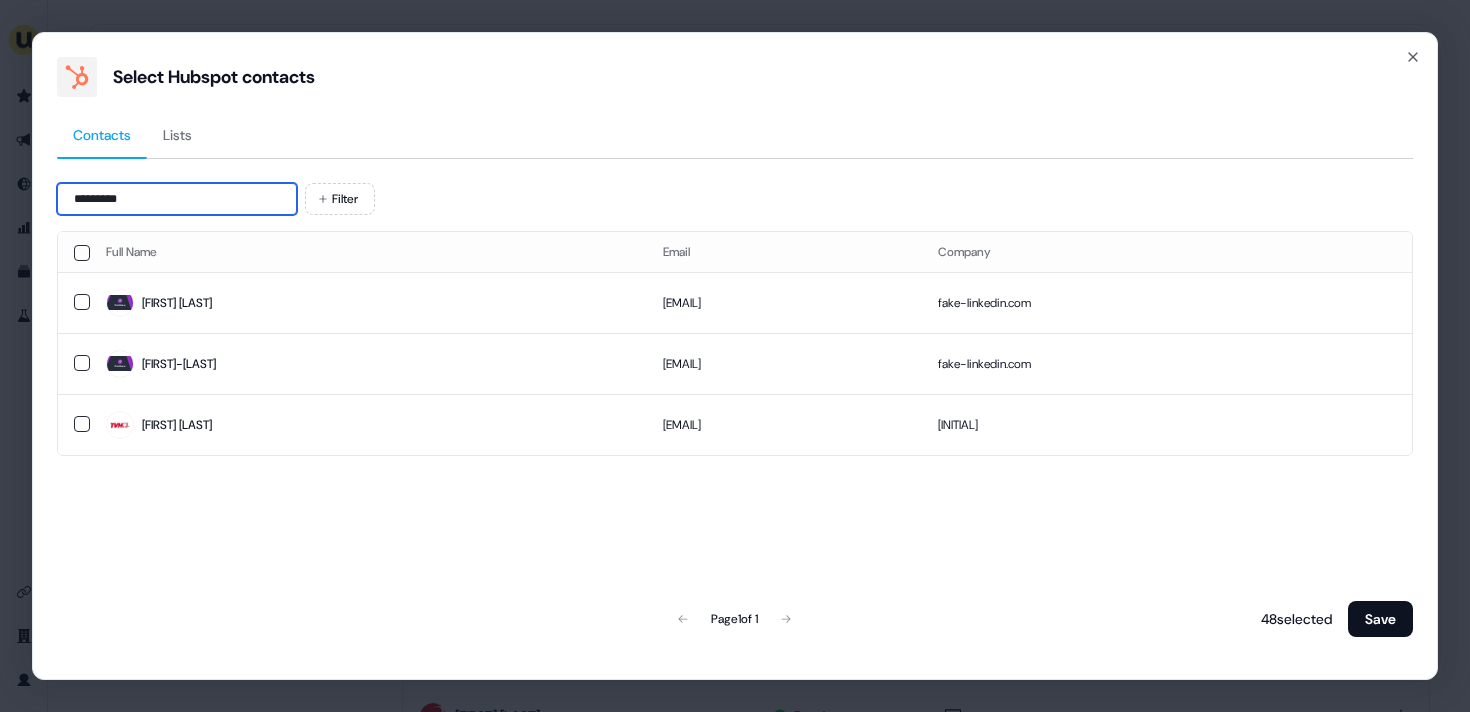 paste 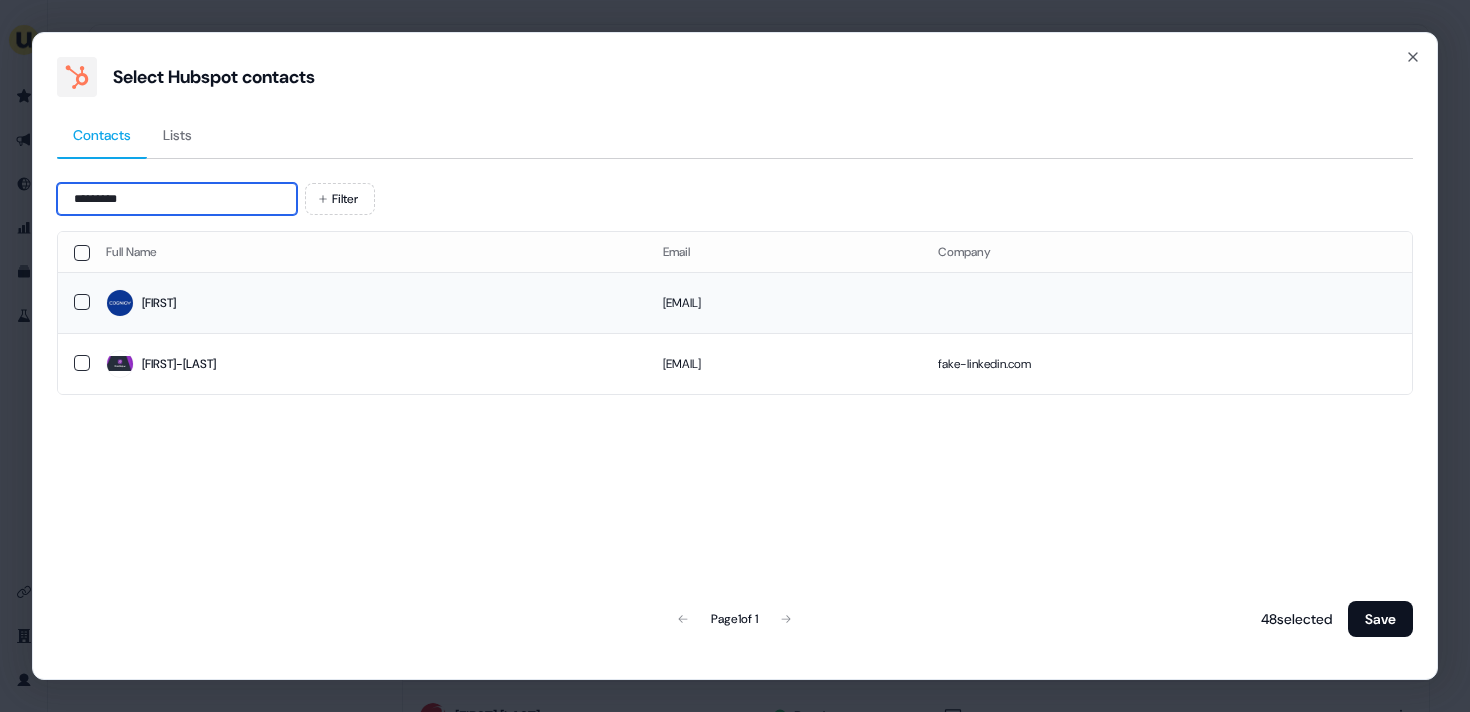 type on "*********" 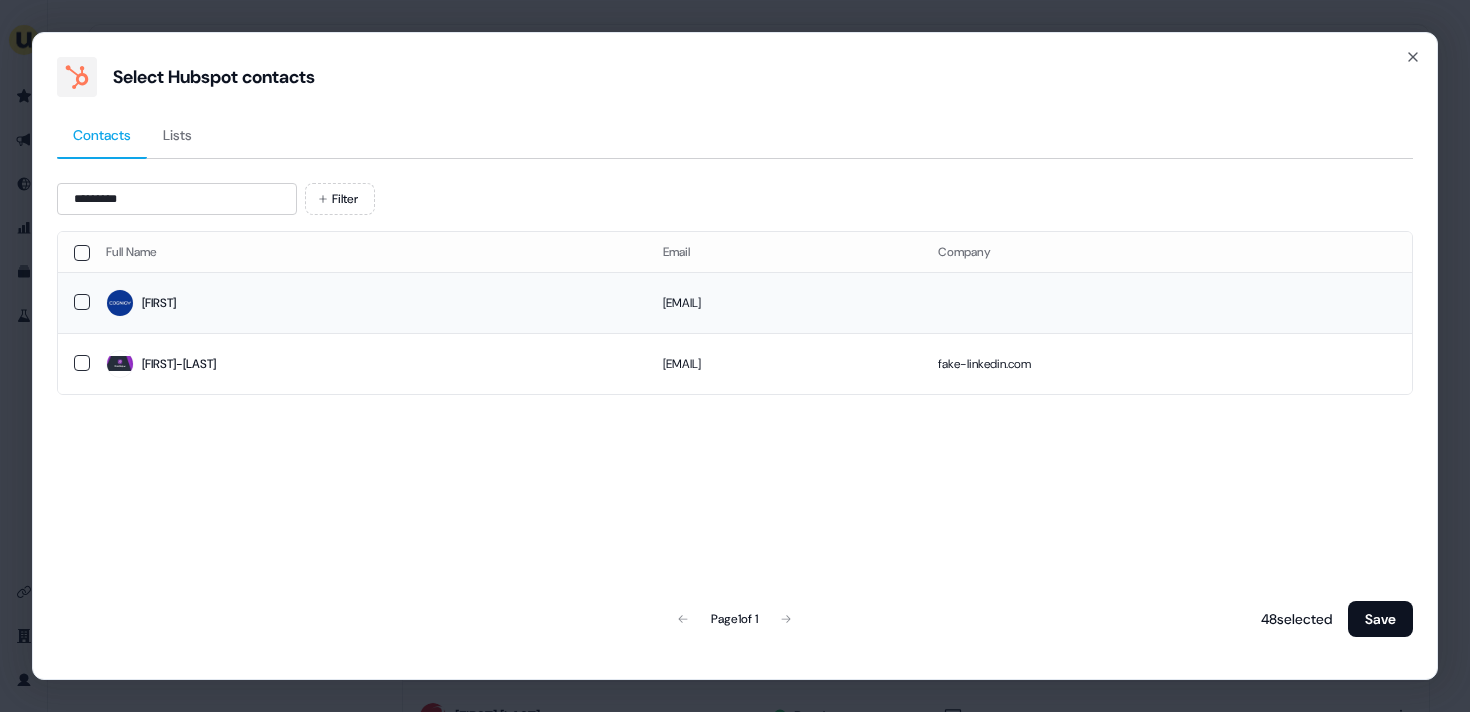 click on "Ana" at bounding box center [368, 303] 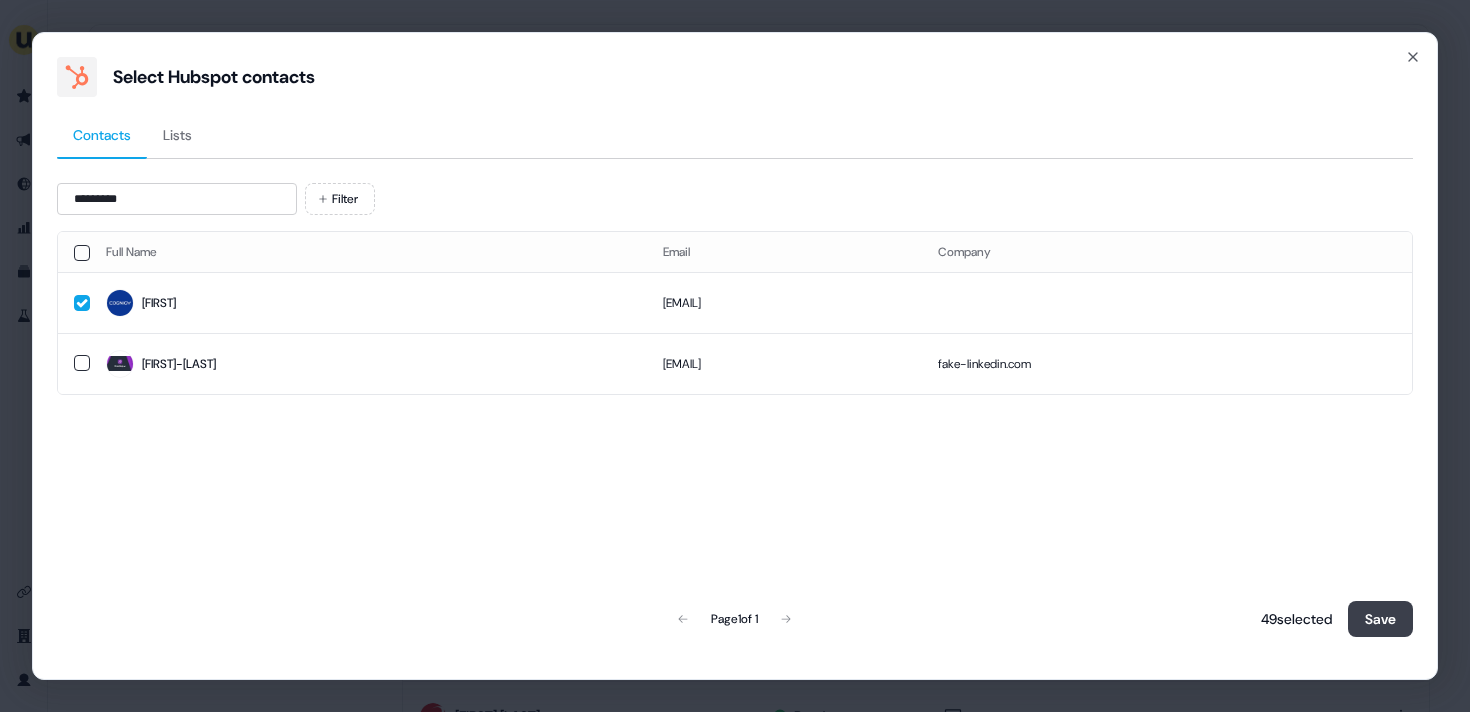 click on "Save" at bounding box center [1380, 619] 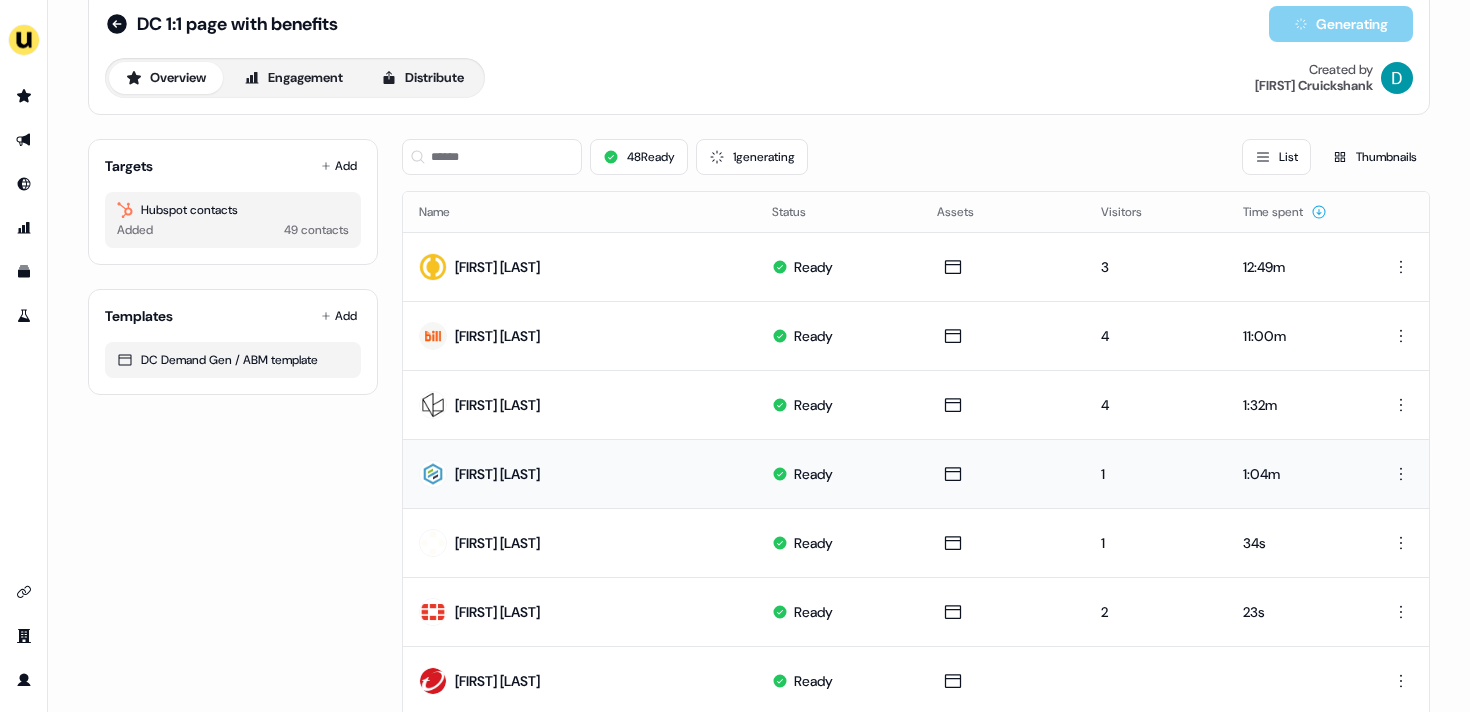 scroll, scrollTop: 33, scrollLeft: 0, axis: vertical 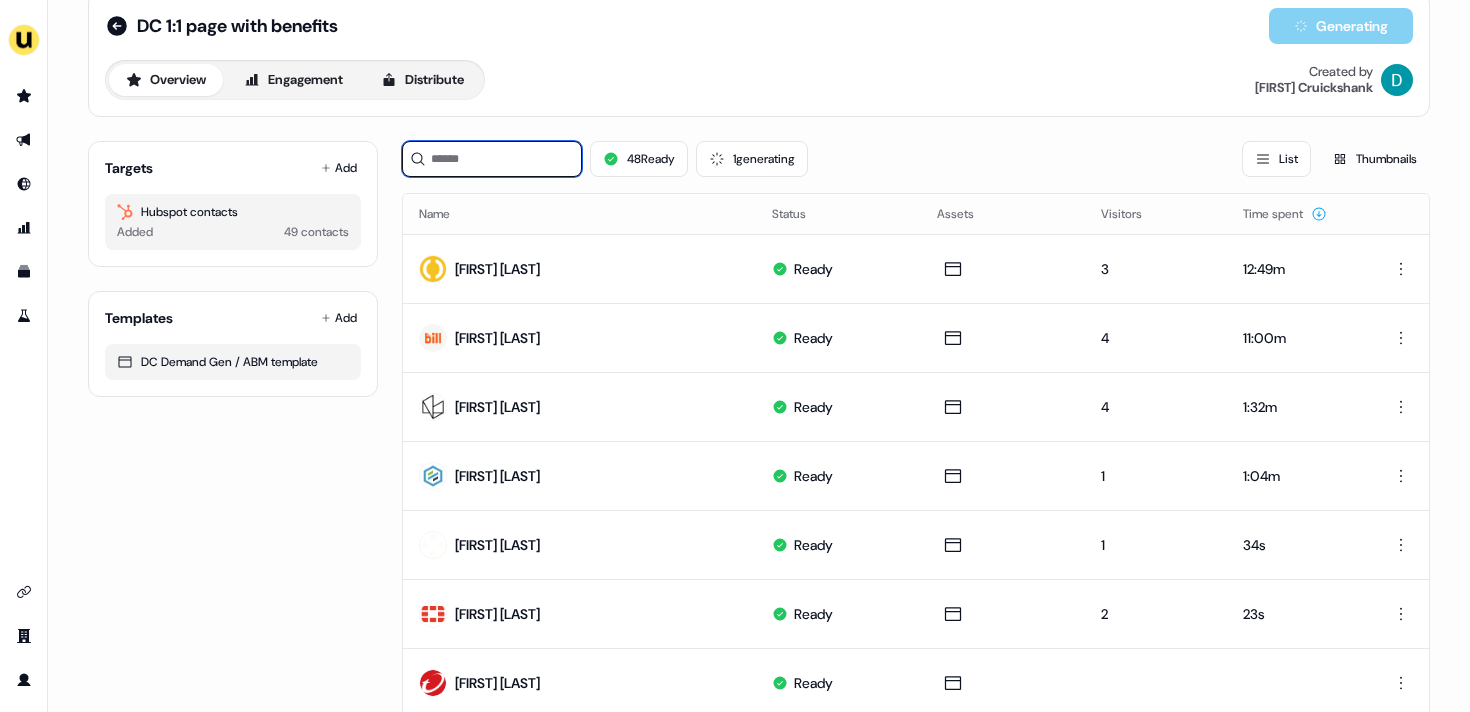 click at bounding box center [492, 159] 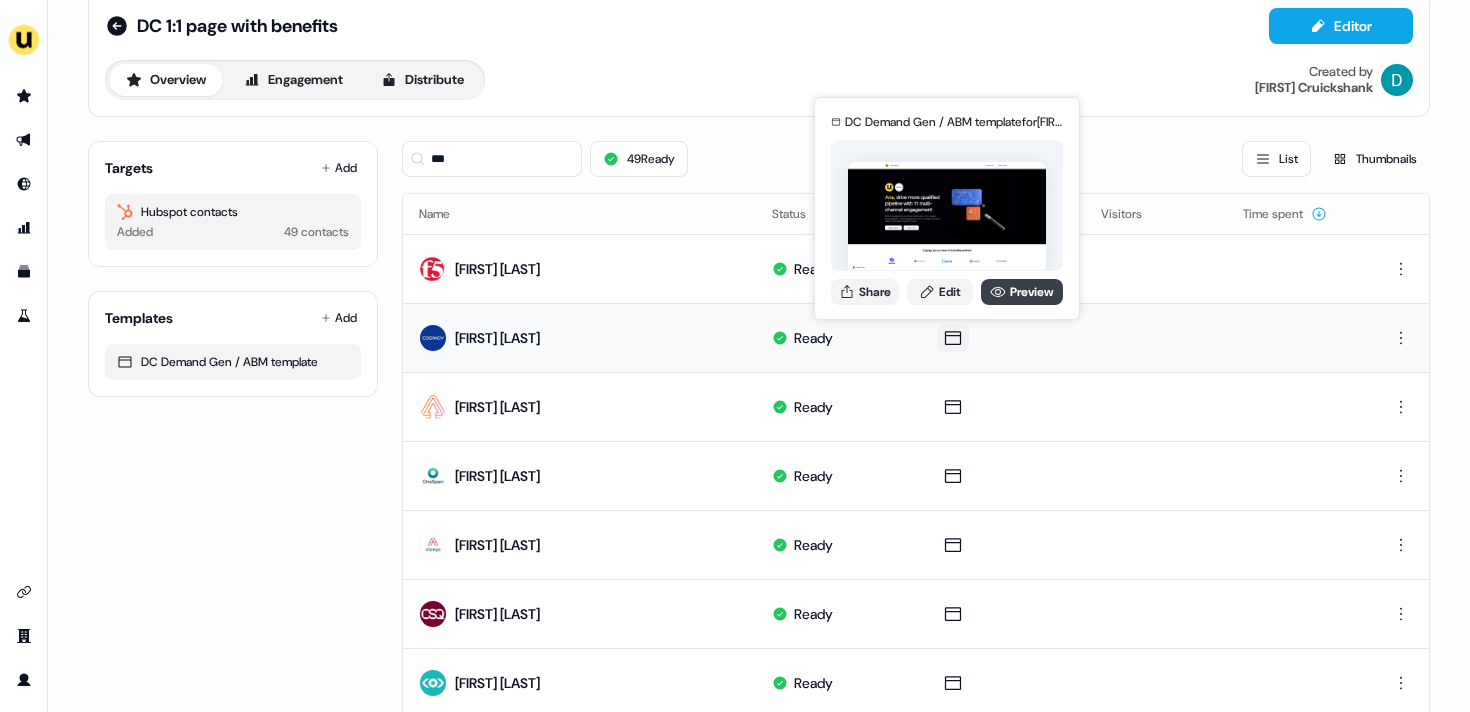 click 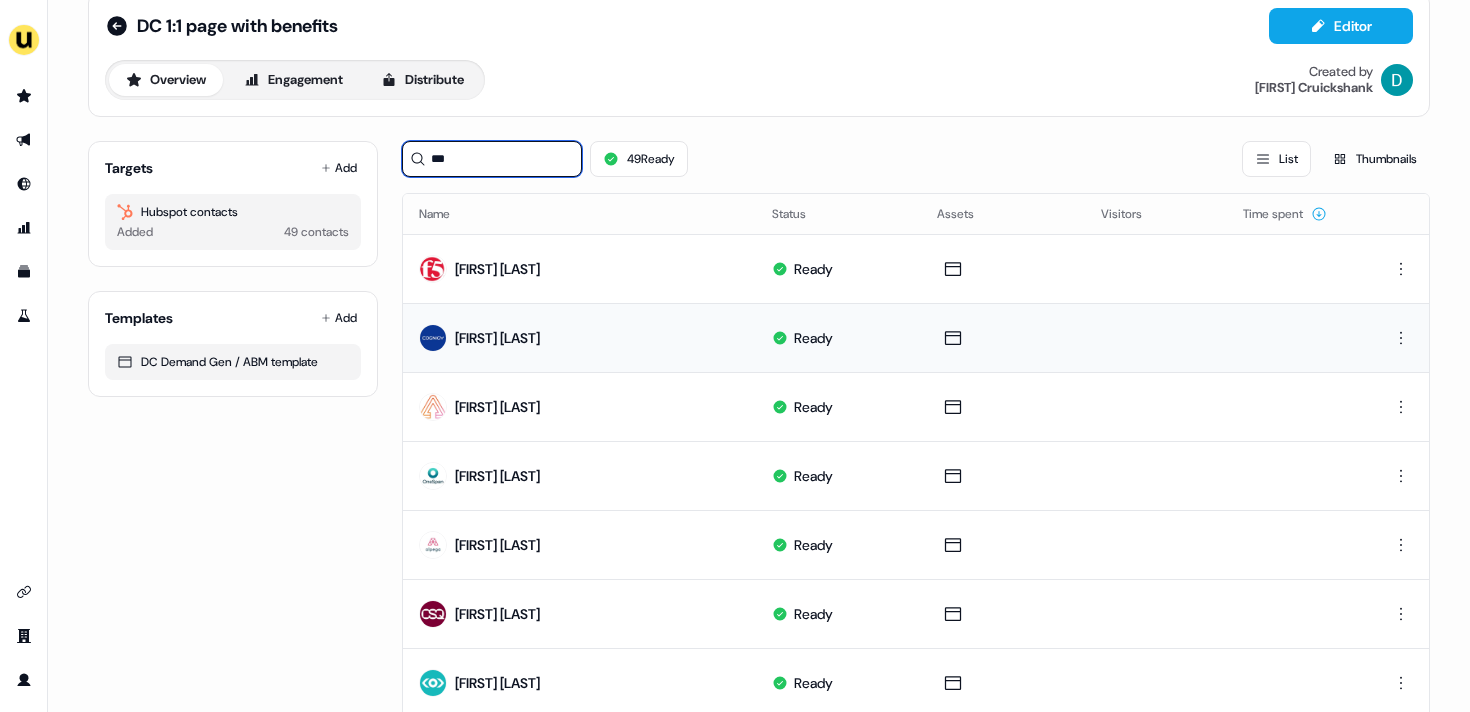 click on "***" at bounding box center [492, 159] 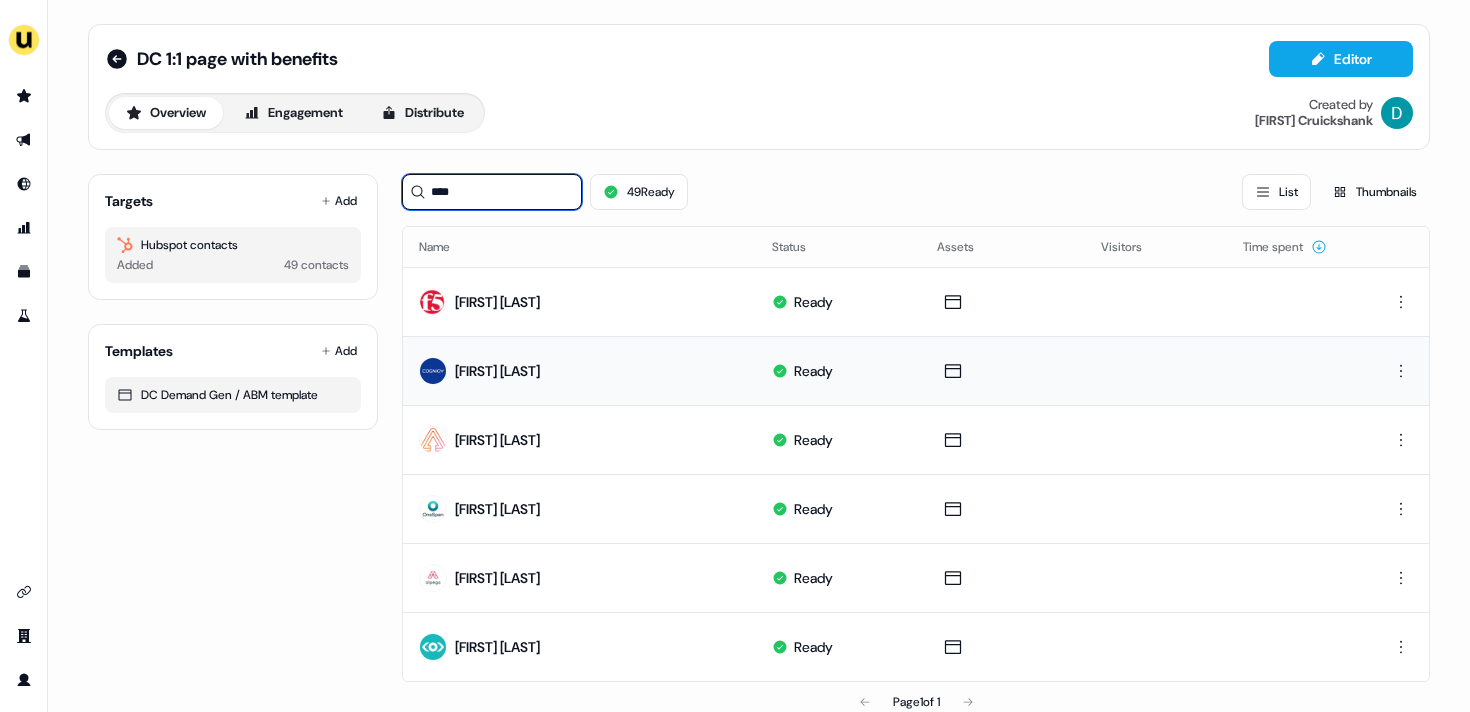 scroll, scrollTop: 19, scrollLeft: 0, axis: vertical 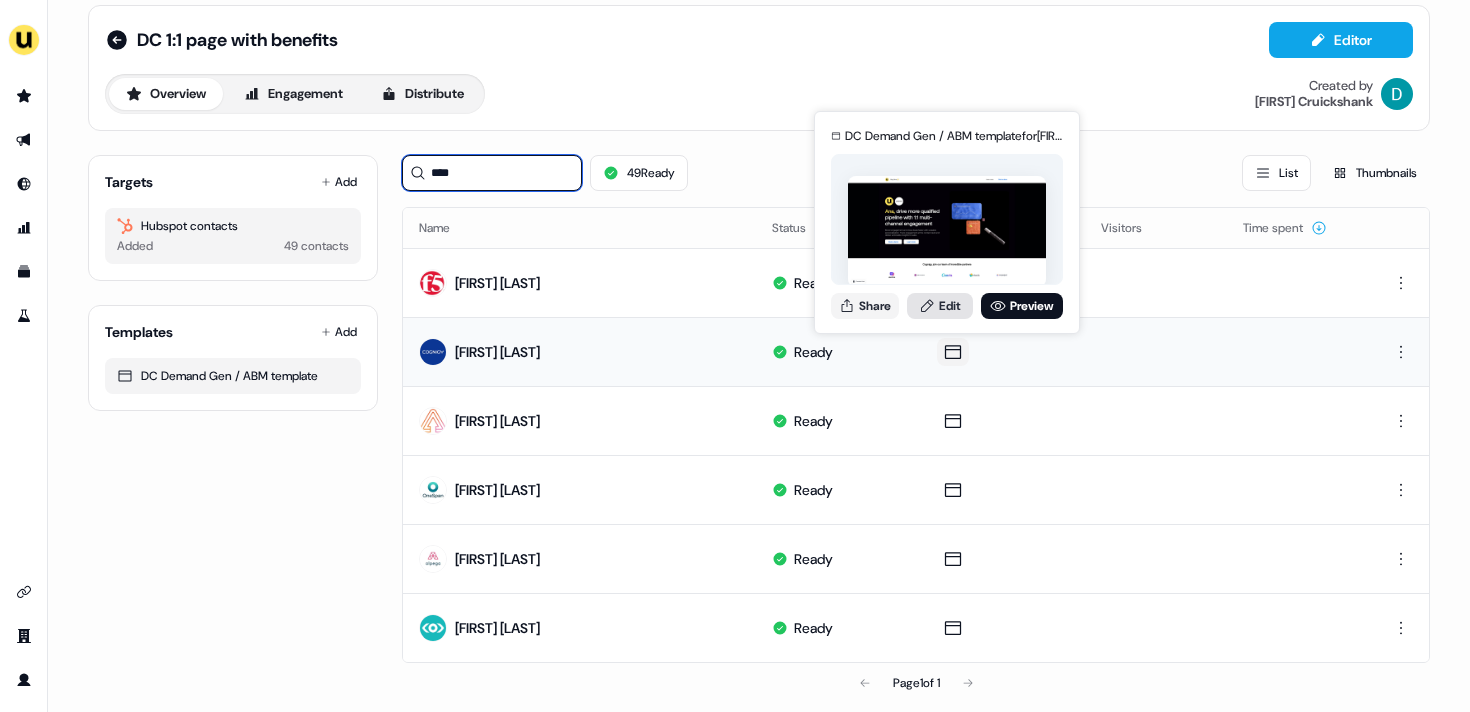 type on "***" 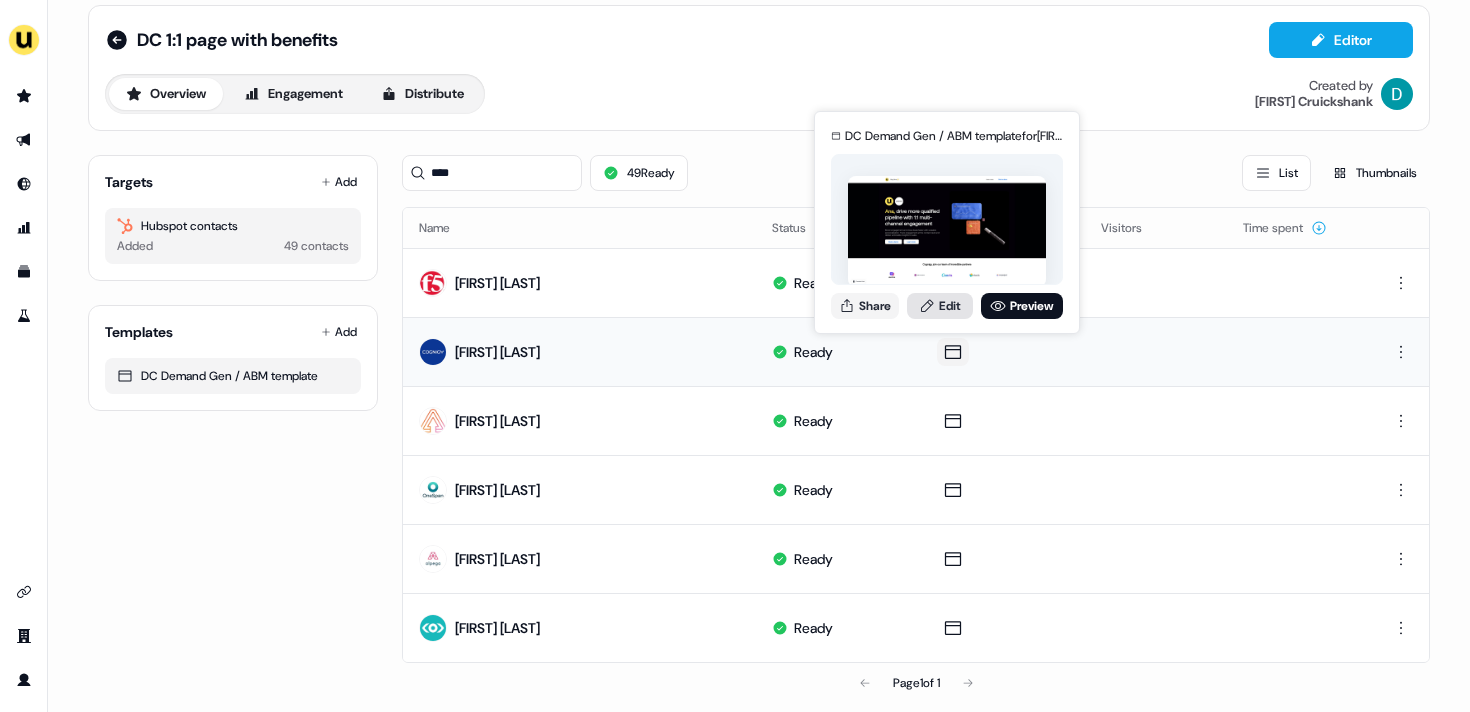 click on "Edit" at bounding box center (940, 306) 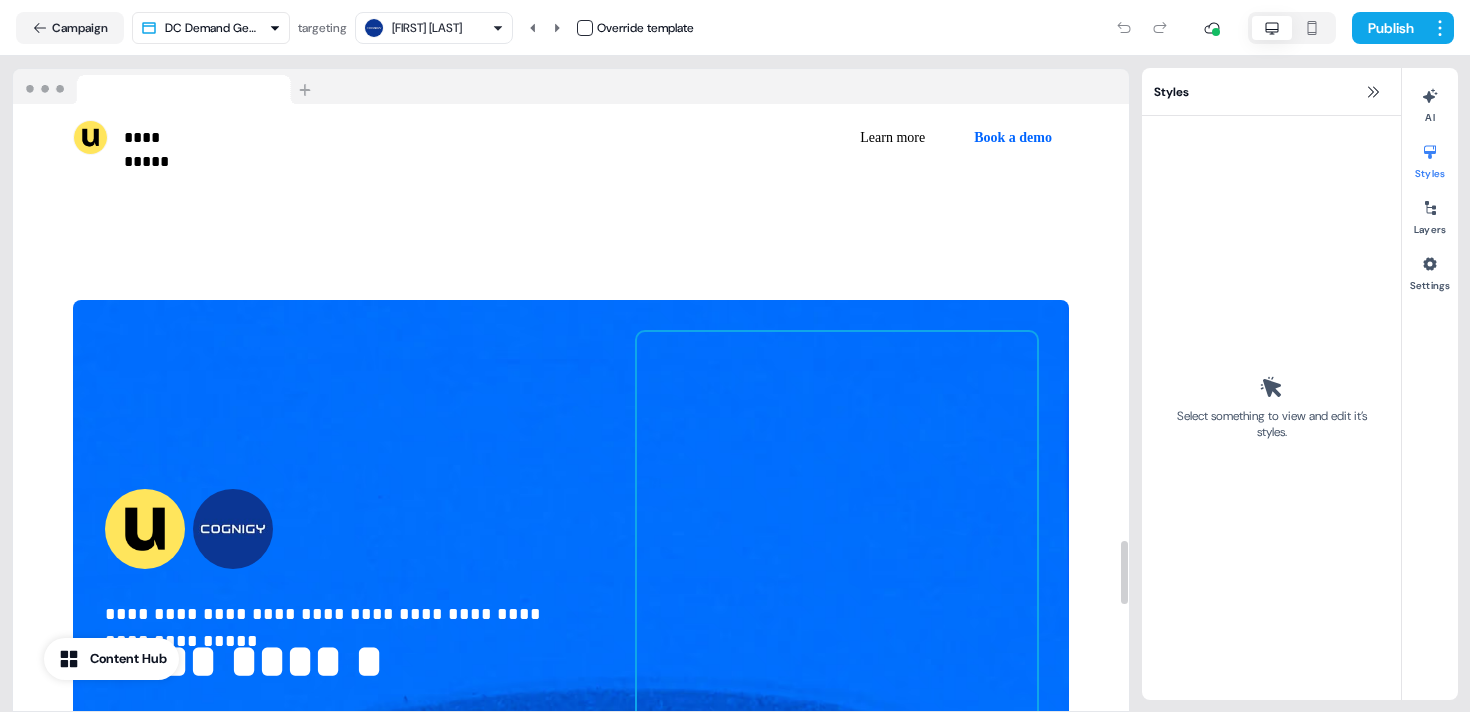 scroll, scrollTop: 4153, scrollLeft: 0, axis: vertical 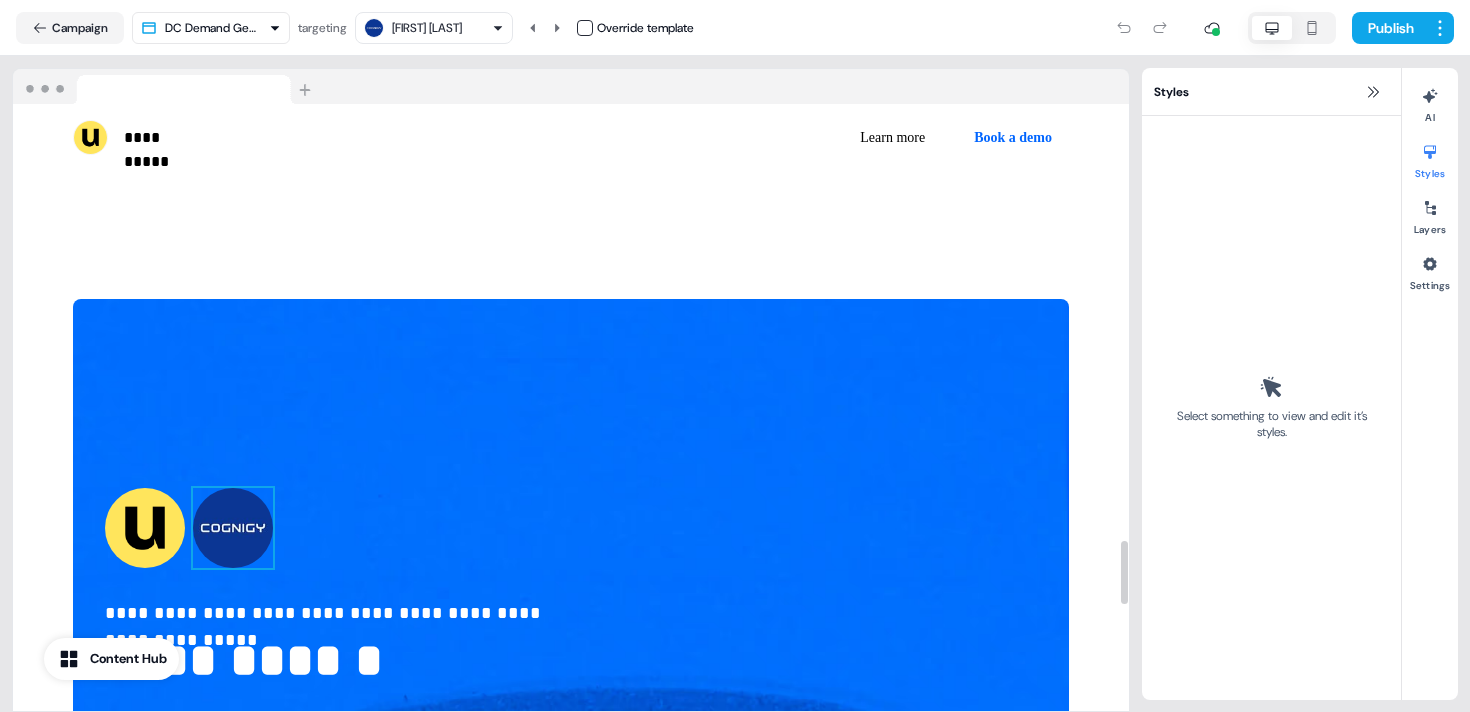 click at bounding box center (233, 528) 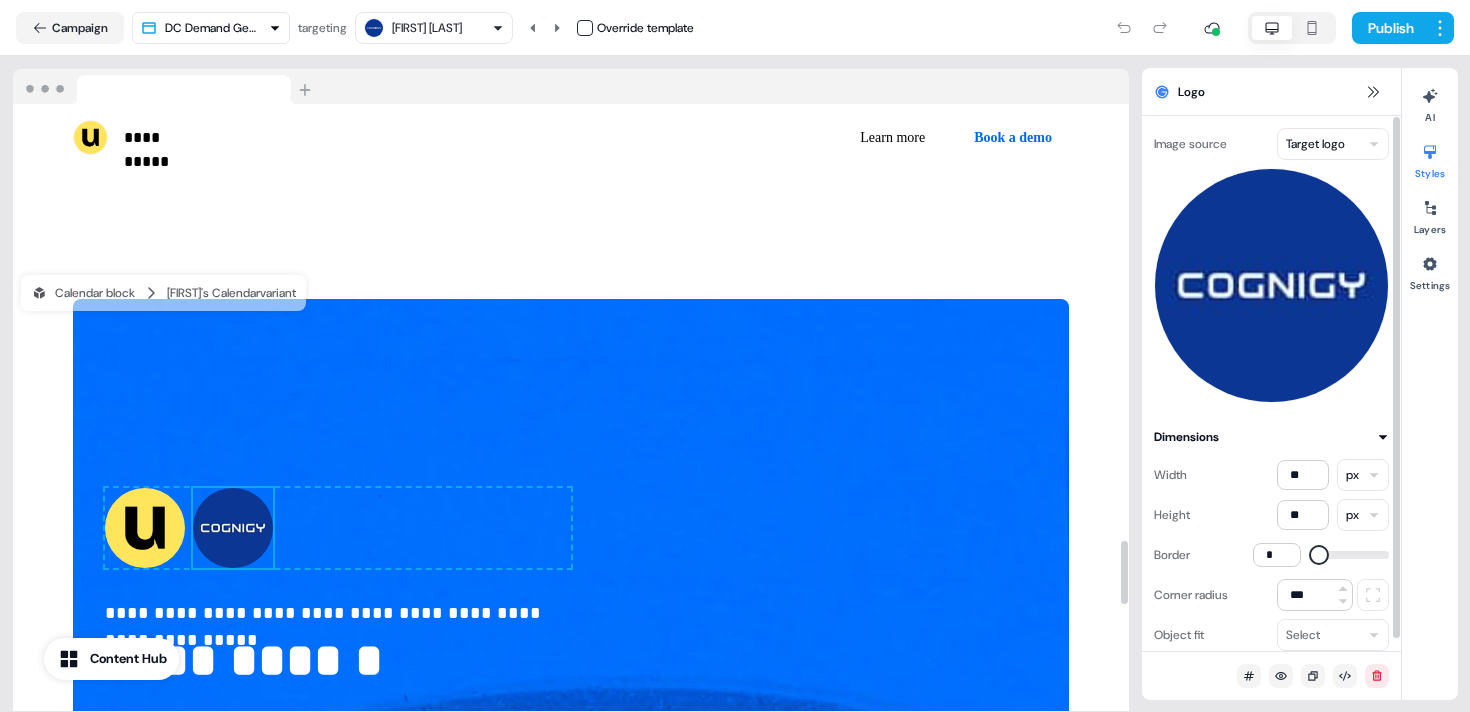 click on "**********" at bounding box center (735, 356) 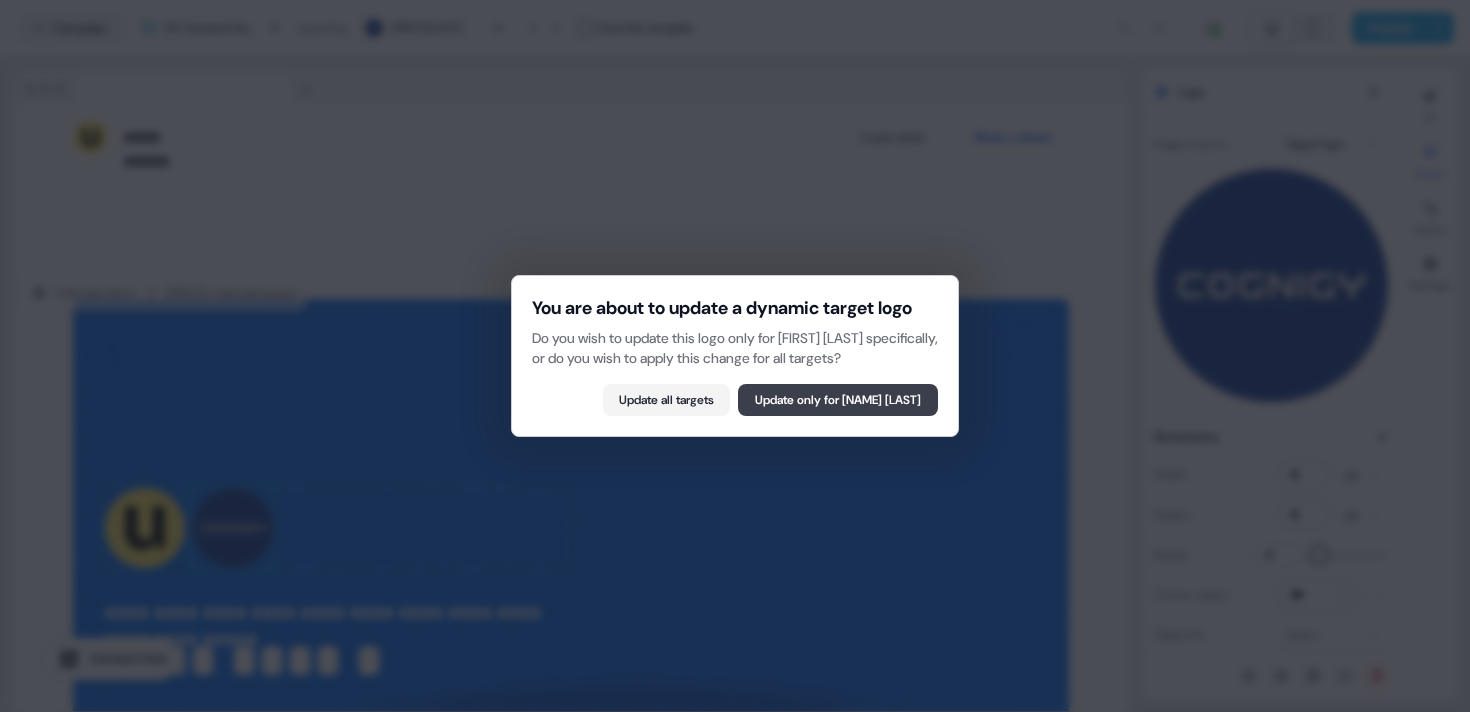 click on "Update only for Ana Banta" at bounding box center (838, 400) 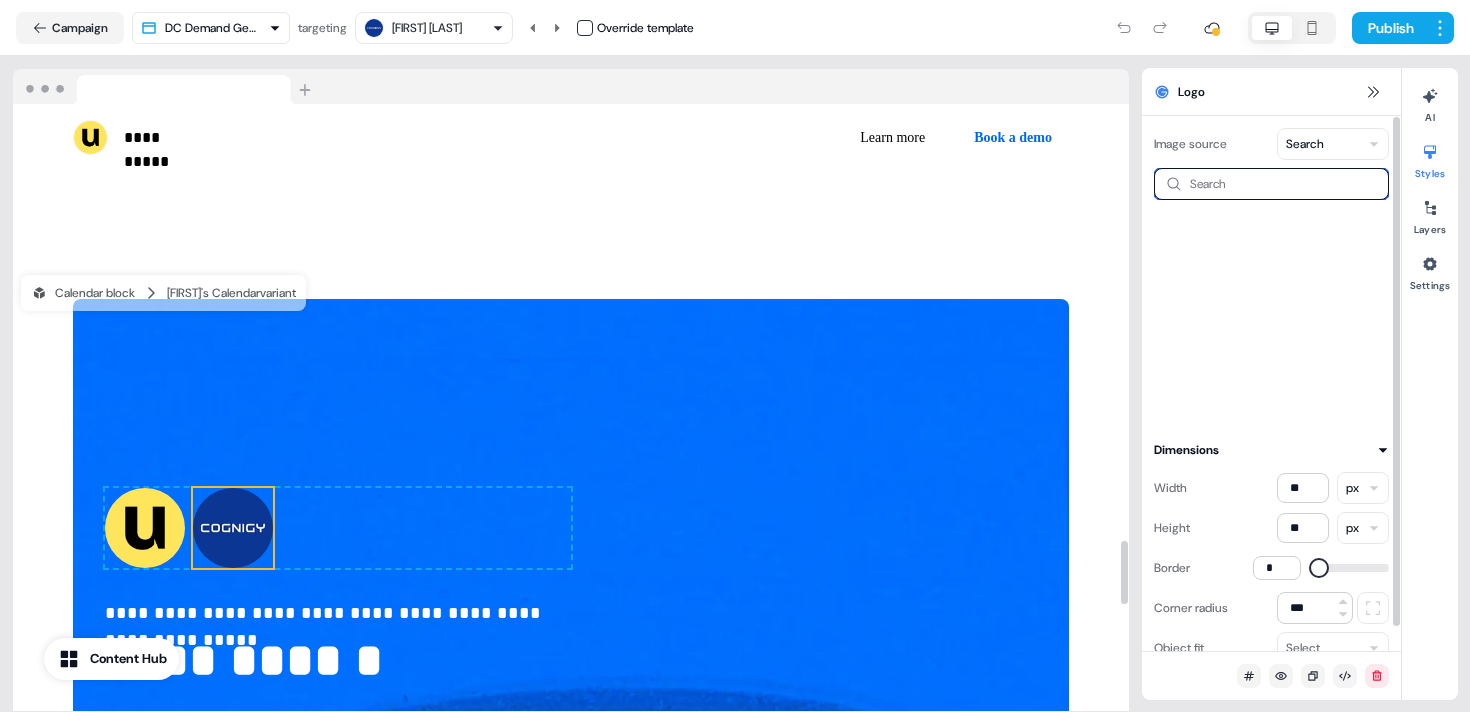 click at bounding box center (1271, 184) 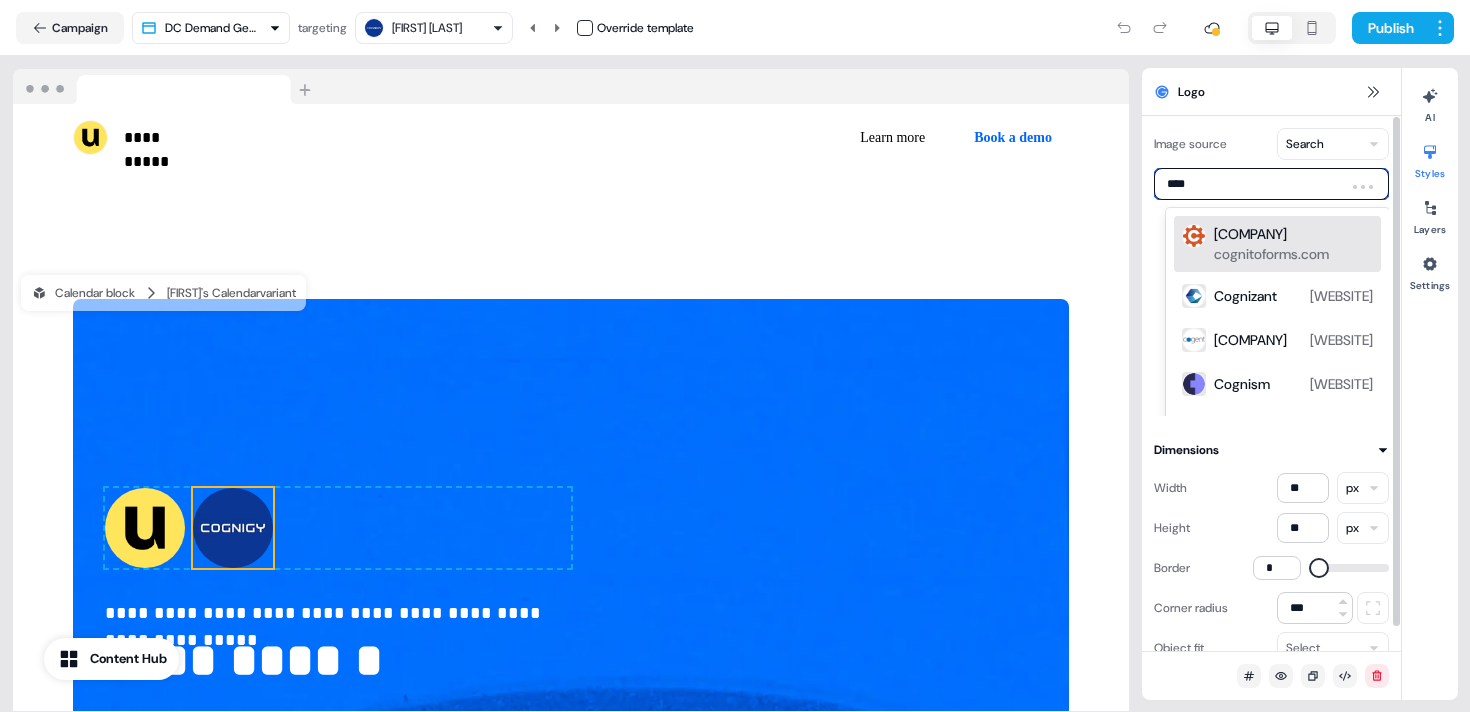 type on "*****" 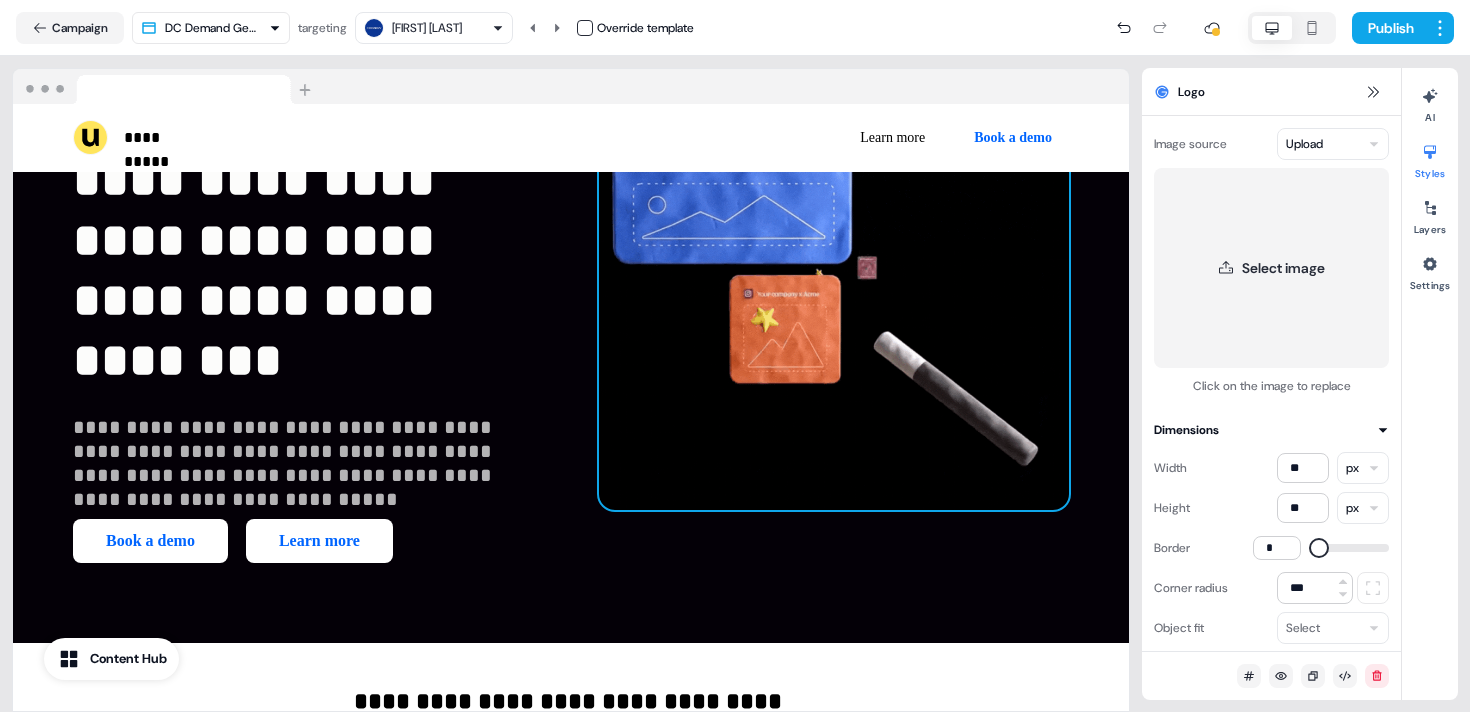 scroll, scrollTop: 0, scrollLeft: 0, axis: both 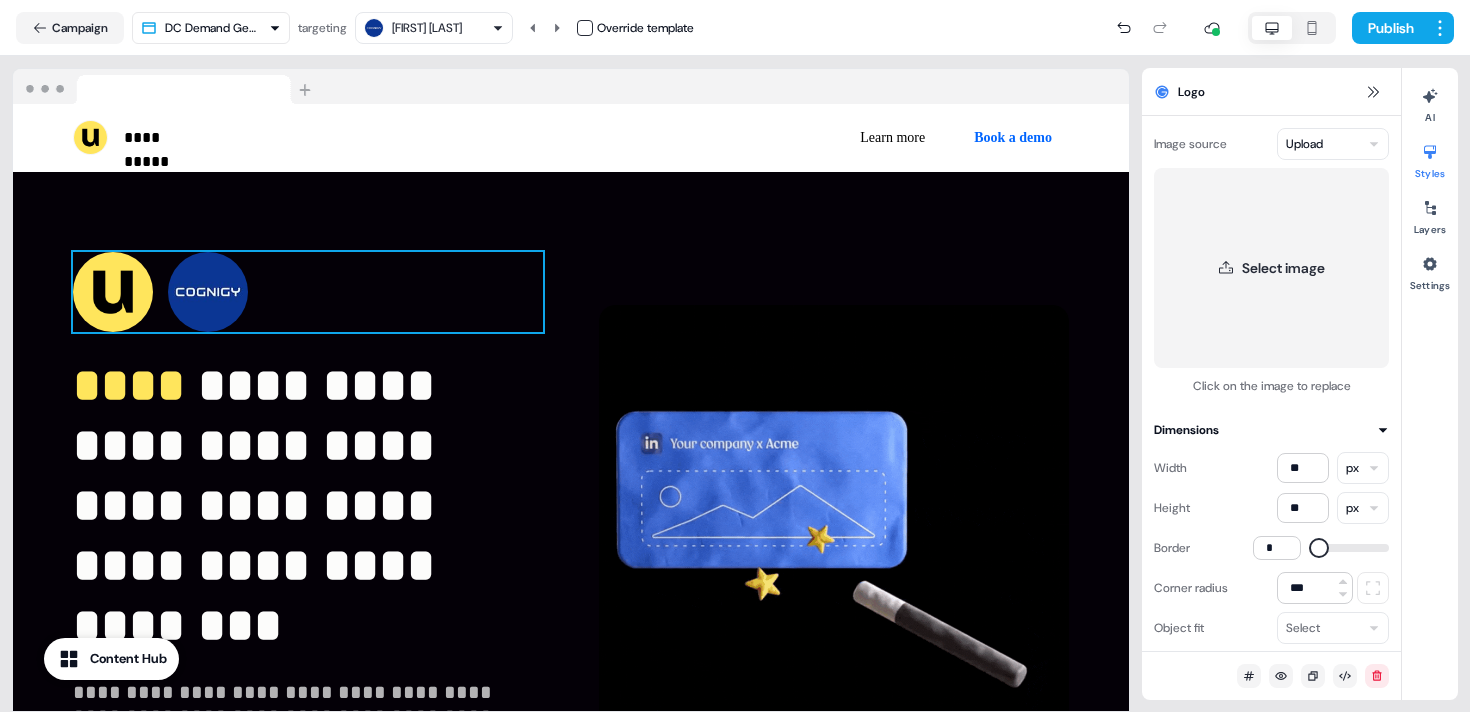 click on "To pick up a draggable item, press the space bar.
While dragging, use the arrow keys to move the item.
Press space again to drop the item in its new position, or press escape to cancel." at bounding box center [308, 292] 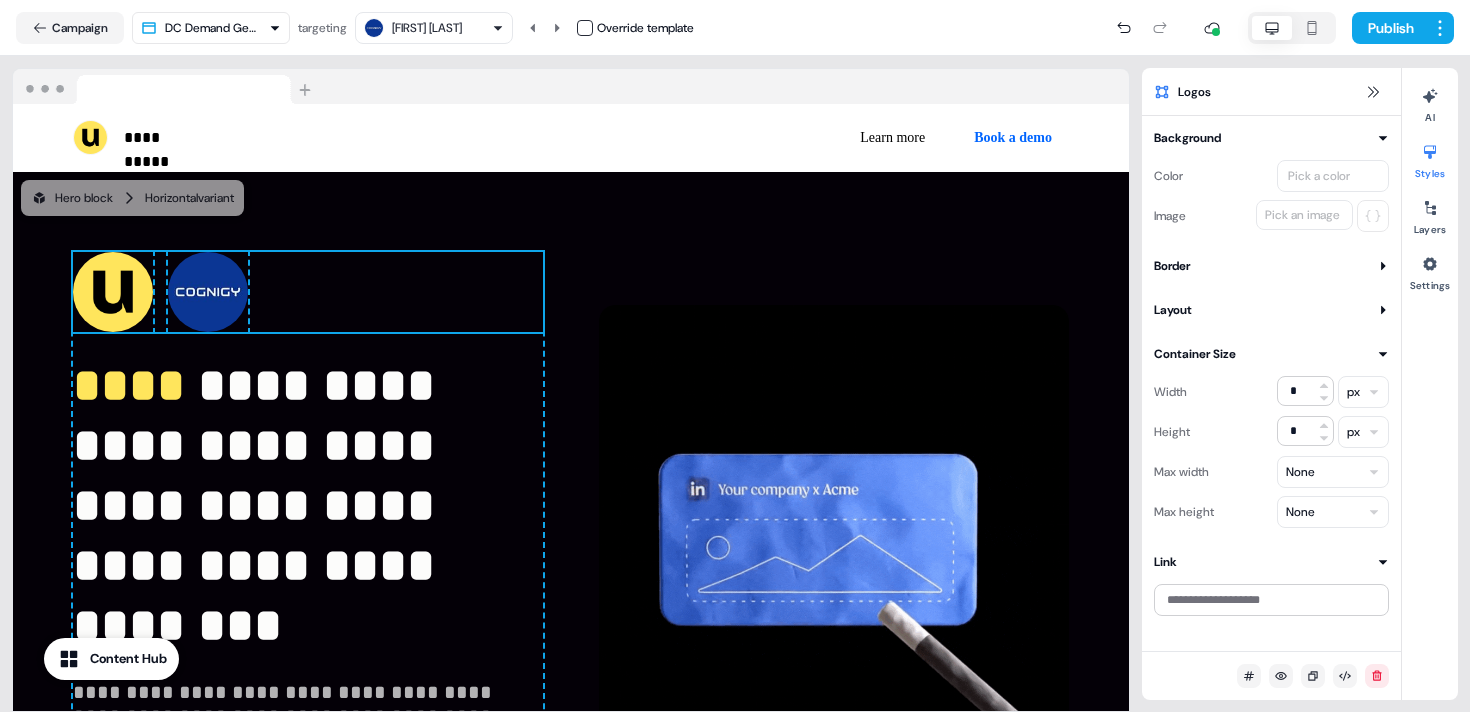 click at bounding box center (208, 292) 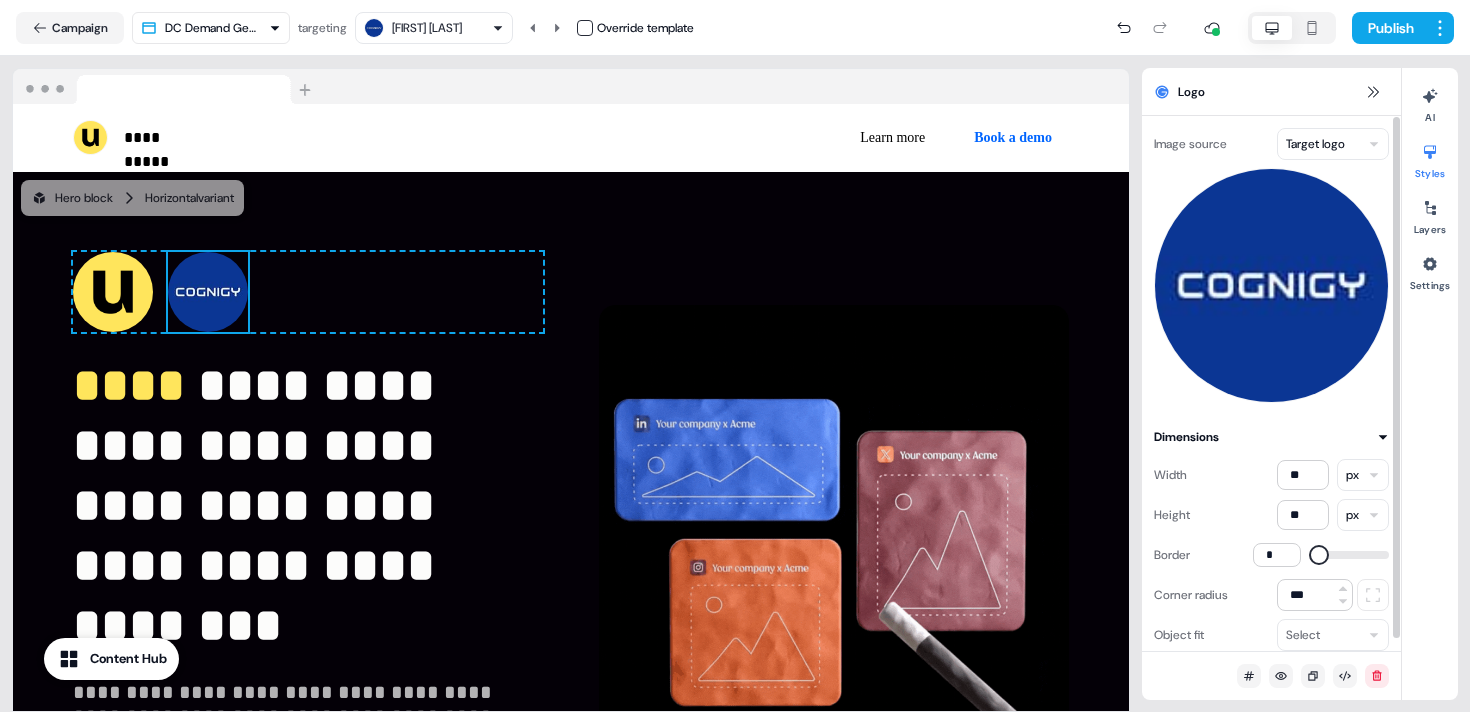 click on "**********" at bounding box center [735, 356] 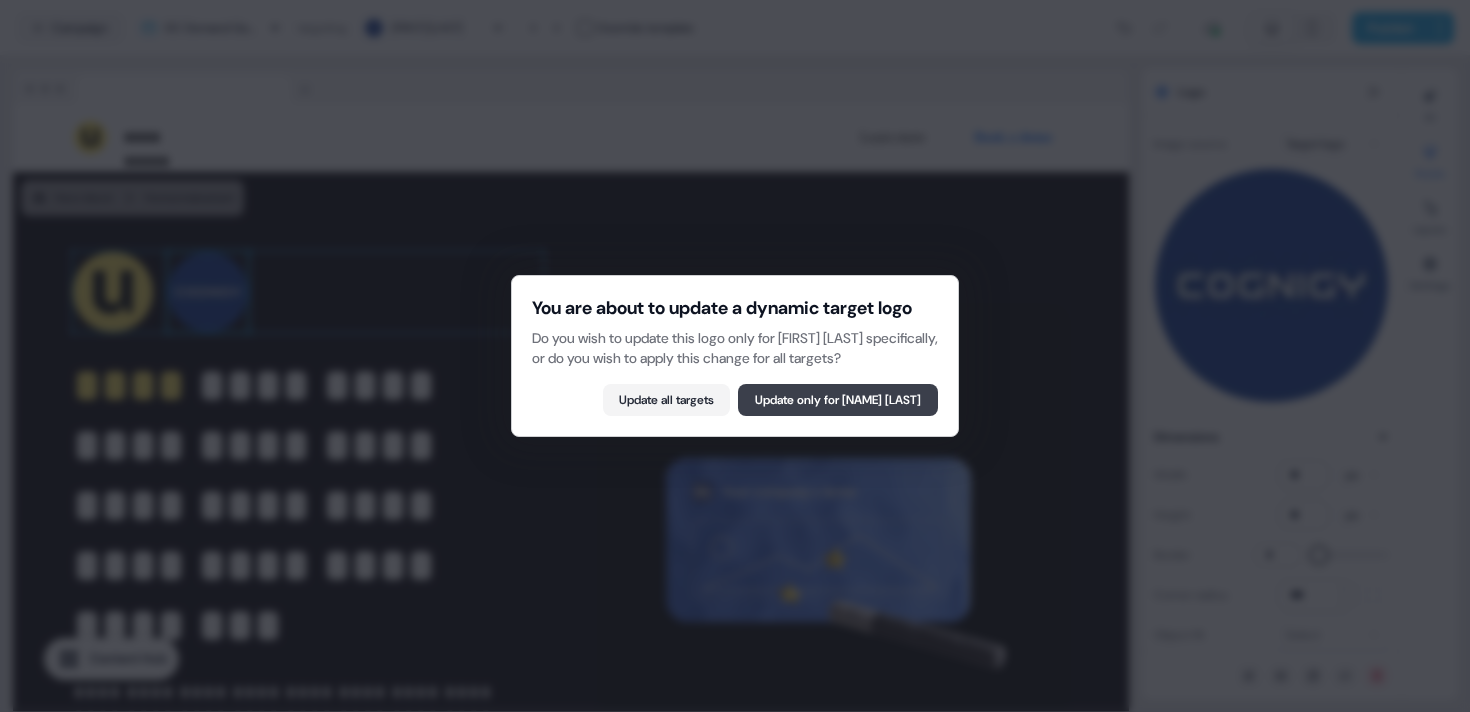 click on "Update only for Ana Banta" at bounding box center [838, 400] 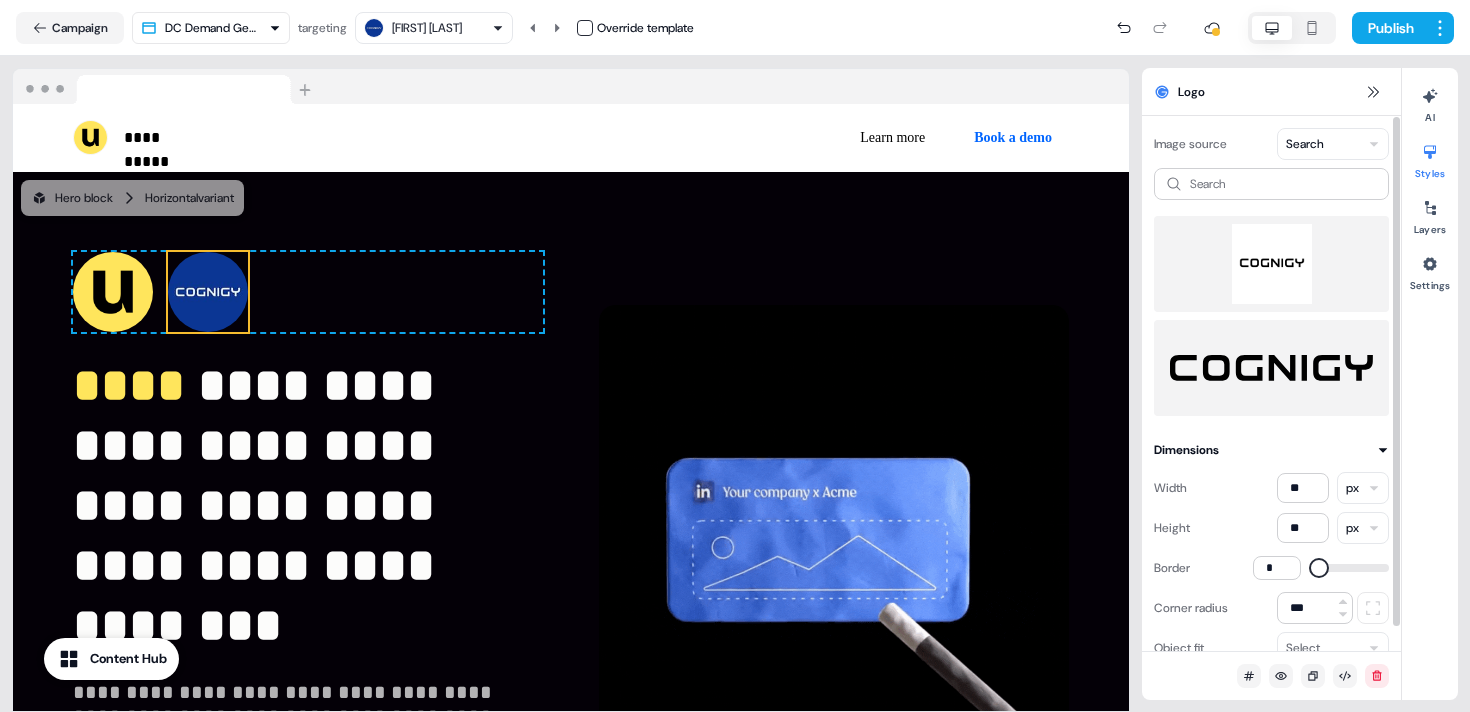 click at bounding box center [1271, 264] 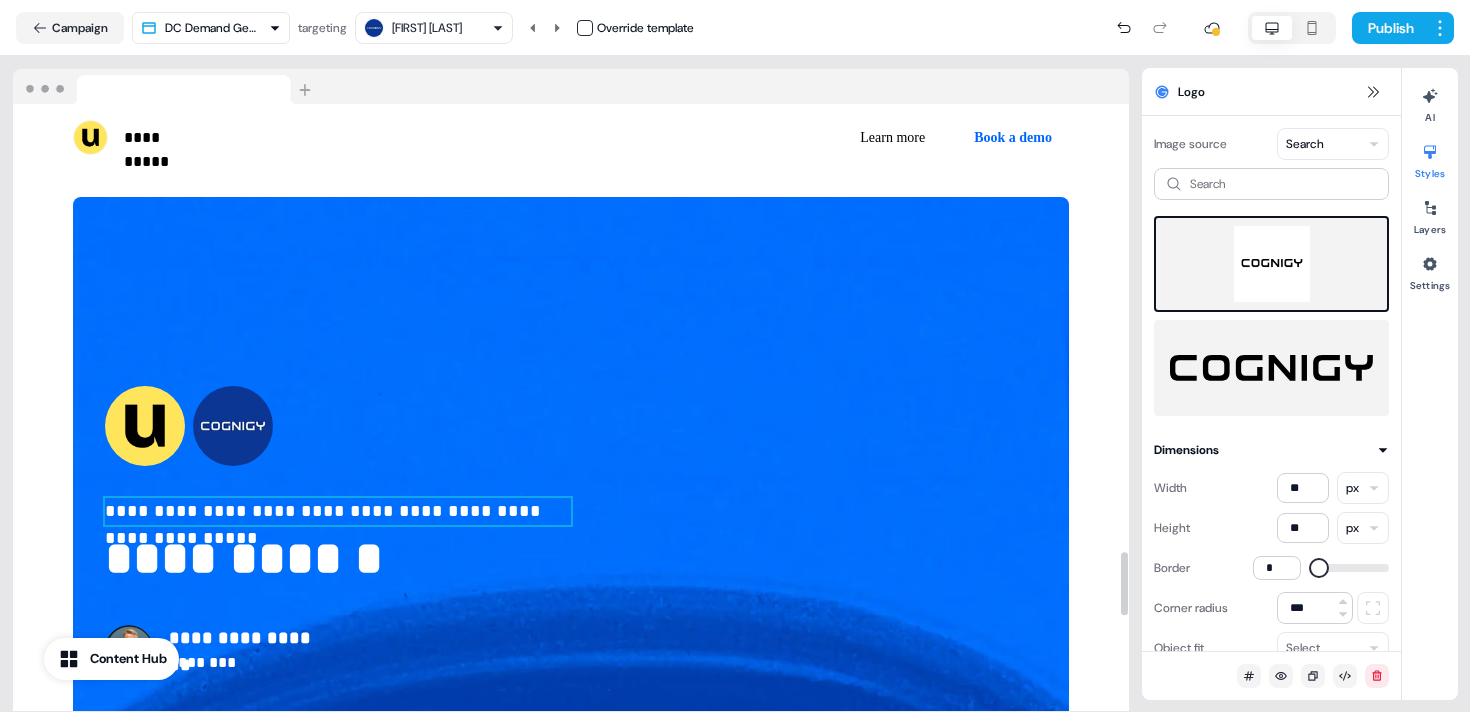 scroll, scrollTop: 4261, scrollLeft: 0, axis: vertical 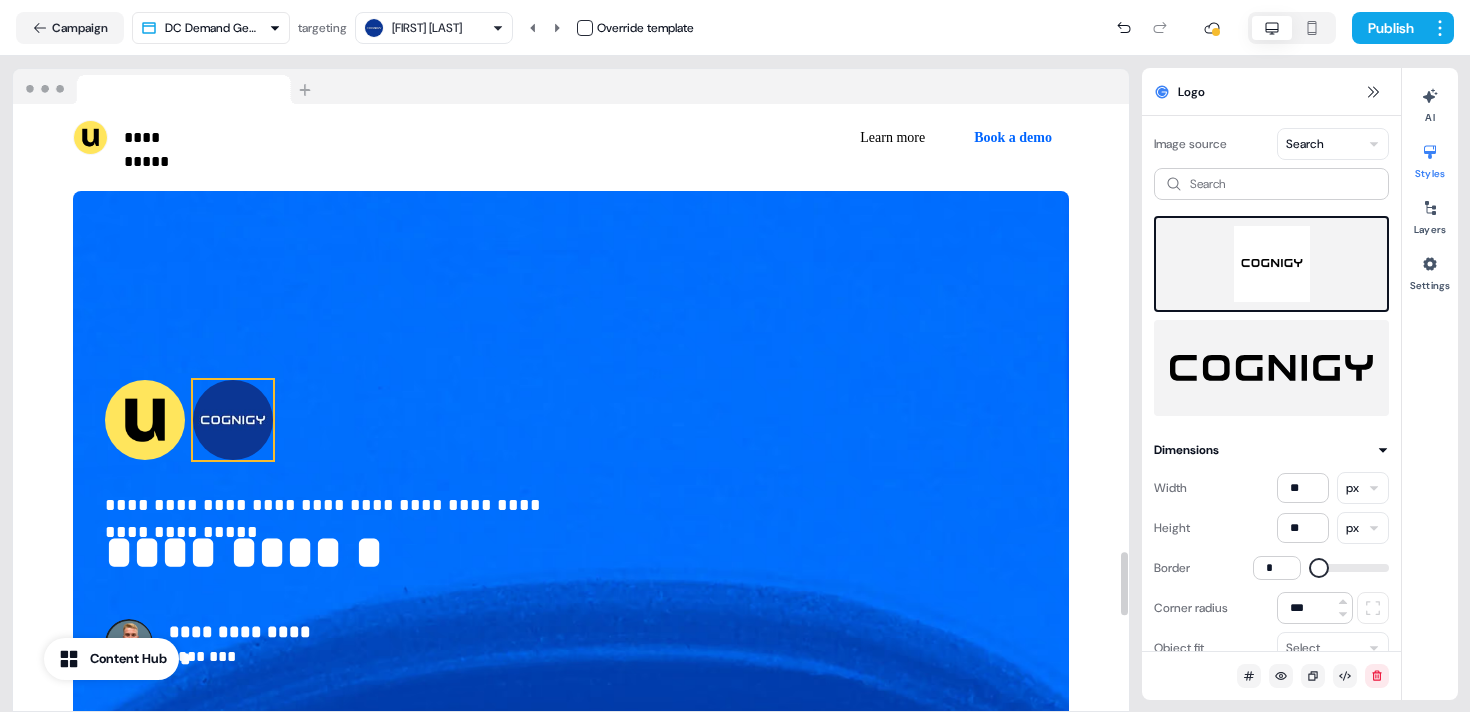 click at bounding box center [233, 420] 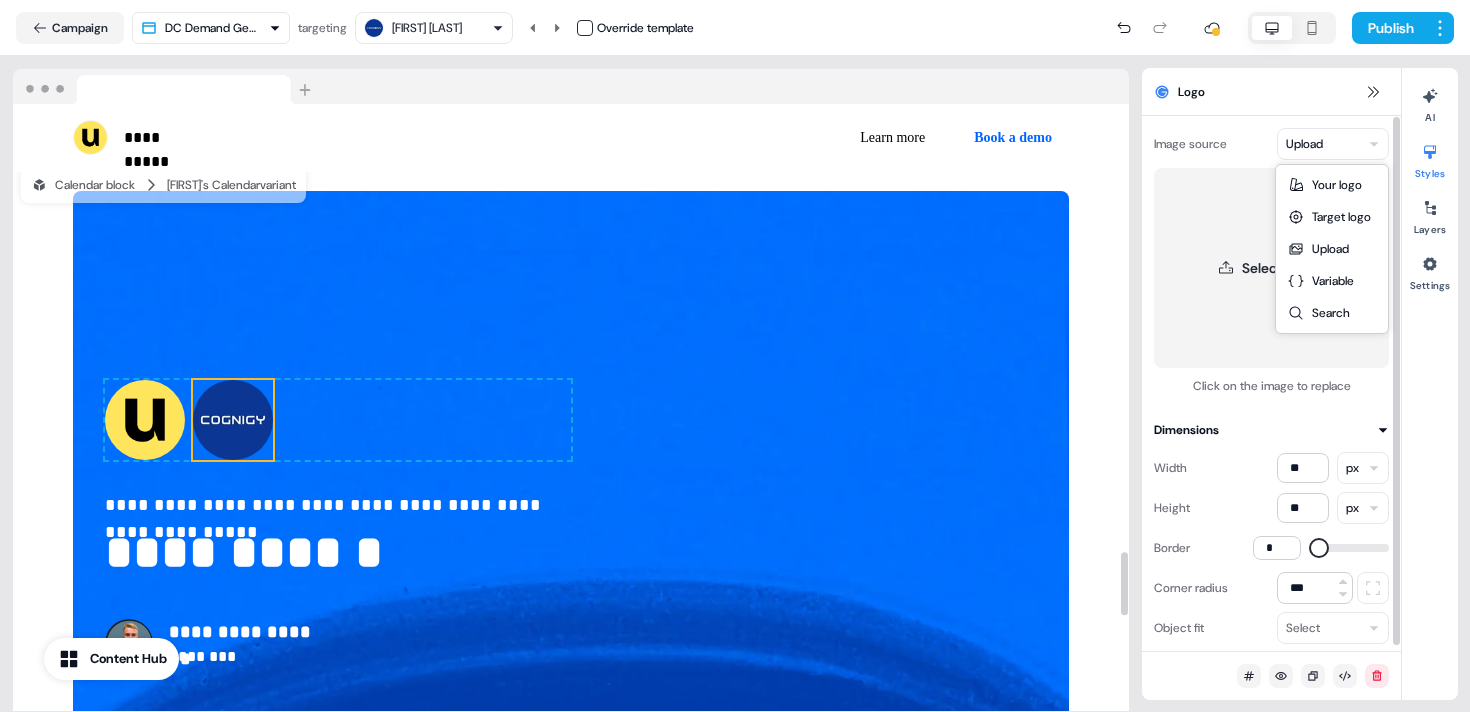 click on "**********" at bounding box center [735, 356] 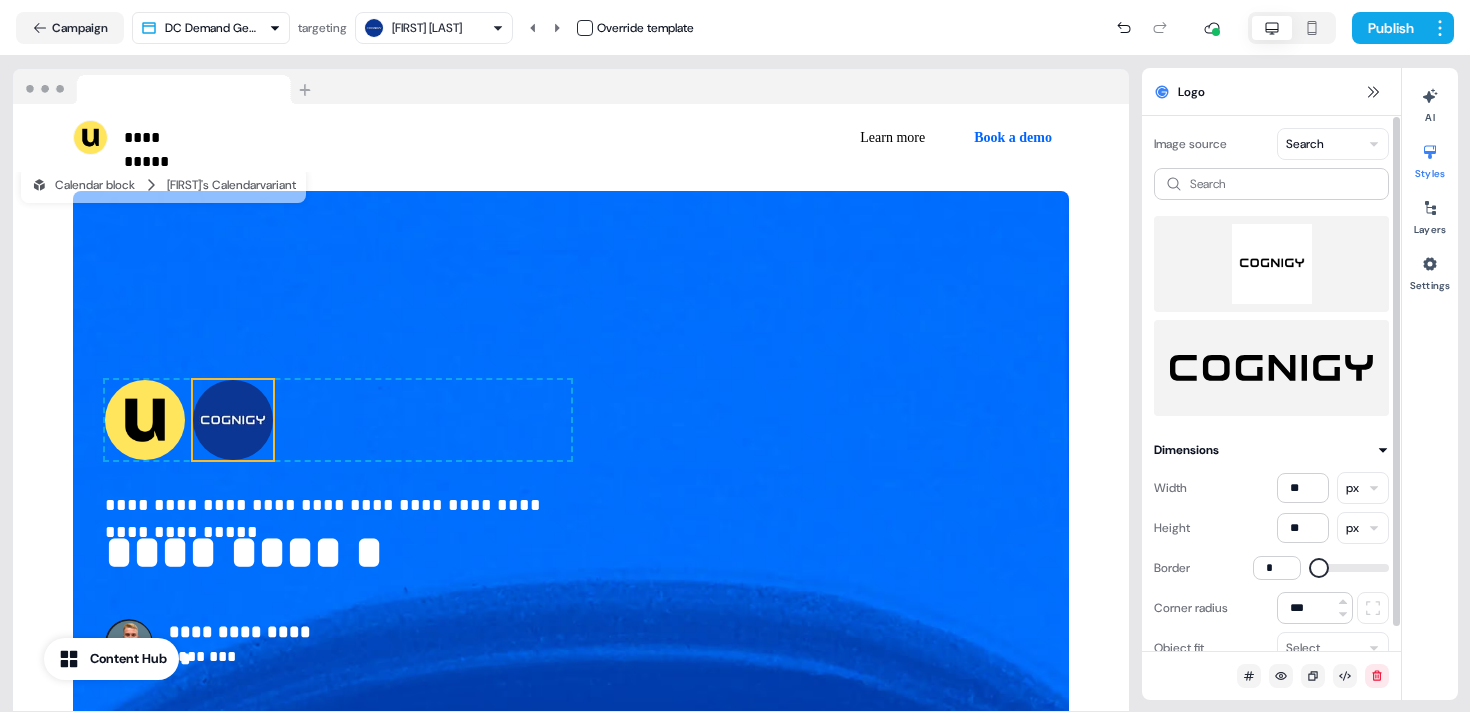 click at bounding box center [1271, 264] 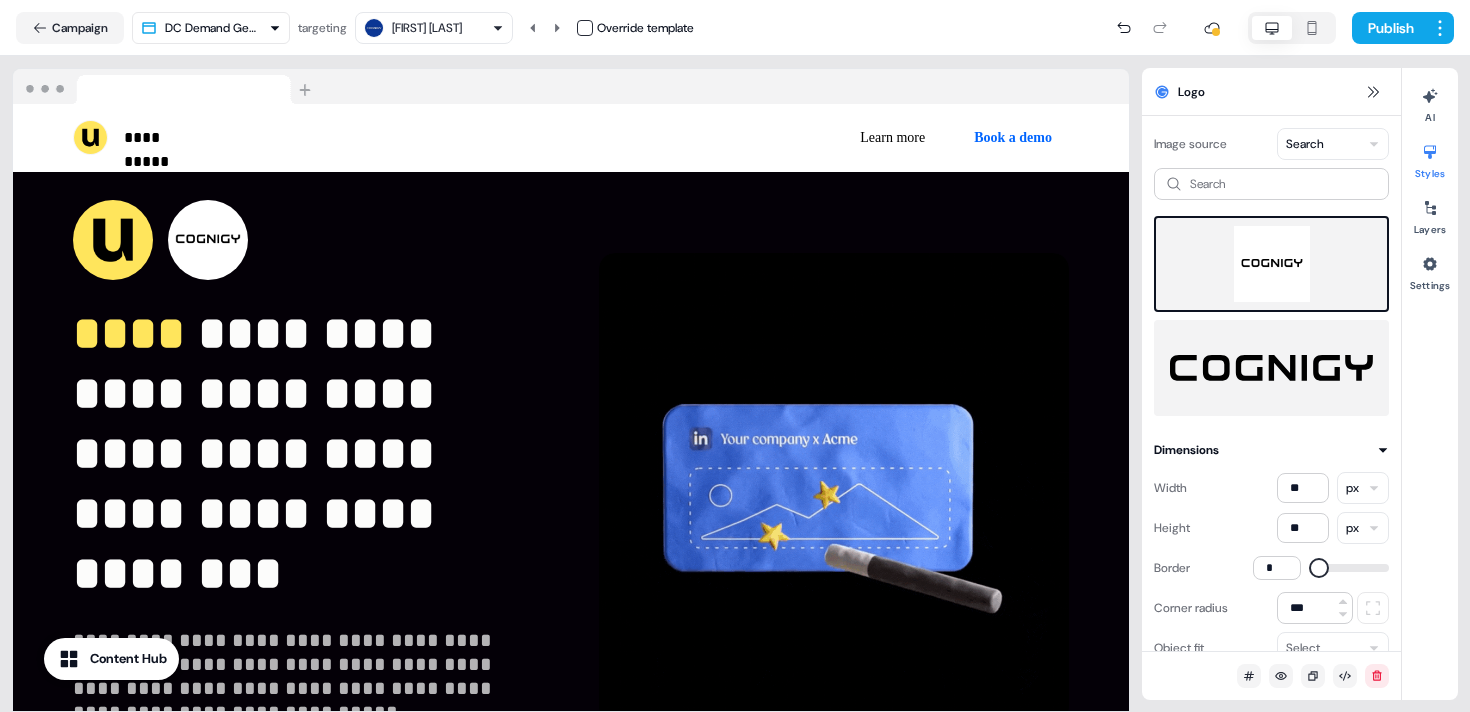 scroll, scrollTop: 0, scrollLeft: 0, axis: both 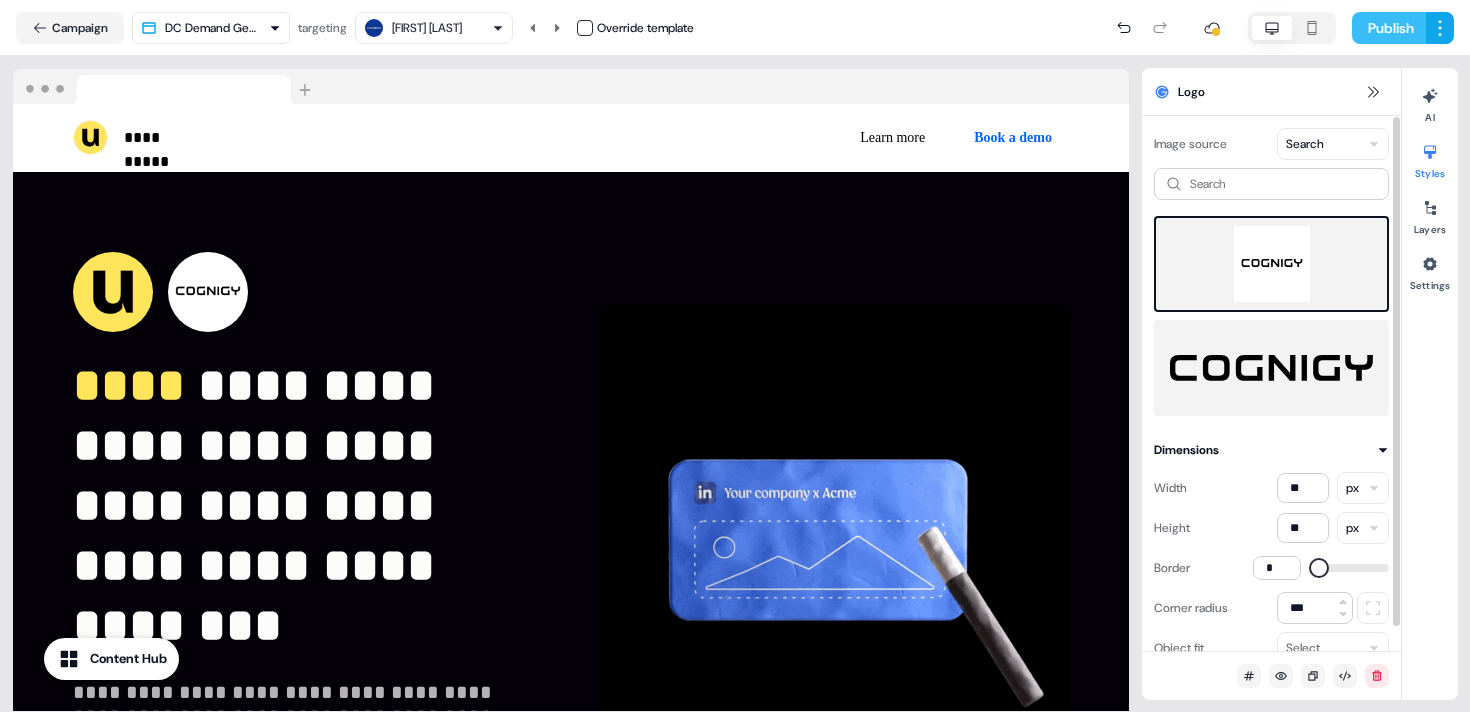 click on "Publish" at bounding box center (1389, 28) 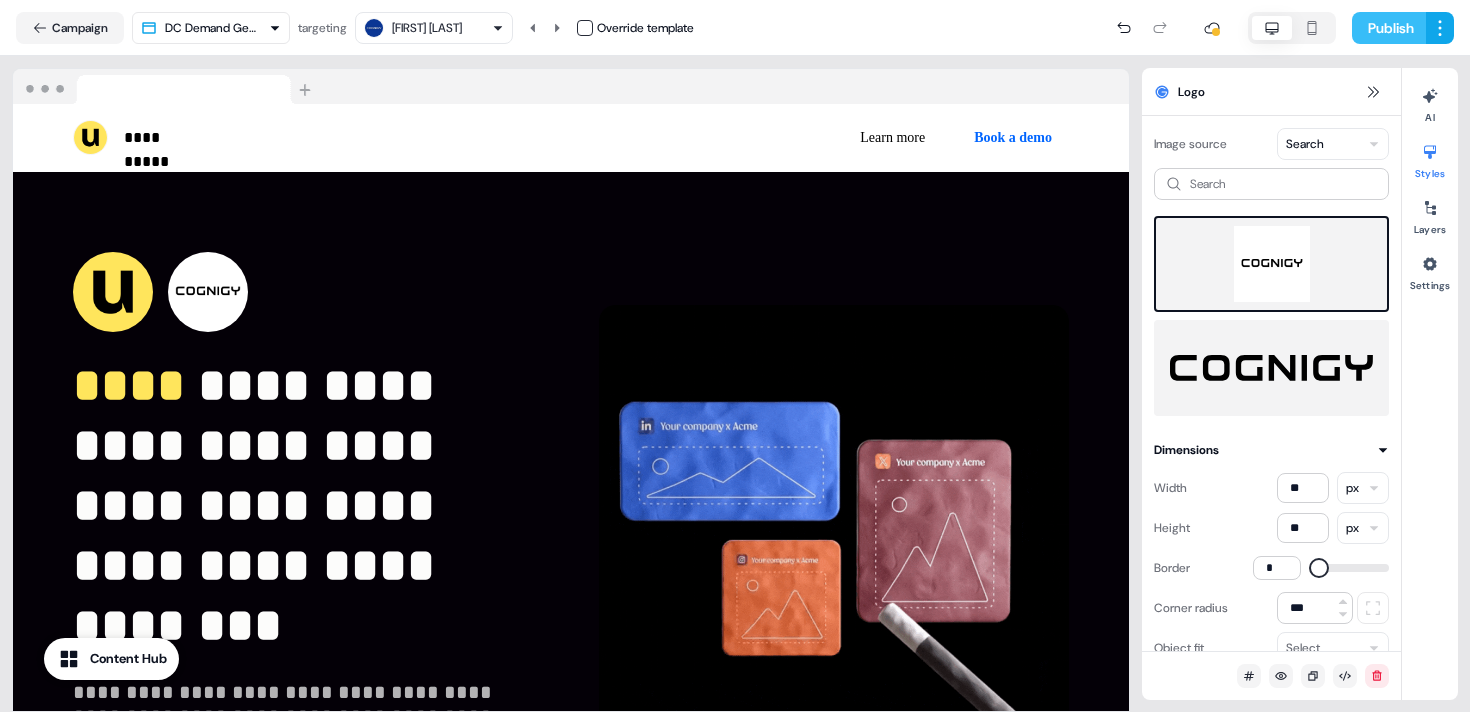click on "Publish" at bounding box center [1389, 28] 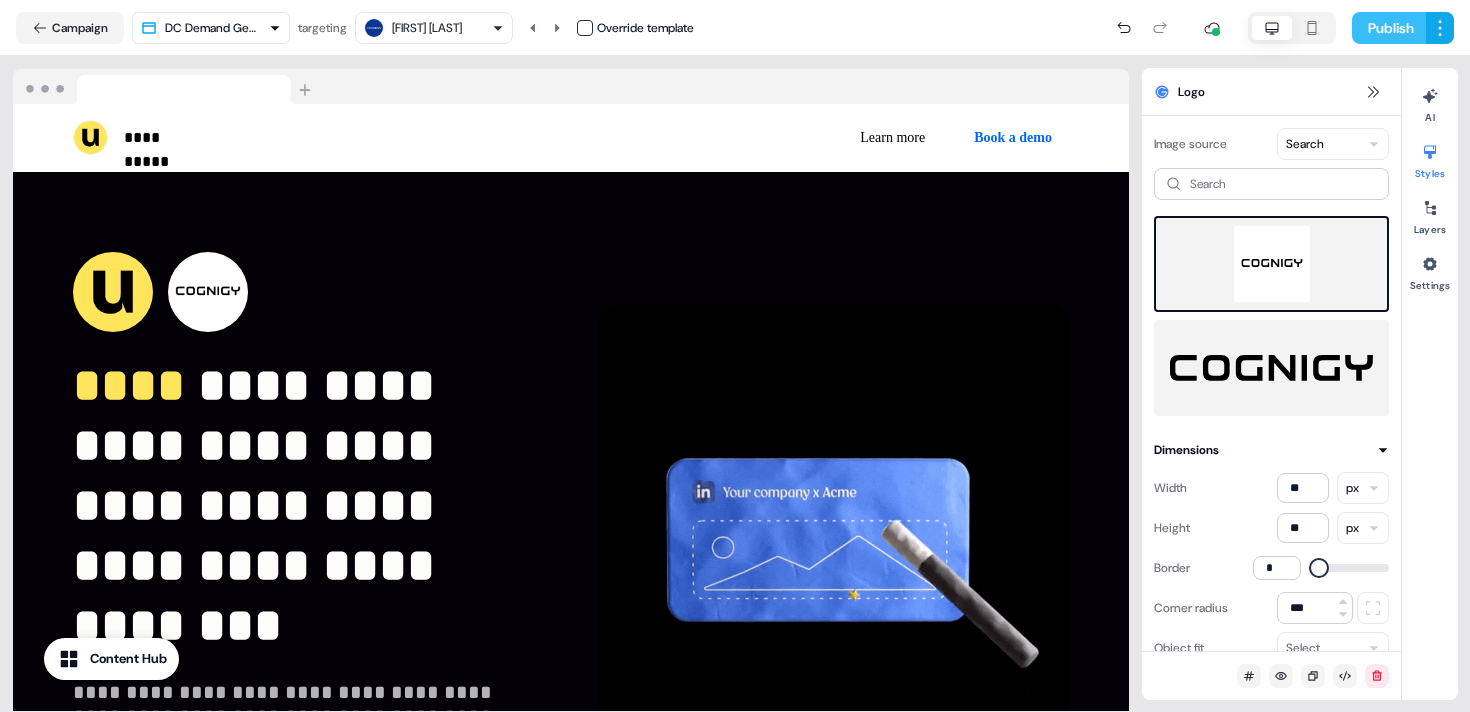 click on "Publish" at bounding box center [1389, 28] 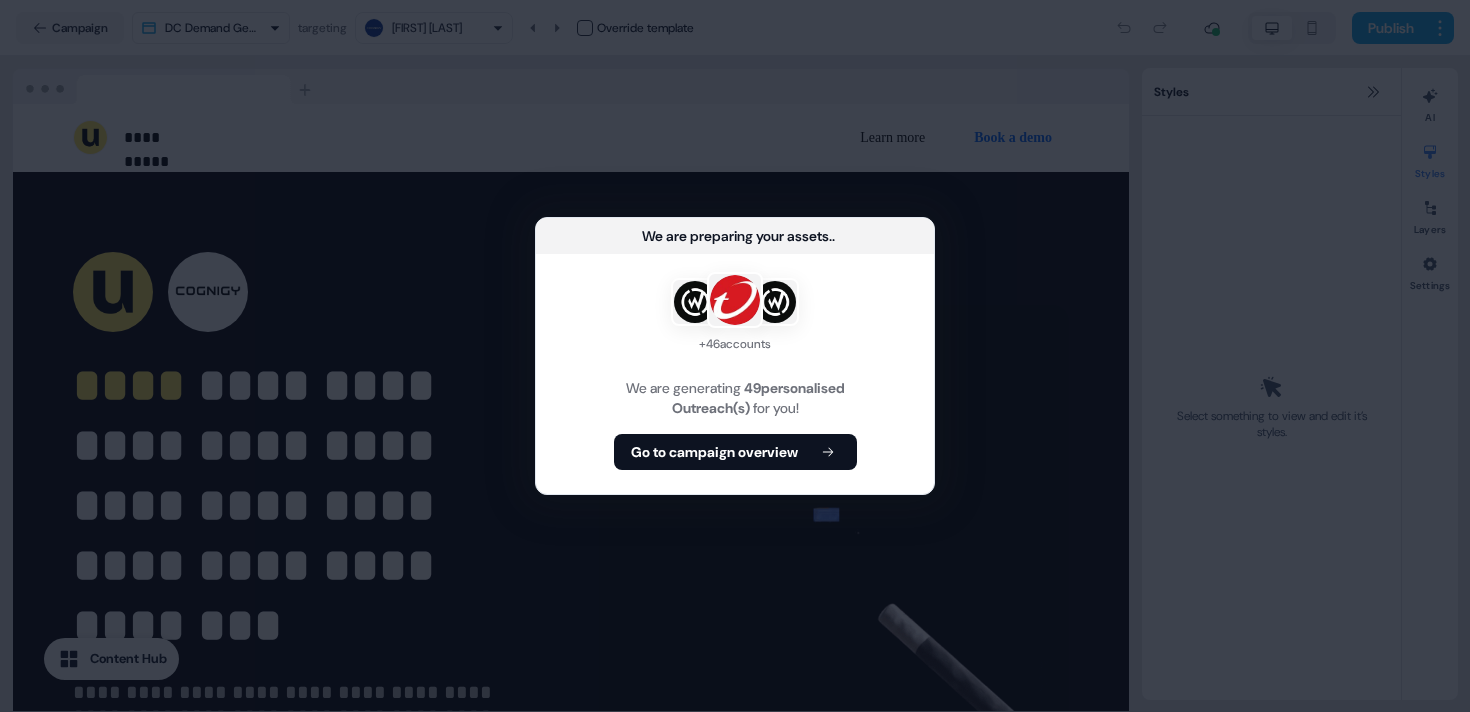 click on "+ 46  accounts We are generating   49  personalised   Outreach(s)     for you! Go to campaign overview" at bounding box center (735, 374) 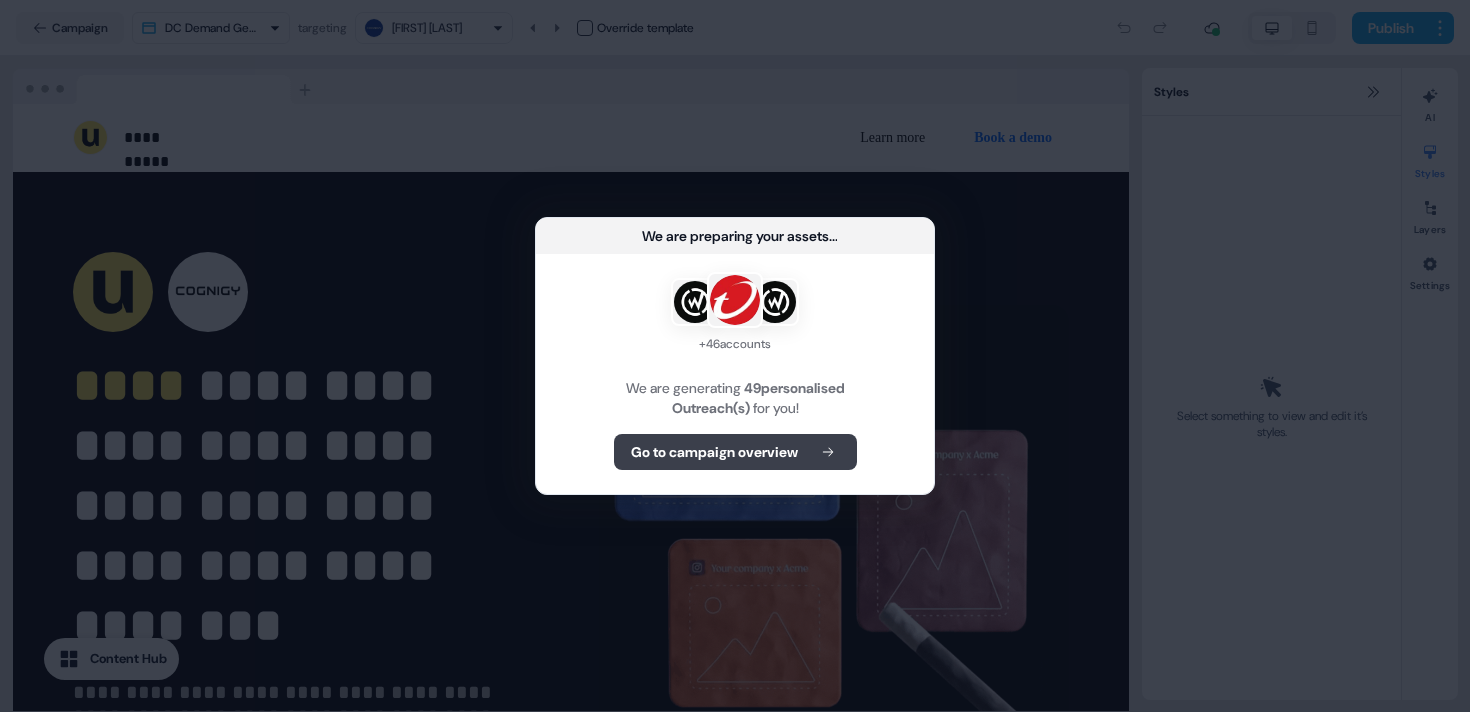 click on "Go to campaign overview" at bounding box center (735, 452) 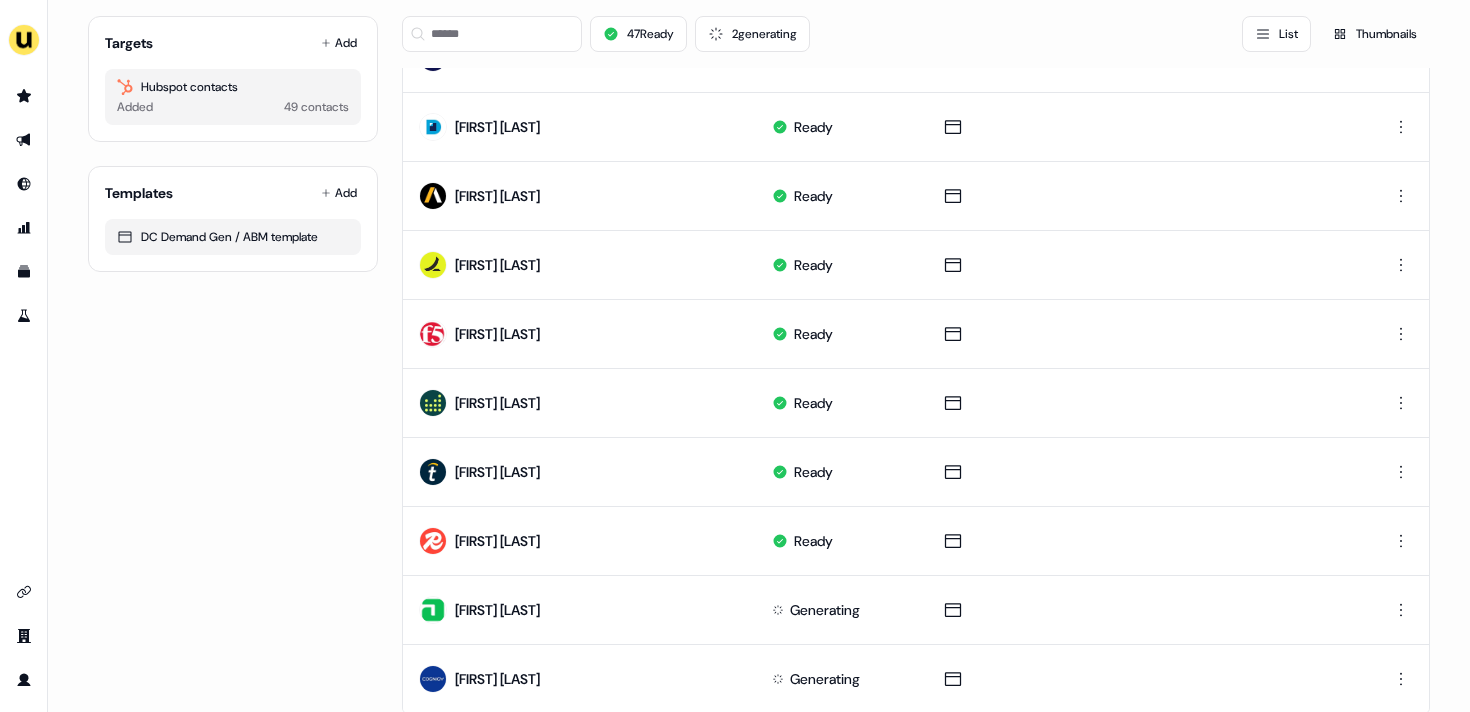 scroll, scrollTop: 0, scrollLeft: 0, axis: both 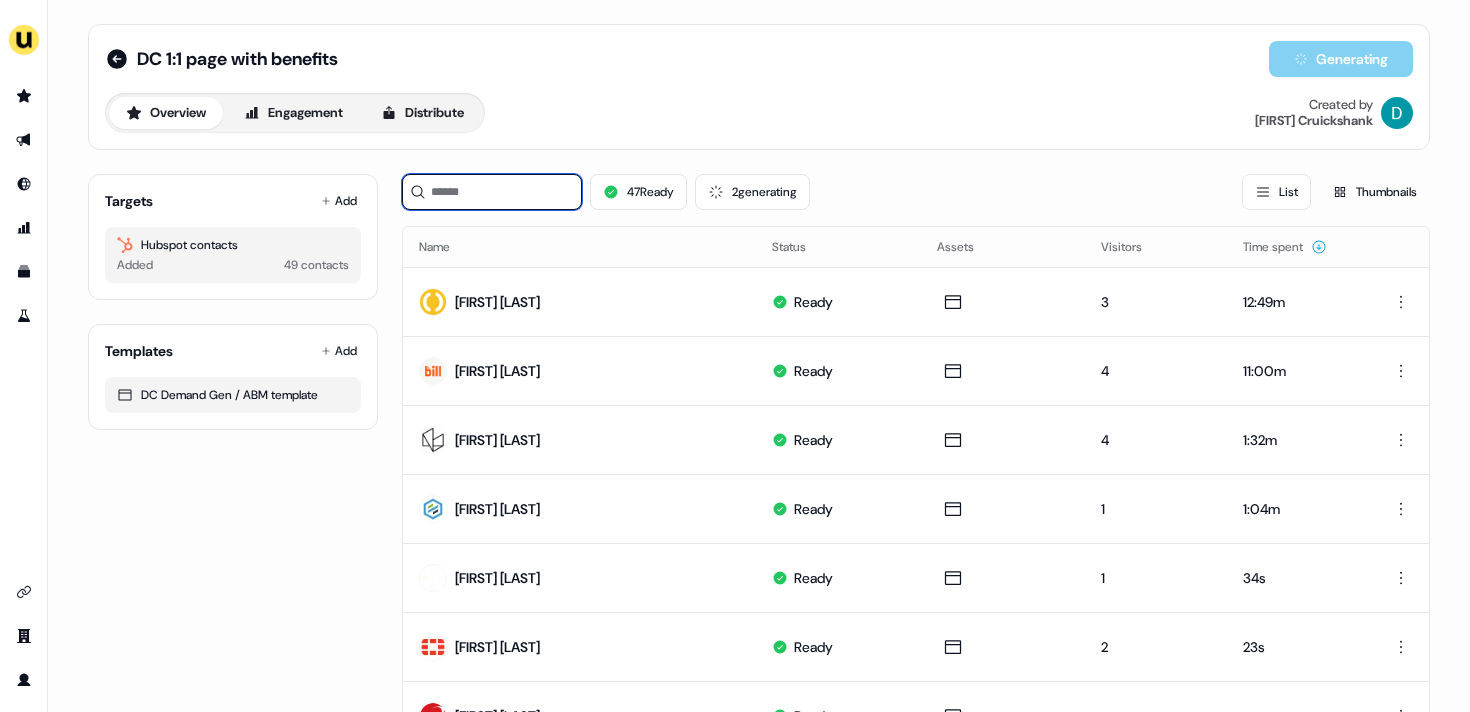 click at bounding box center [492, 192] 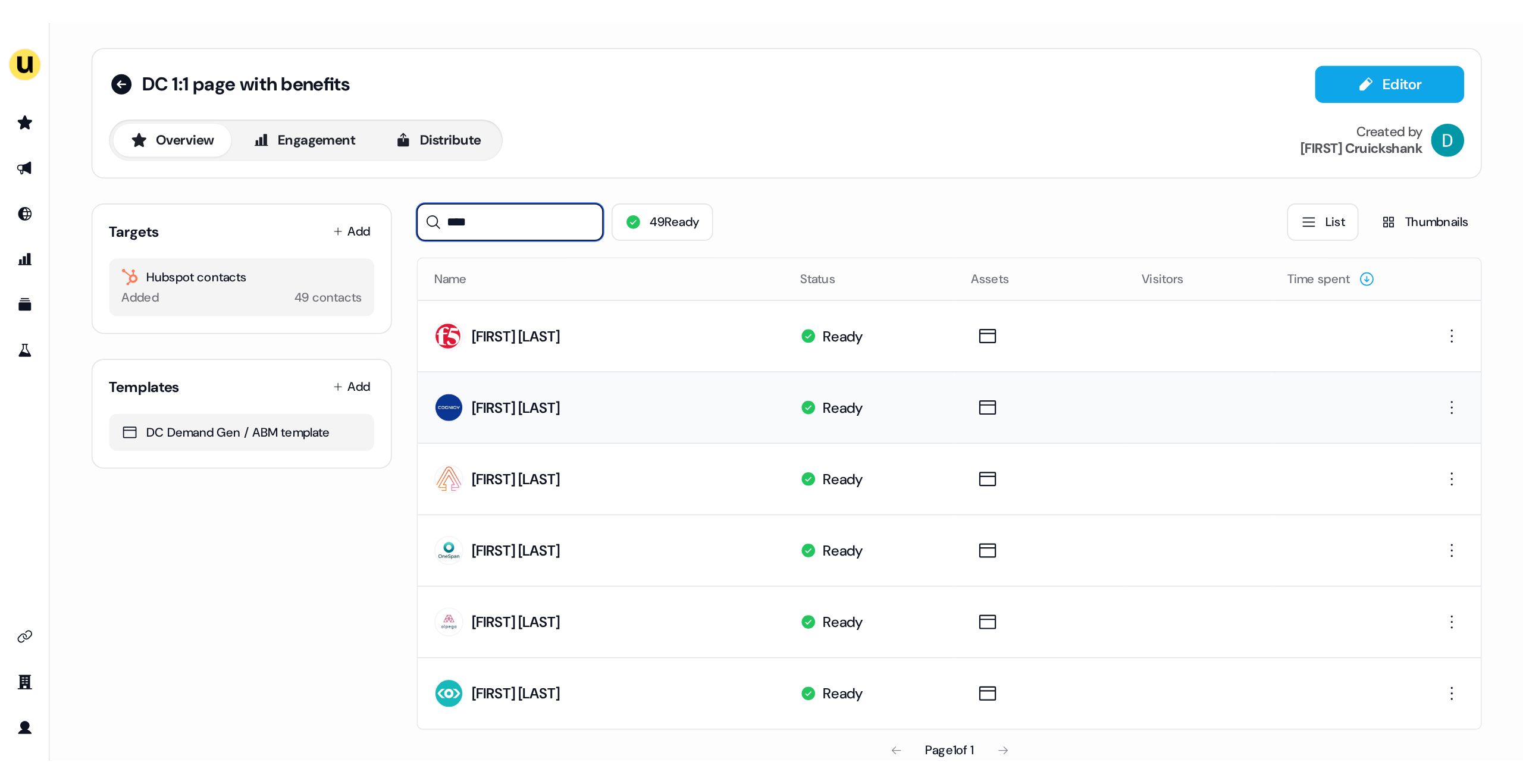 scroll, scrollTop: 20, scrollLeft: 0, axis: vertical 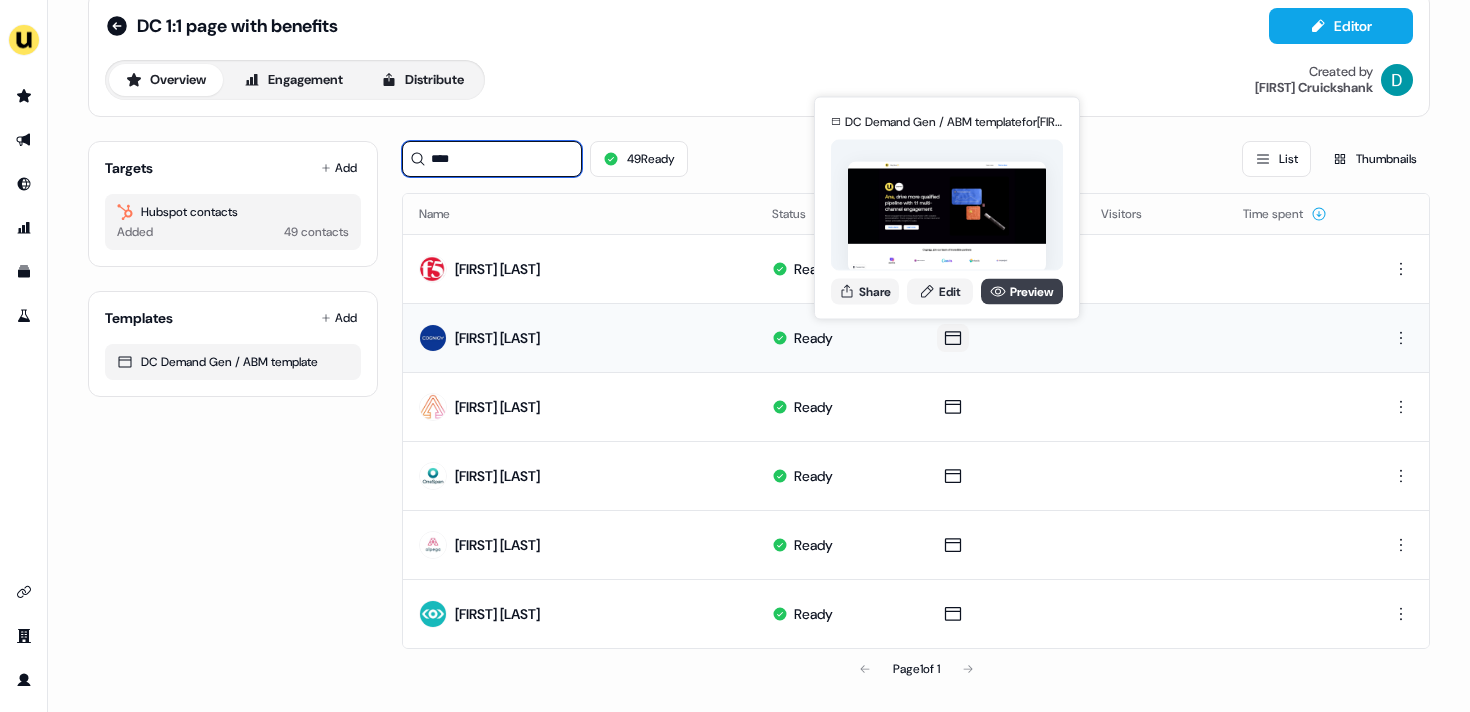type on "***" 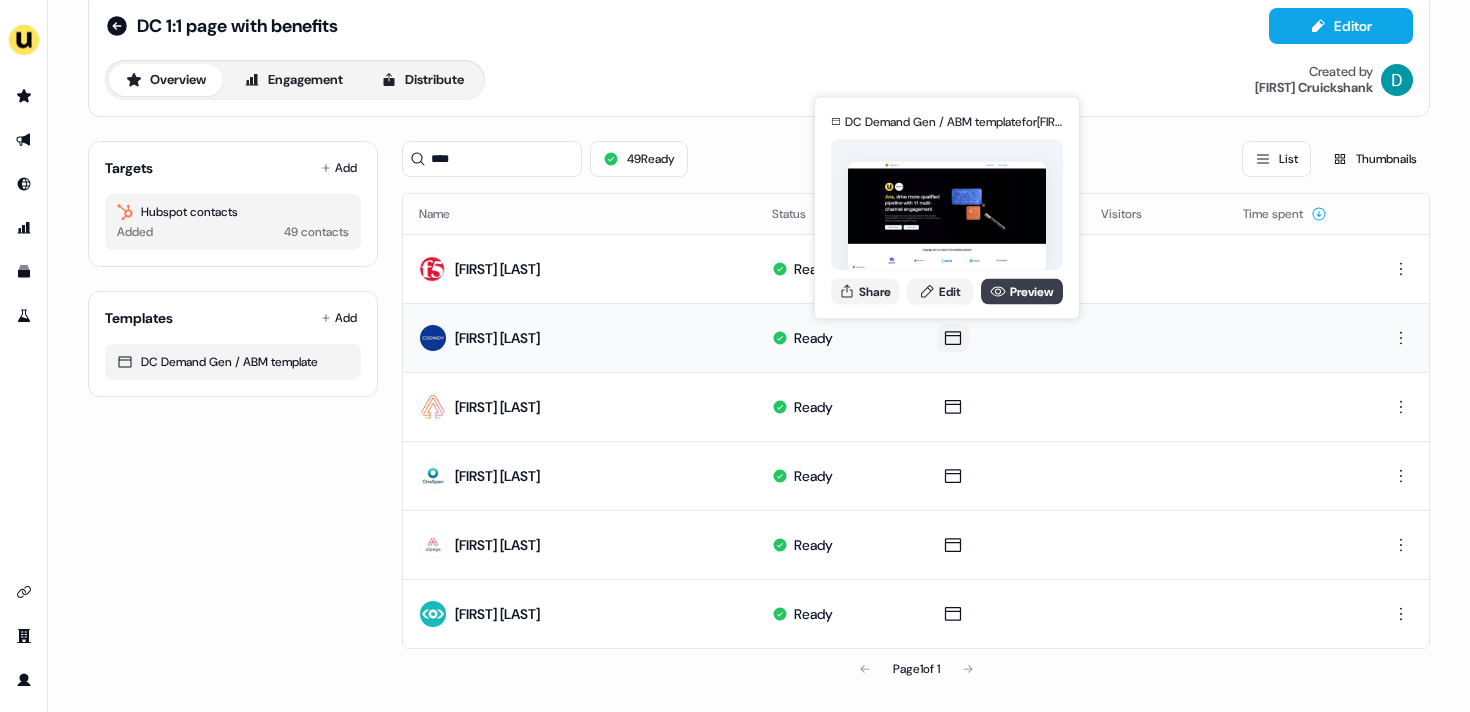 click on "Preview" at bounding box center [1022, 291] 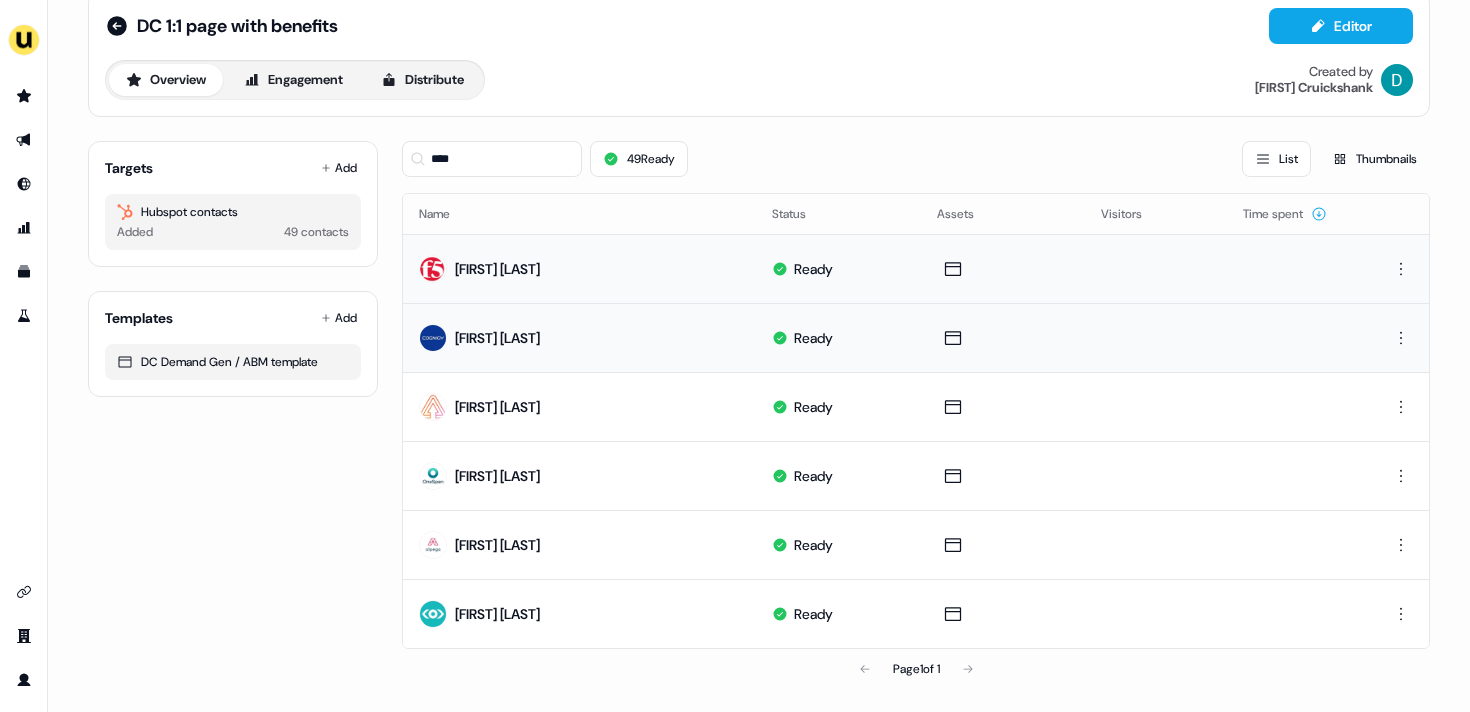 click on "Ready" at bounding box center (838, 268) 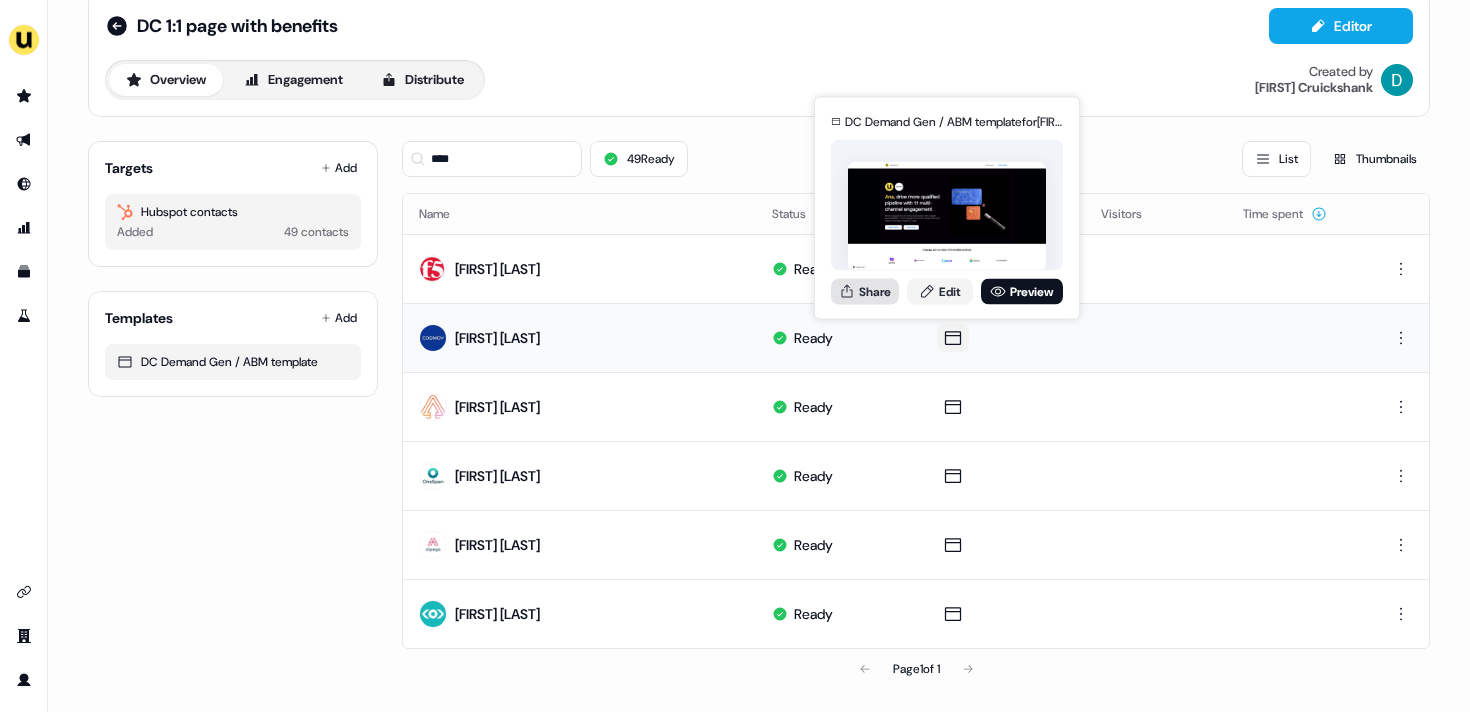 click on "Share" at bounding box center [865, 291] 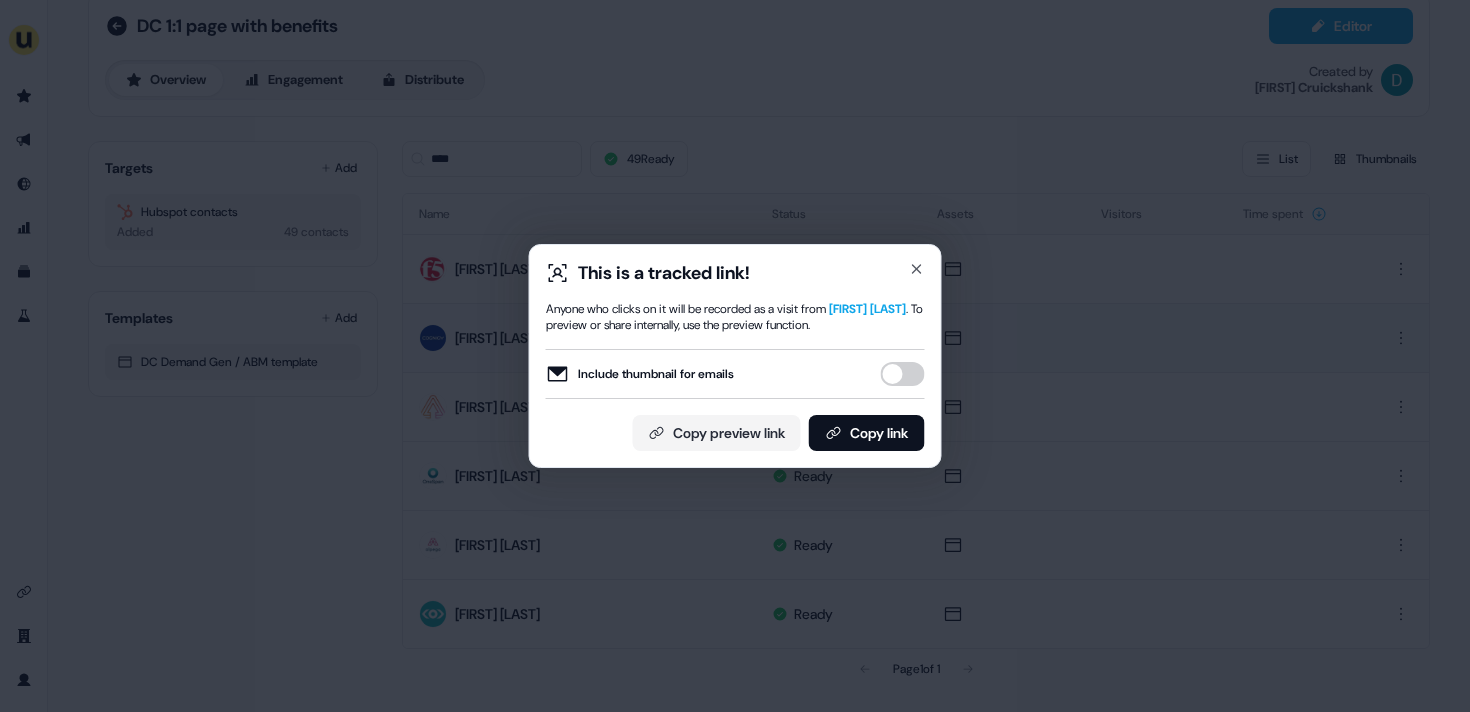 click on "Include thumbnail for emails" at bounding box center (903, 374) 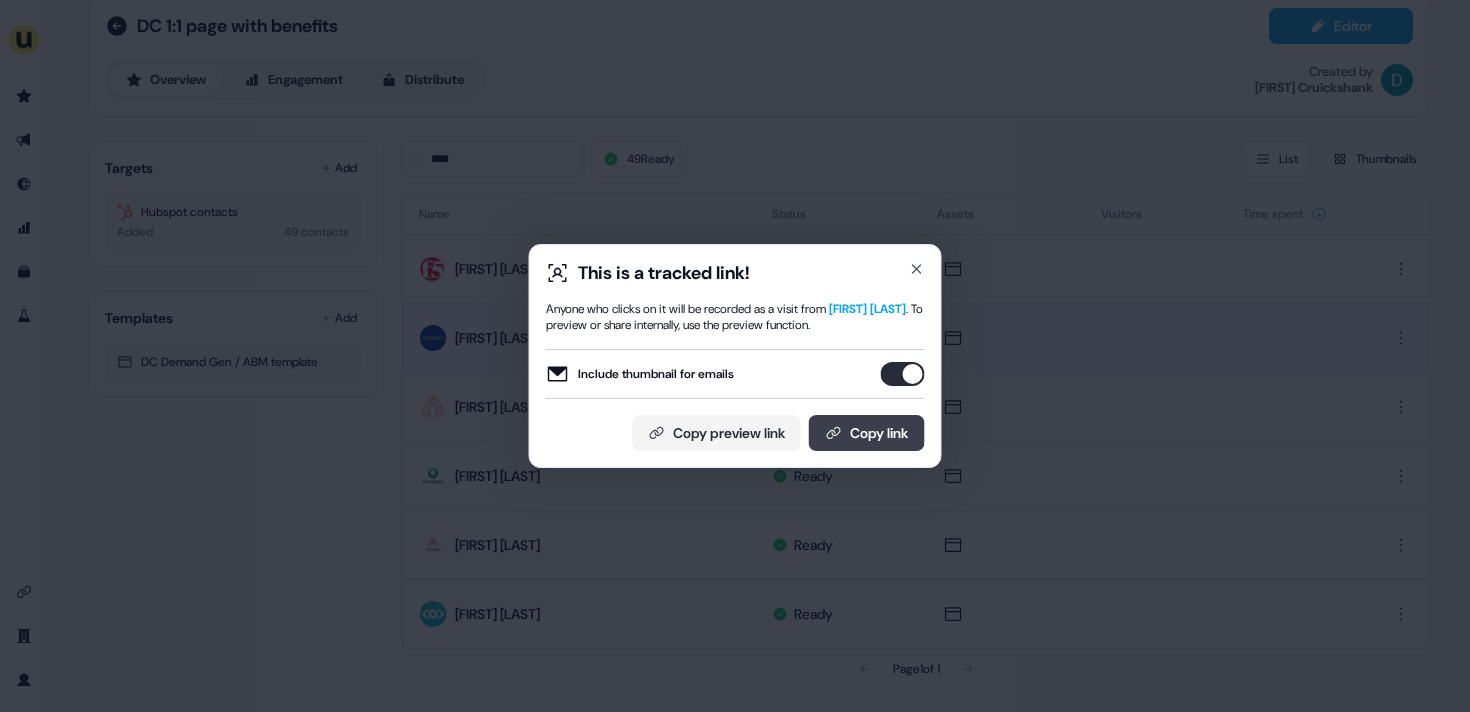 click on "Copy link" at bounding box center (867, 433) 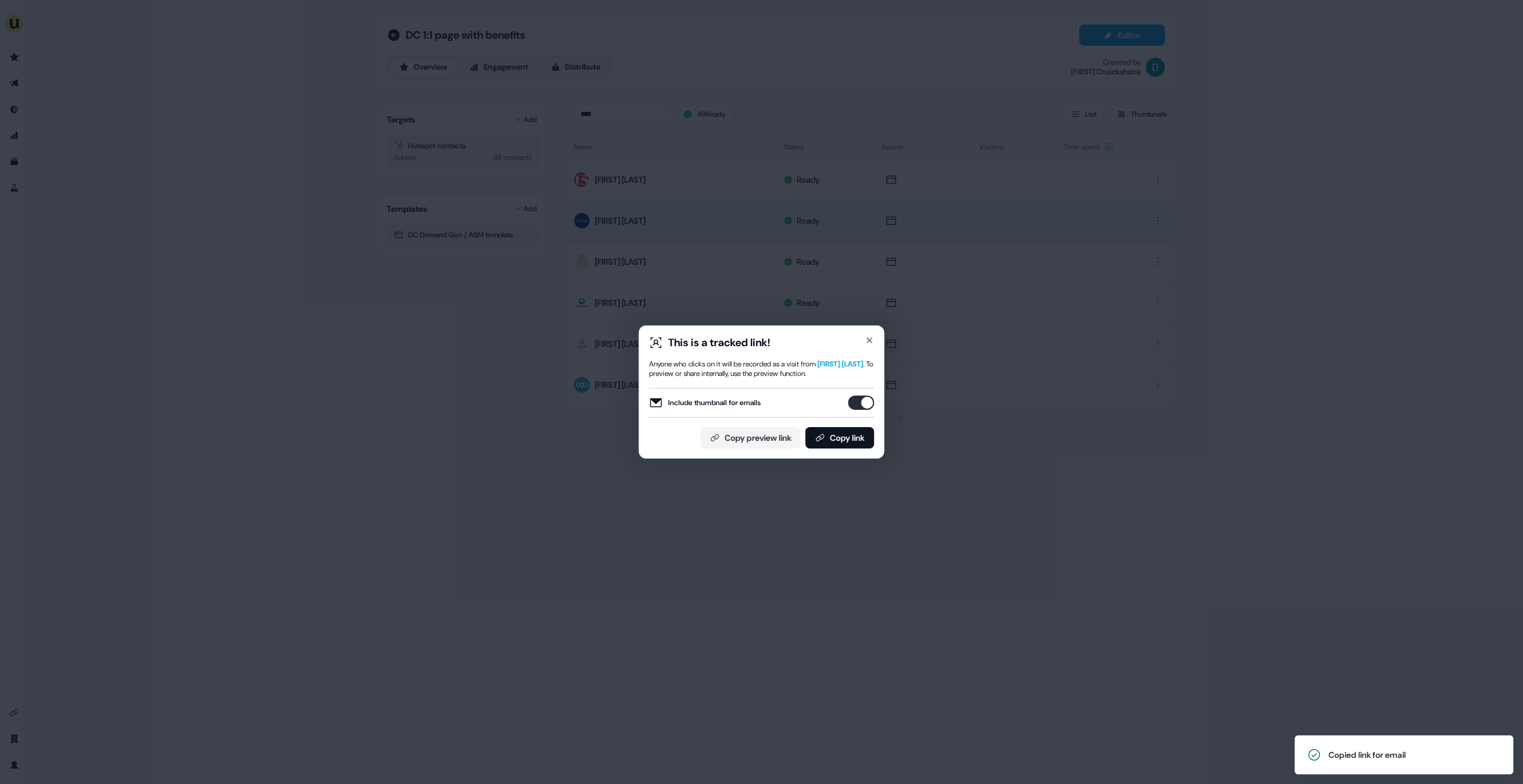 scroll, scrollTop: 0, scrollLeft: 0, axis: both 